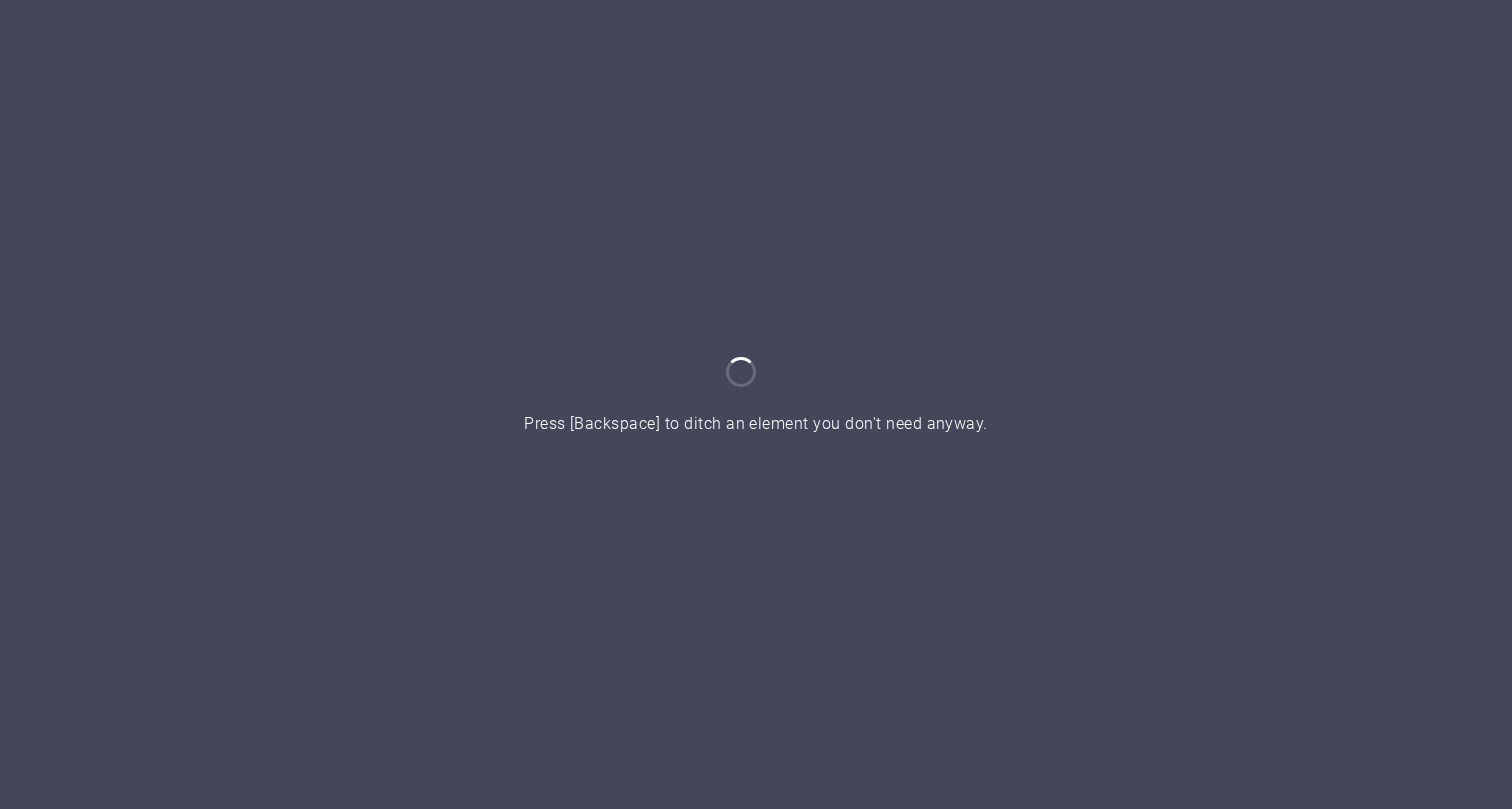 scroll, scrollTop: 0, scrollLeft: 0, axis: both 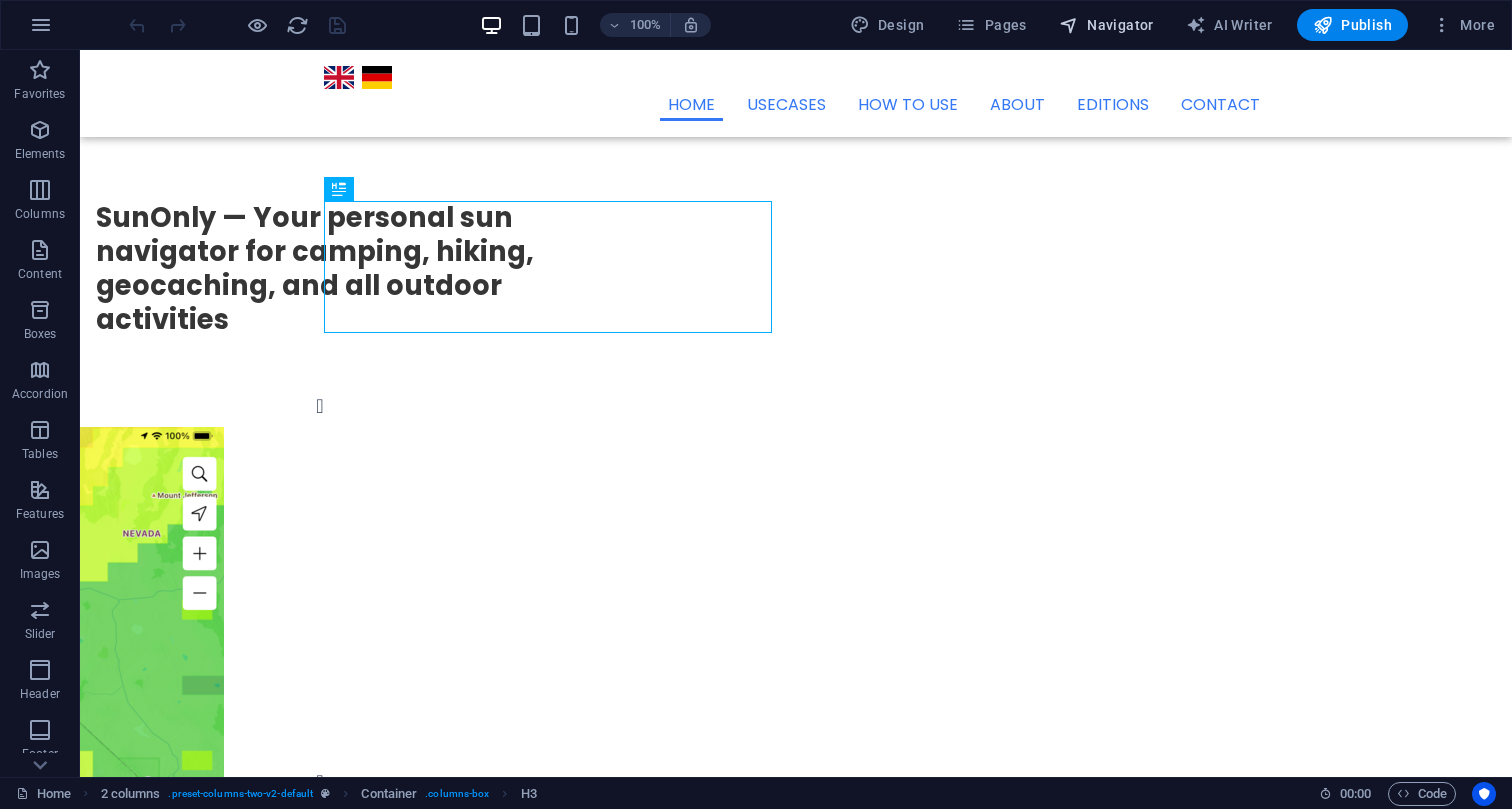 click on "Navigator" at bounding box center (1106, 25) 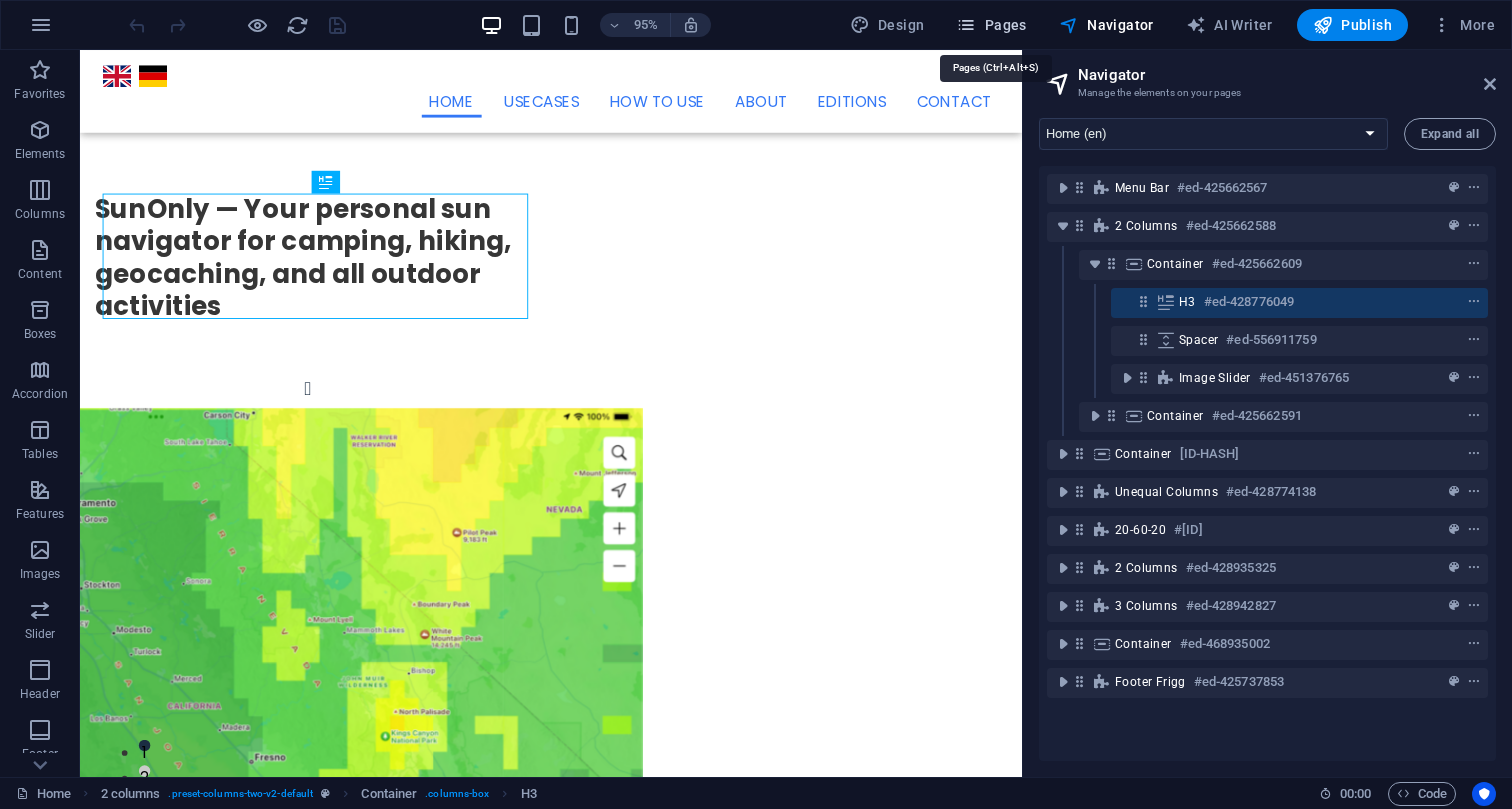 click on "Pages" at bounding box center (991, 25) 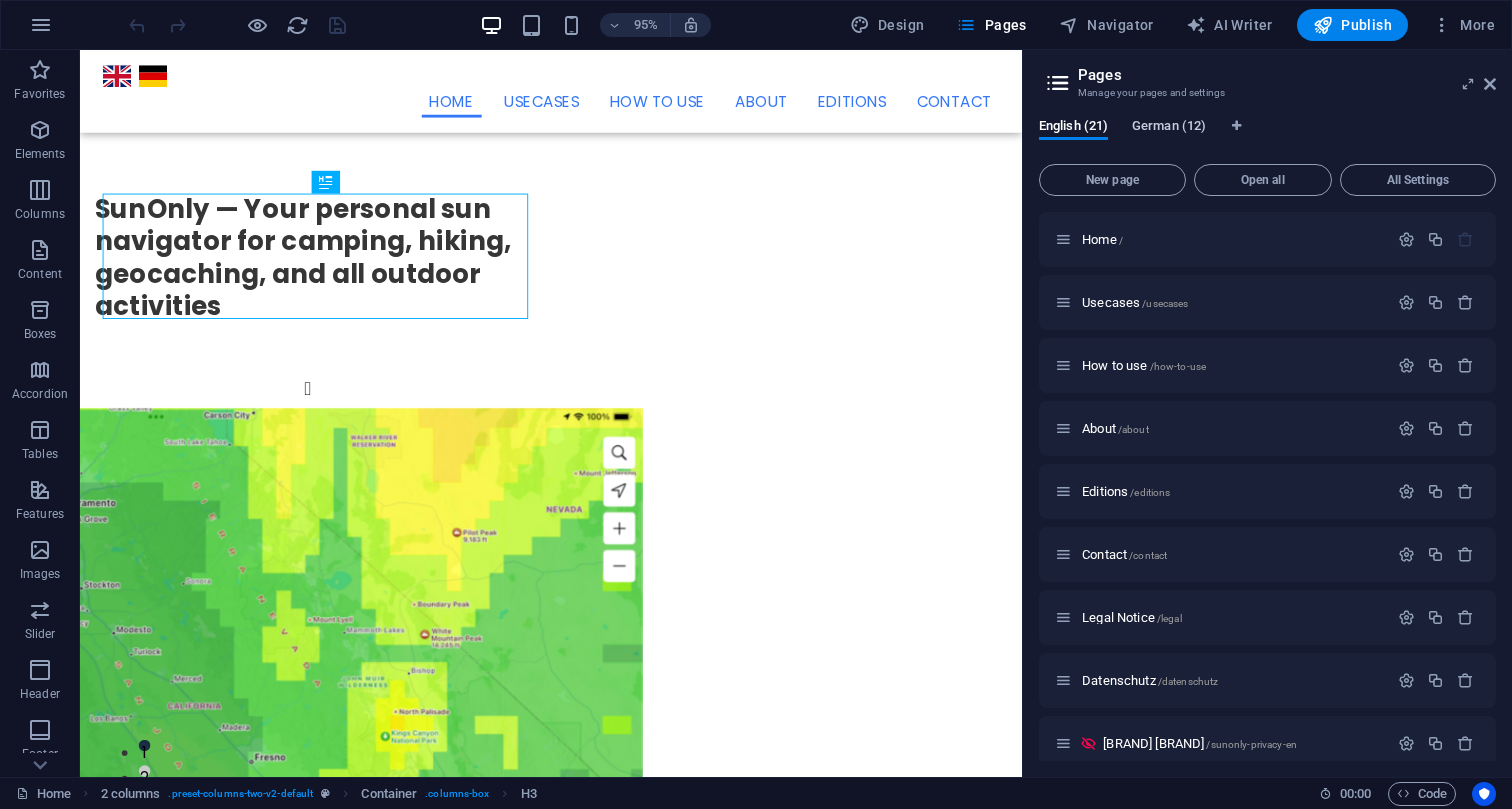 click on "German (12)" at bounding box center (1169, 128) 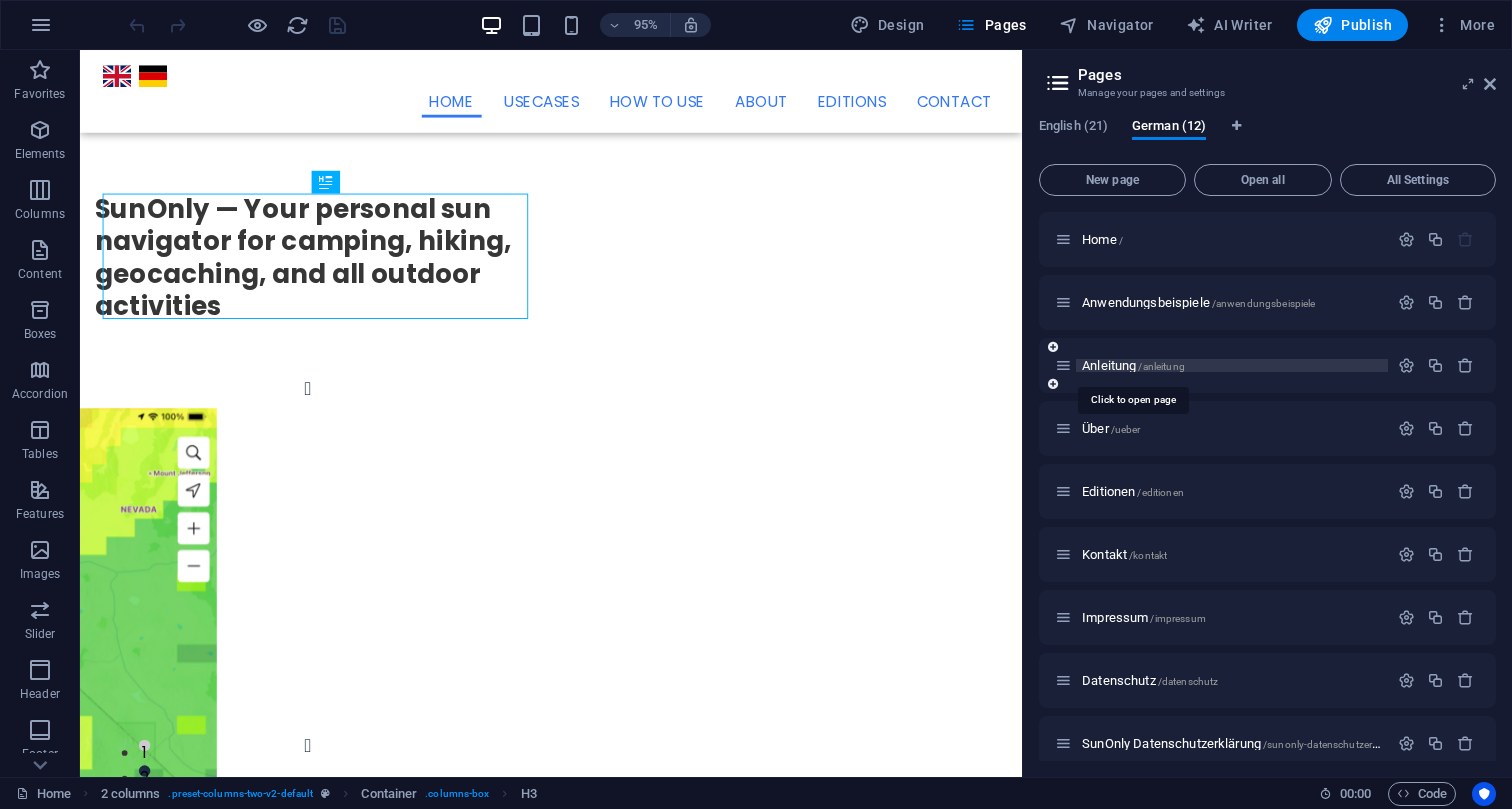 click on "/anleitung" at bounding box center (1161, 366) 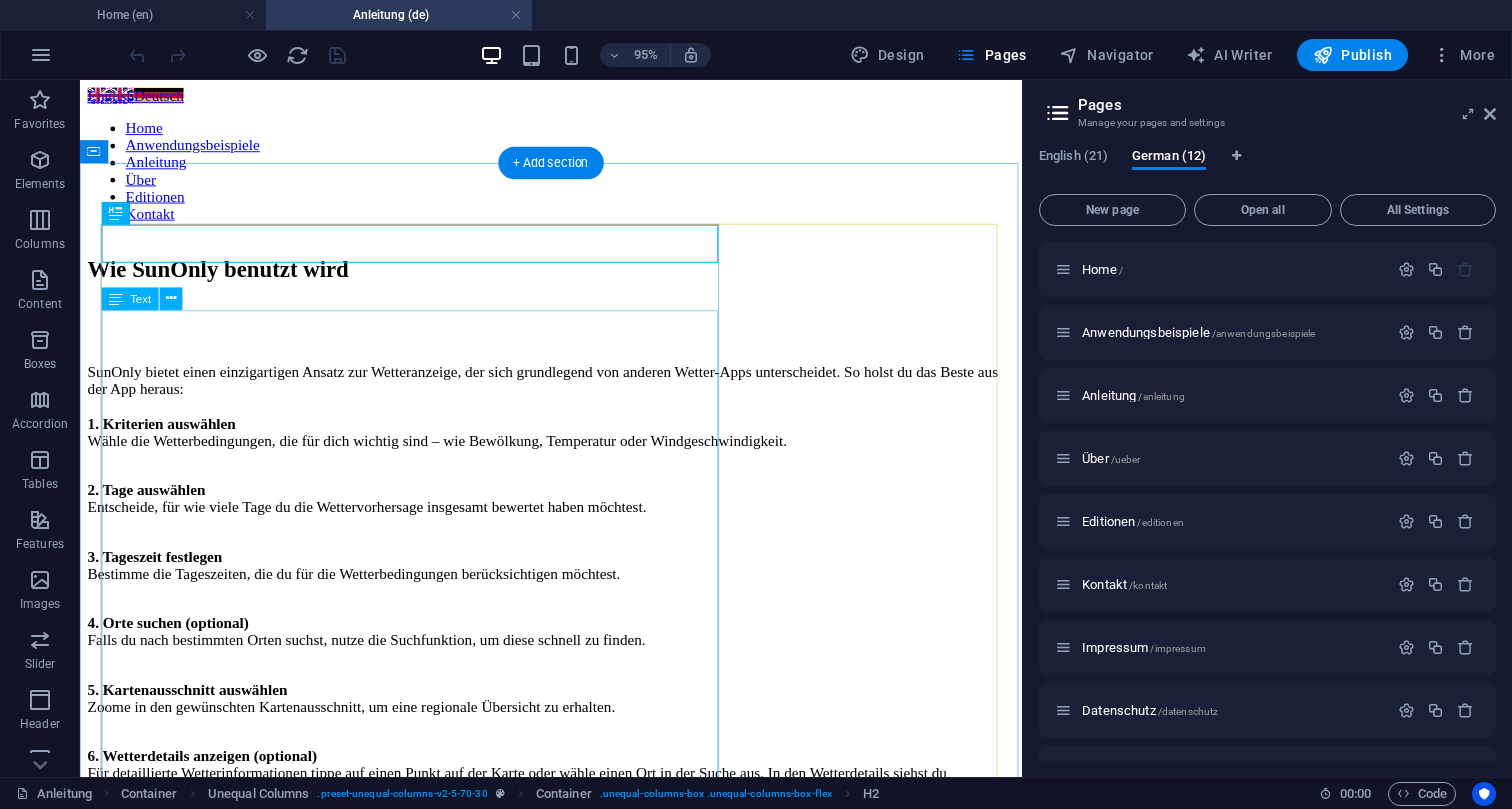 scroll, scrollTop: 0, scrollLeft: 0, axis: both 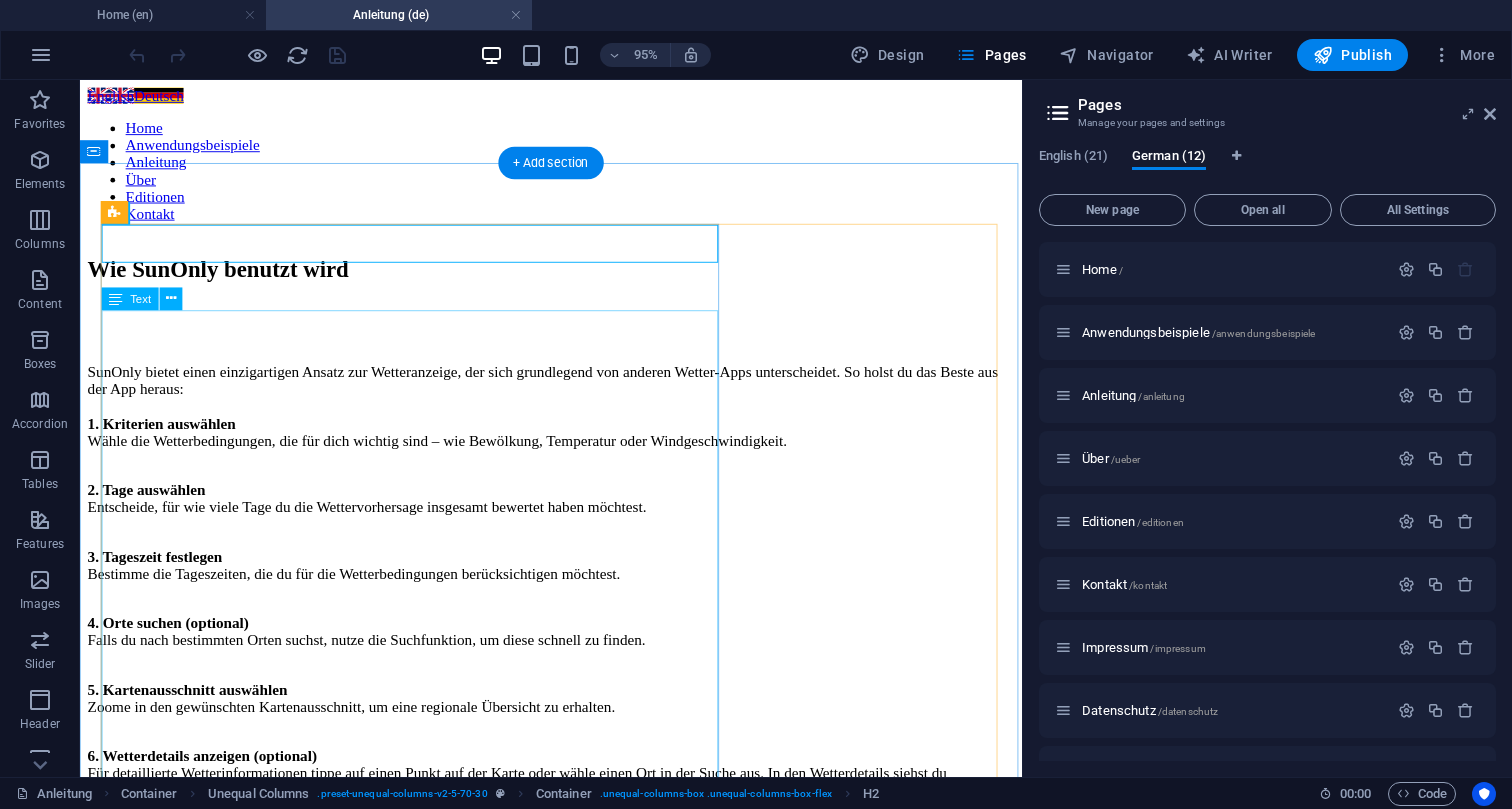 click on "SunOnly bietet einen einzigartigen Ansatz zur Wetteranzeige, der sich grundlegend von anderen Wetter-Apps unterscheidet. So holst du das Beste aus der App heraus: 1. Kriterien auswählen Wähle die Wetterbedingungen, die für dich wichtig sind – wie Bewölkung, Temperatur oder Windgeschwindigkeit. 2. Tage auswählen Entscheide, für wie viele Tage du die Wettervorhersage insgesamt bewertet haben möchtest. 3. Tageszeit festlegen Bestimme die Tageszeiten, die du für die Wetterbedingungen berücksichtigen möchtest. 4. Orte suchen (optional) Falls du nach bestimmten Orten suchst, nutze die Suchfunktion, um diese schnell zu finden. 5. Kartenausschnitt auswählen Zoome in den gewünschten Kartenausschnitt, um eine regionale Übersicht zu erhalten. 6. Wetterdetails anzeigen (optional)    •    5 Sterne zeigen optimales Wetter nach deinen Kriterien an (dunkelgrün).    •    1 Stern zeigt die geringste Übereinstimmung mit deinen Kriterien an (rot). 7. Farben interpretieren" at bounding box center [576, 733] 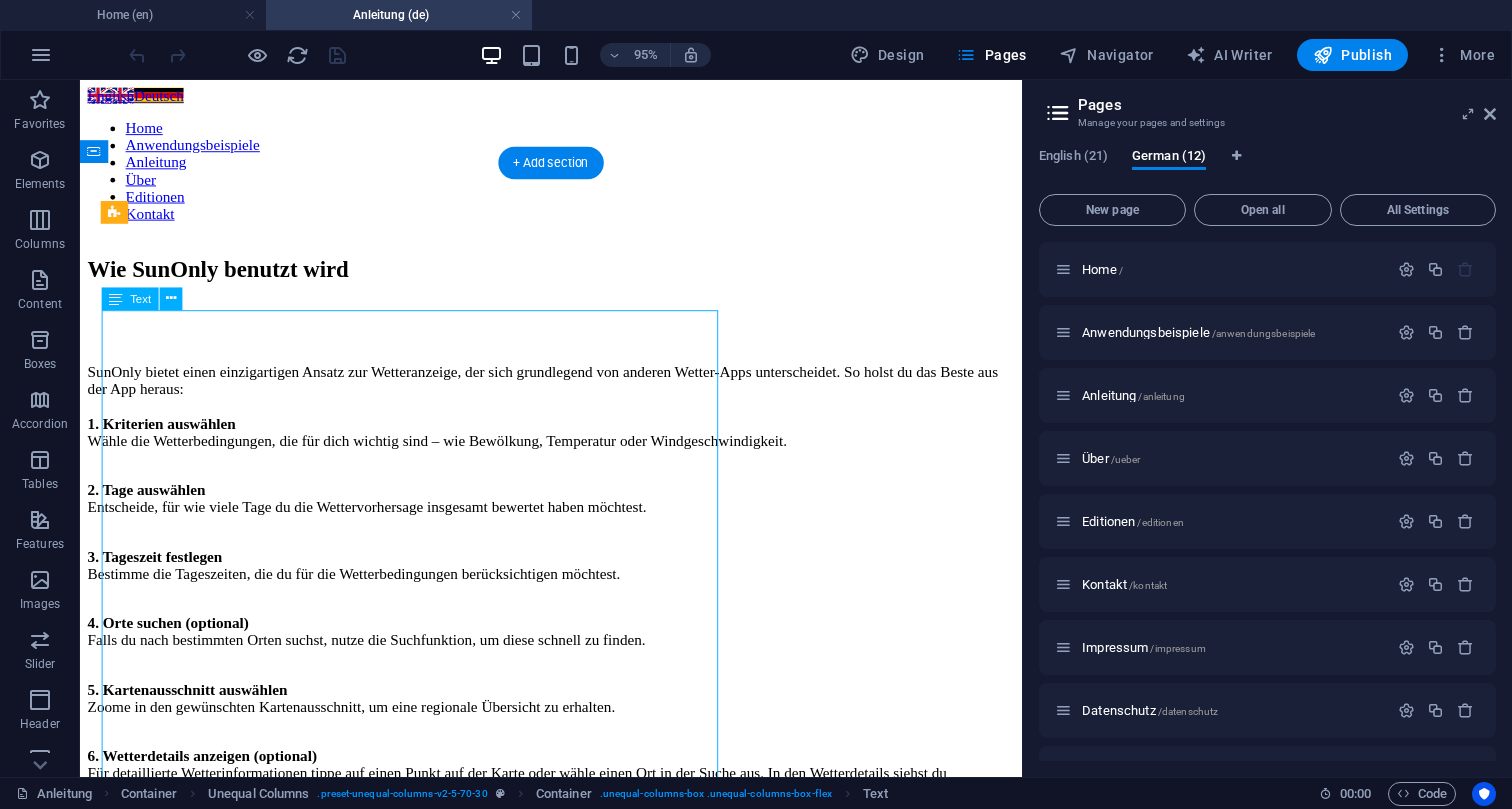 click on "SunOnly bietet einen einzigartigen Ansatz zur Wetteranzeige, der sich grundlegend von anderen Wetter-Apps unterscheidet. So holst du das Beste aus der App heraus: 1. Kriterien auswählen Wähle die Wetterbedingungen, die für dich wichtig sind – wie Bewölkung, Temperatur oder Windgeschwindigkeit. 2. Tage auswählen Entscheide, für wie viele Tage du die Wettervorhersage insgesamt bewertet haben möchtest. 3. Tageszeit festlegen Bestimme die Tageszeiten, die du für die Wetterbedingungen berücksichtigen möchtest. 4. Orte suchen (optional) Falls du nach bestimmten Orten suchst, nutze die Suchfunktion, um diese schnell zu finden. 5. Kartenausschnitt auswählen Zoome in den gewünschten Kartenausschnitt, um eine regionale Übersicht zu erhalten. 6. Wetterdetails anzeigen (optional)    •    5 Sterne zeigen optimales Wetter nach deinen Kriterien an (dunkelgrün).    •    1 Stern zeigt die geringste Übereinstimmung mit deinen Kriterien an (rot). 7. Farben interpretieren" at bounding box center [576, 733] 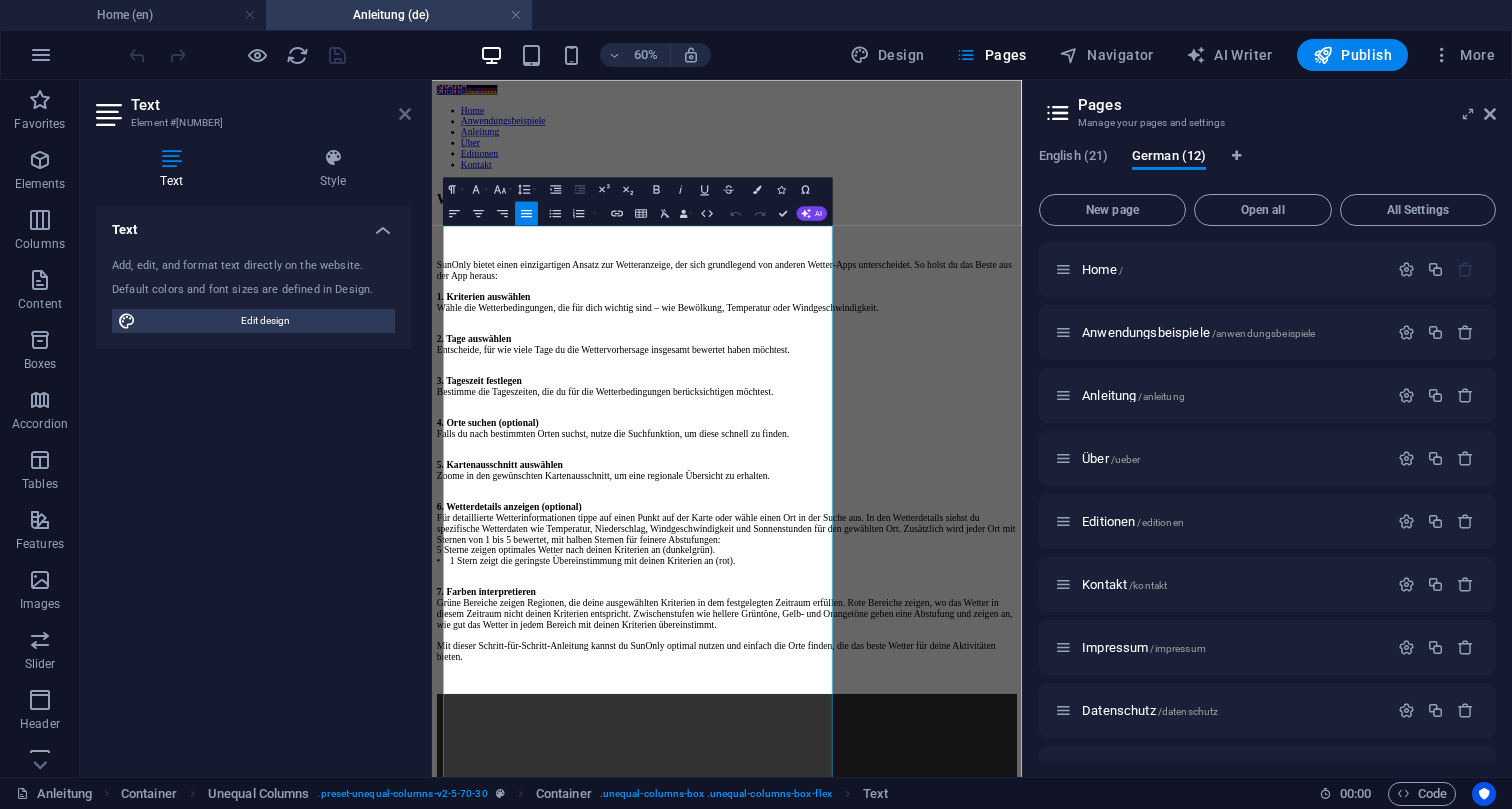 click at bounding box center [405, 114] 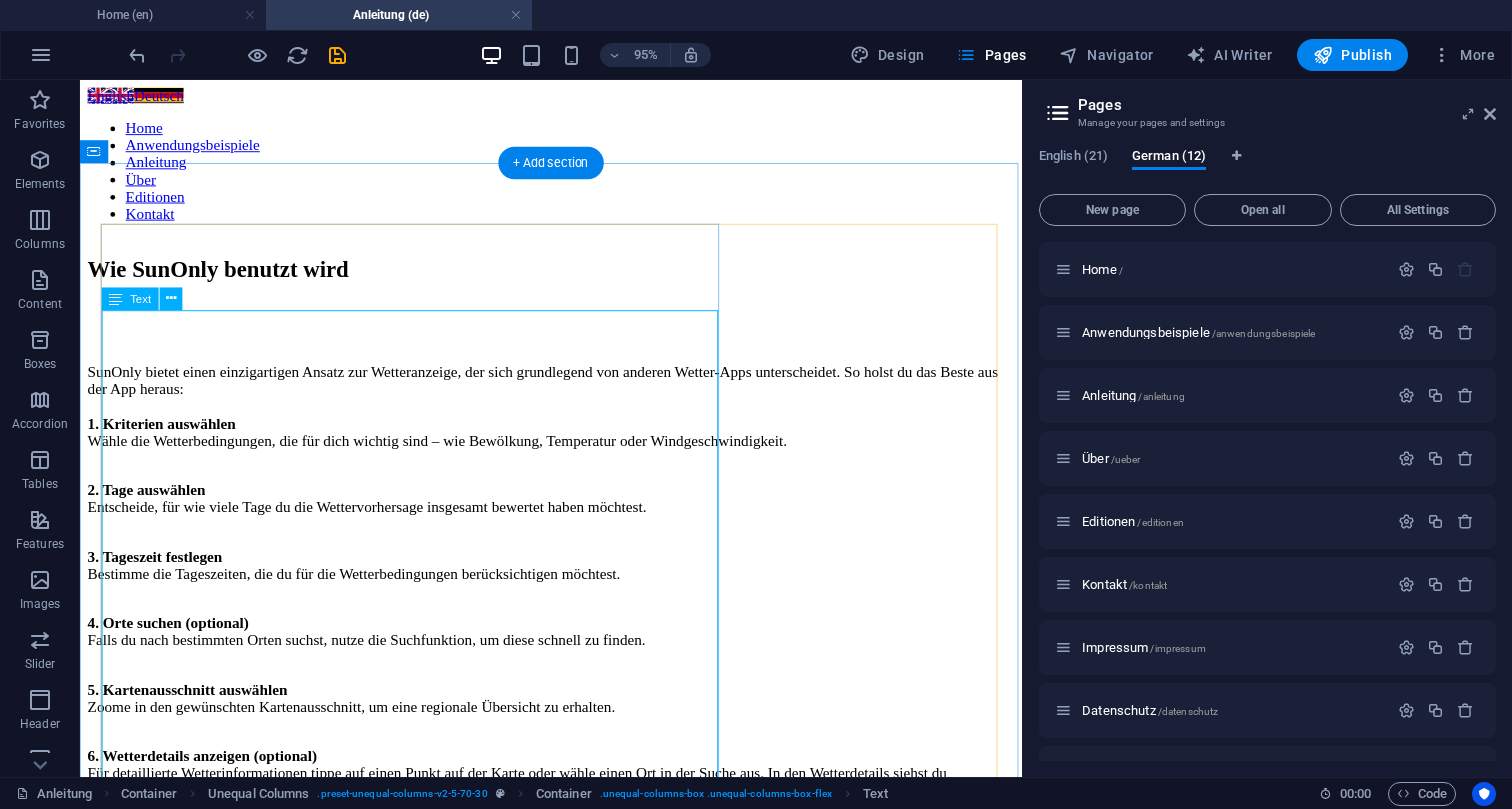click on "SunOnly bietet einen einzigartigen Ansatz zur Wetteranzeige, der sich grundlegend von anderen Wetter-Apps unterscheidet. So holst du das Beste aus der App heraus: 1. Kriterien auswählen Wähle die Wetterbedingungen, die für dich wichtig sind – wie Bewölkung, Temperatur oder Windgeschwindigkeit. 2. Tage auswählen Entscheide, für wie viele Tage du die Wettervorhersage insgesamt bewertet haben möchtest. 3. Tageszeit festlegen Bestimme die Tageszeiten, die du für die Wetterbedingungen berücksichtigen möchtest. 4. Orte suchen (optional) Falls du nach bestimmten Orten suchst, nutze die Suchfunktion, um diese schnell zu finden. 5. Kartenausschnitt auswählen Zoome in den gewünschten Kartenausschnitt, um eine regionale Übersicht zu erhalten. 6. Wetterdetails anzeigen (optional)    •    5 Sterne zeigen optimales Wetter nach deinen Kriterien an (dunkelgrün).    •    1 Stern zeigt die geringste Übereinstimmung mit deinen Kriterien an (rot). 7. Farben interpretieren" at bounding box center (576, 733) 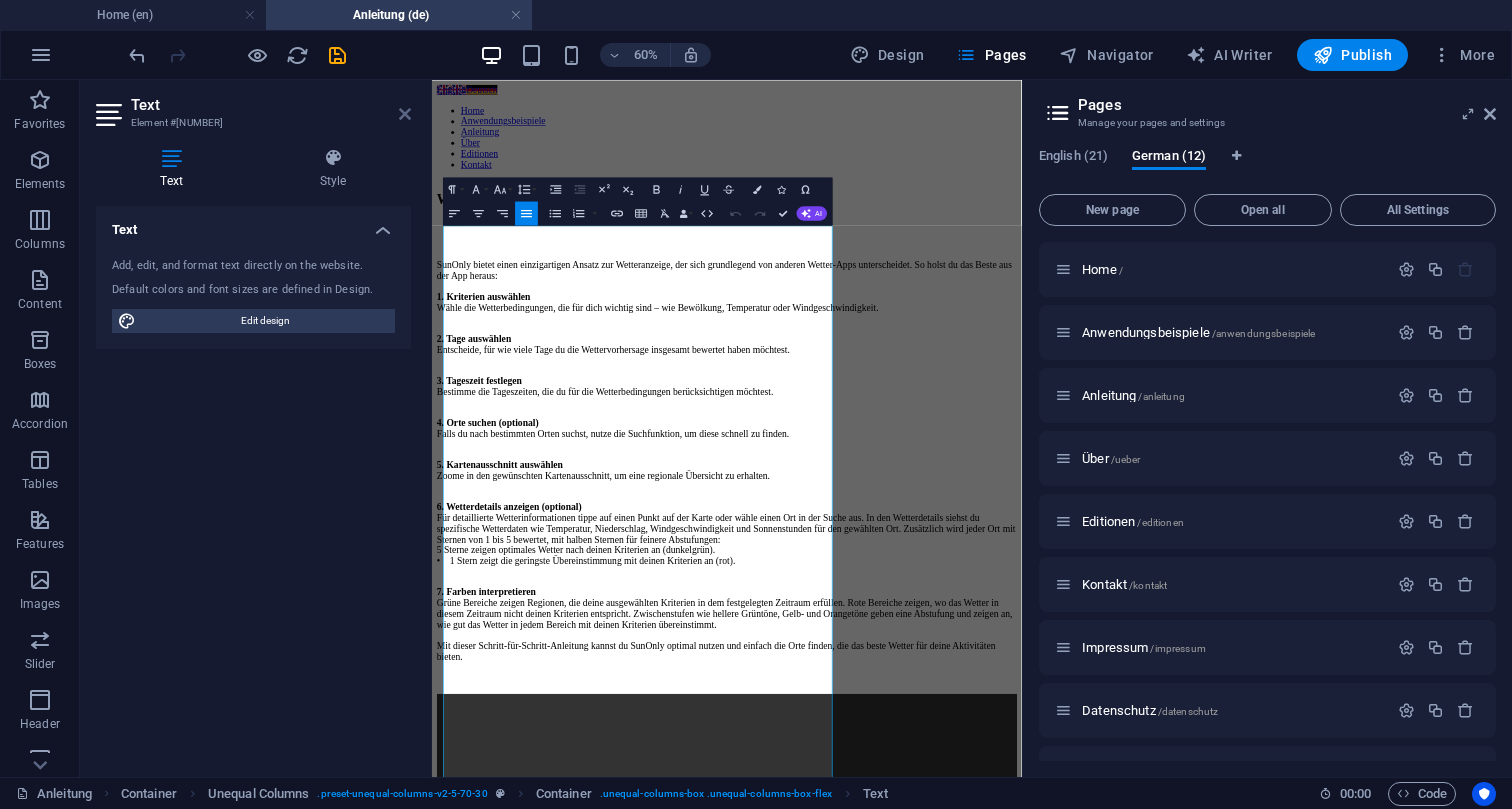 click at bounding box center (405, 114) 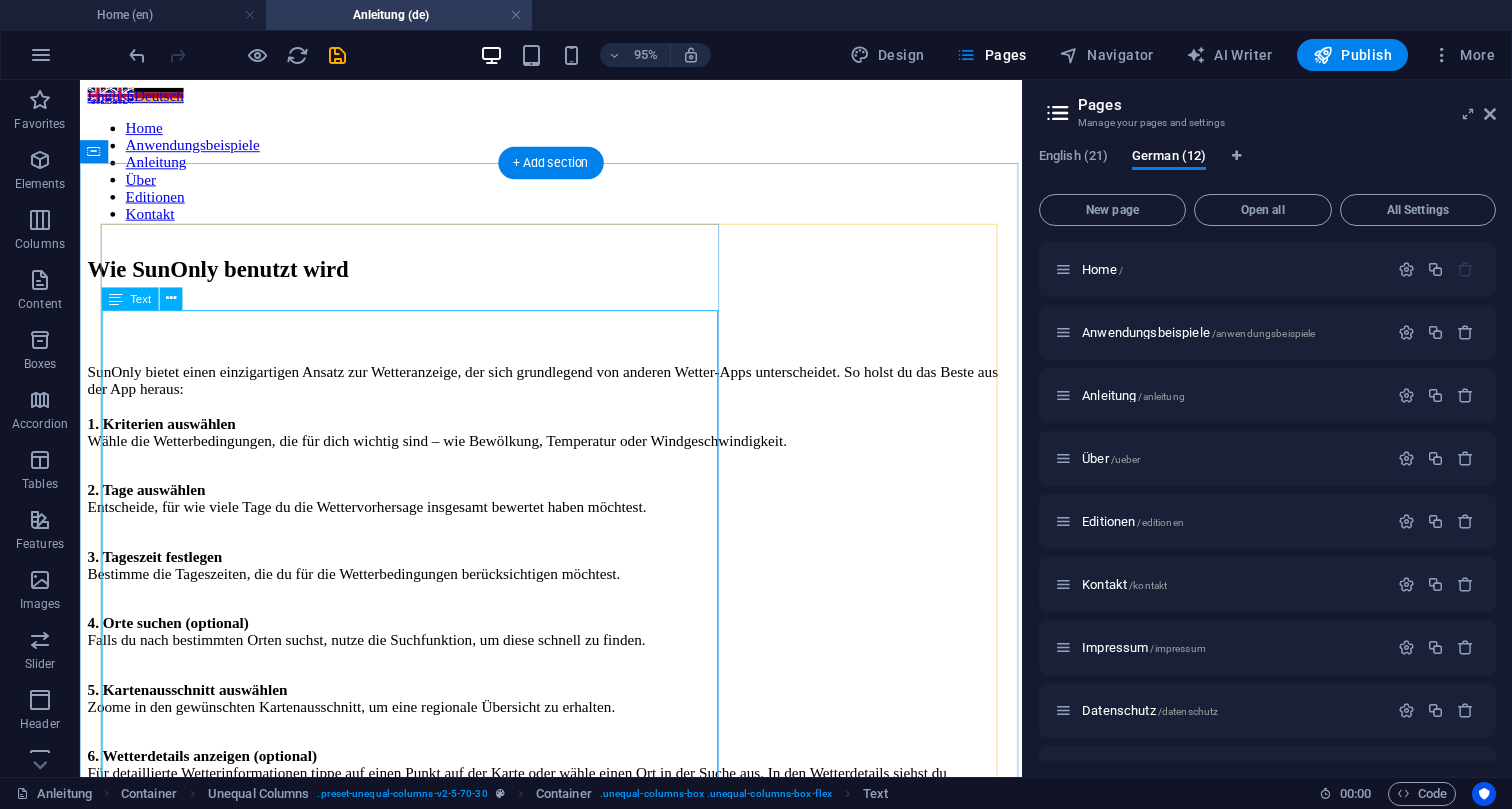 click on "SunOnly bietet einen einzigartigen Ansatz zur Wetteranzeige, der sich grundlegend von anderen Wetter-Apps unterscheidet. So holst du das Beste aus der App heraus: 1. Kriterien auswählen Wähle die Wetterbedingungen, die für dich wichtig sind – wie Bewölkung, Temperatur oder Windgeschwindigkeit. 2. Tage auswählen Entscheide, für wie viele Tage du die Wettervorhersage insgesamt bewertet haben möchtest. 3. Tageszeit festlegen Bestimme die Tageszeiten, die du für die Wetterbedingungen berücksichtigen möchtest. 4. Orte suchen (optional) Falls du nach bestimmten Orten suchst, nutze die Suchfunktion, um diese schnell zu finden. 5. Kartenausschnitt auswählen Zoome in den gewünschten Kartenausschnitt, um eine regionale Übersicht zu erhalten. 6. Wetterdetails anzeigen (optional)    •    5 Sterne zeigen optimales Wetter nach deinen Kriterien an (dunkelgrün).    •    1 Stern zeigt die geringste Übereinstimmung mit deinen Kriterien an (rot). 7. Farben interpretieren" at bounding box center (576, 733) 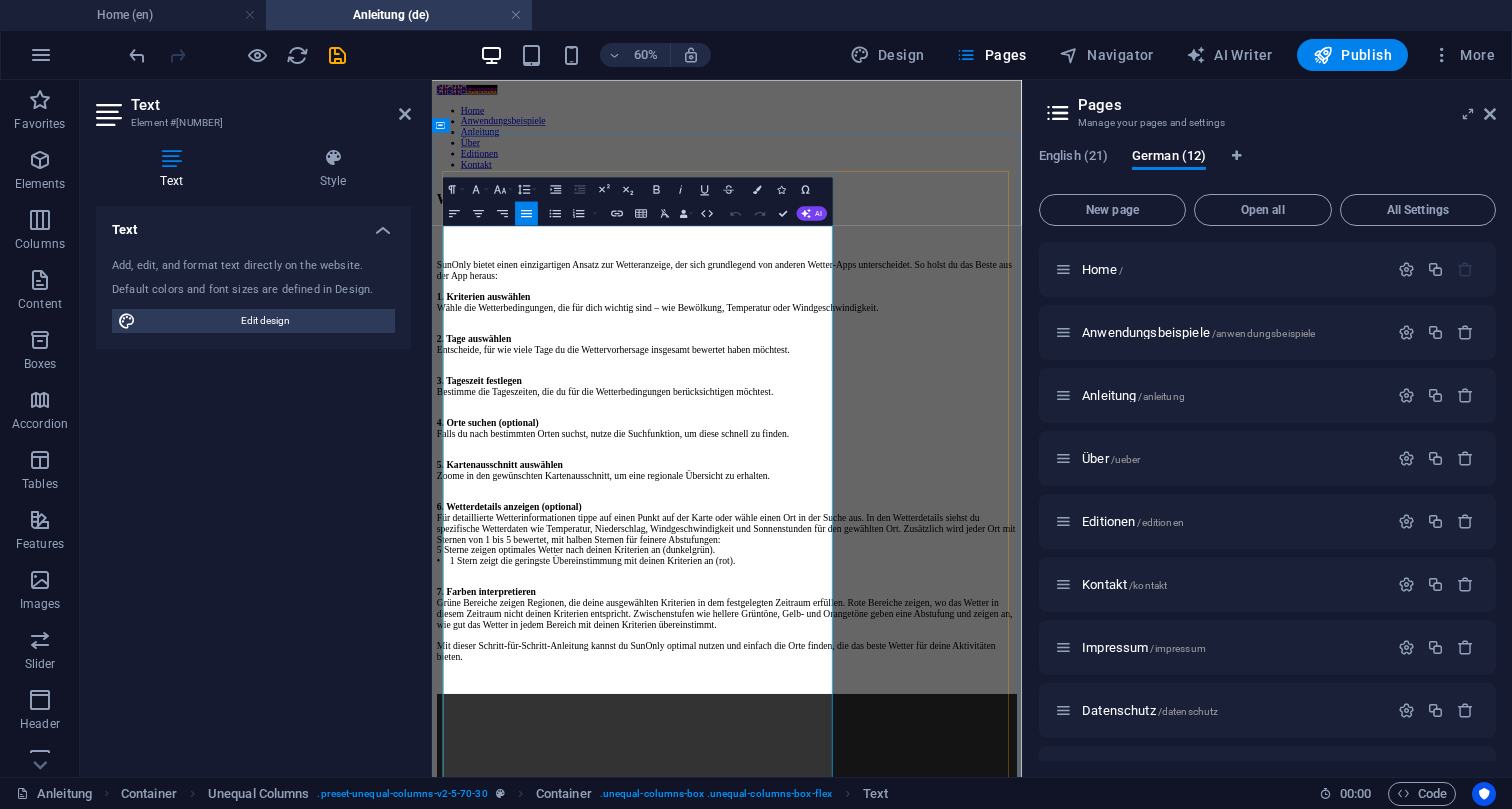 click on "SunOnly bietet einen einzigartigen Ansatz zur Wetteranzeige, der sich grundlegend von anderen Wetter-Apps unterscheidet. So holst du das Beste aus der App heraus: 1. Kriterien auswählen Wähle die Wetterbedingungen, die für dich wichtig sind – wie Bewölkung, Temperatur oder Windgeschwindigkeit." at bounding box center [923, 424] 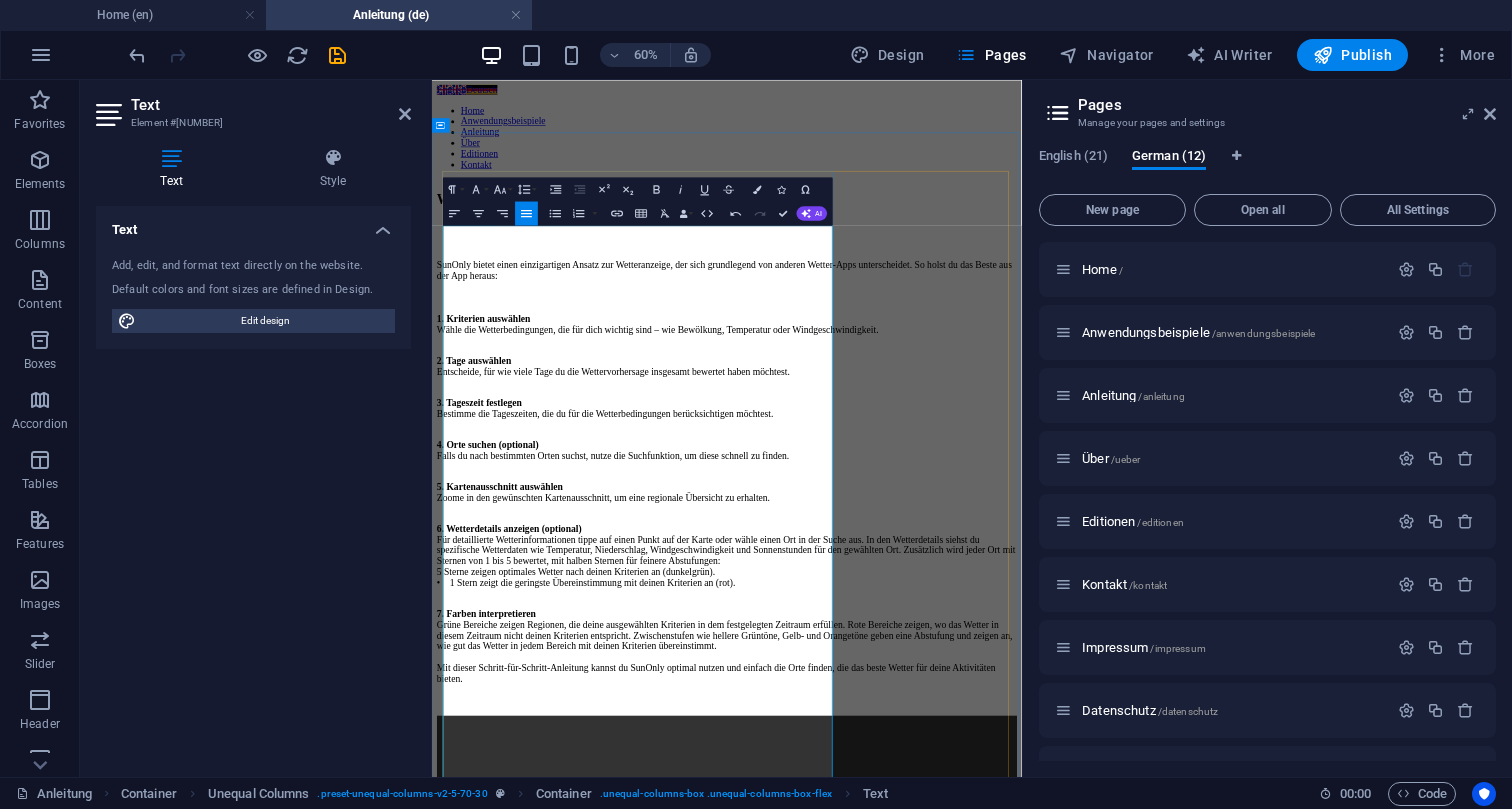 type 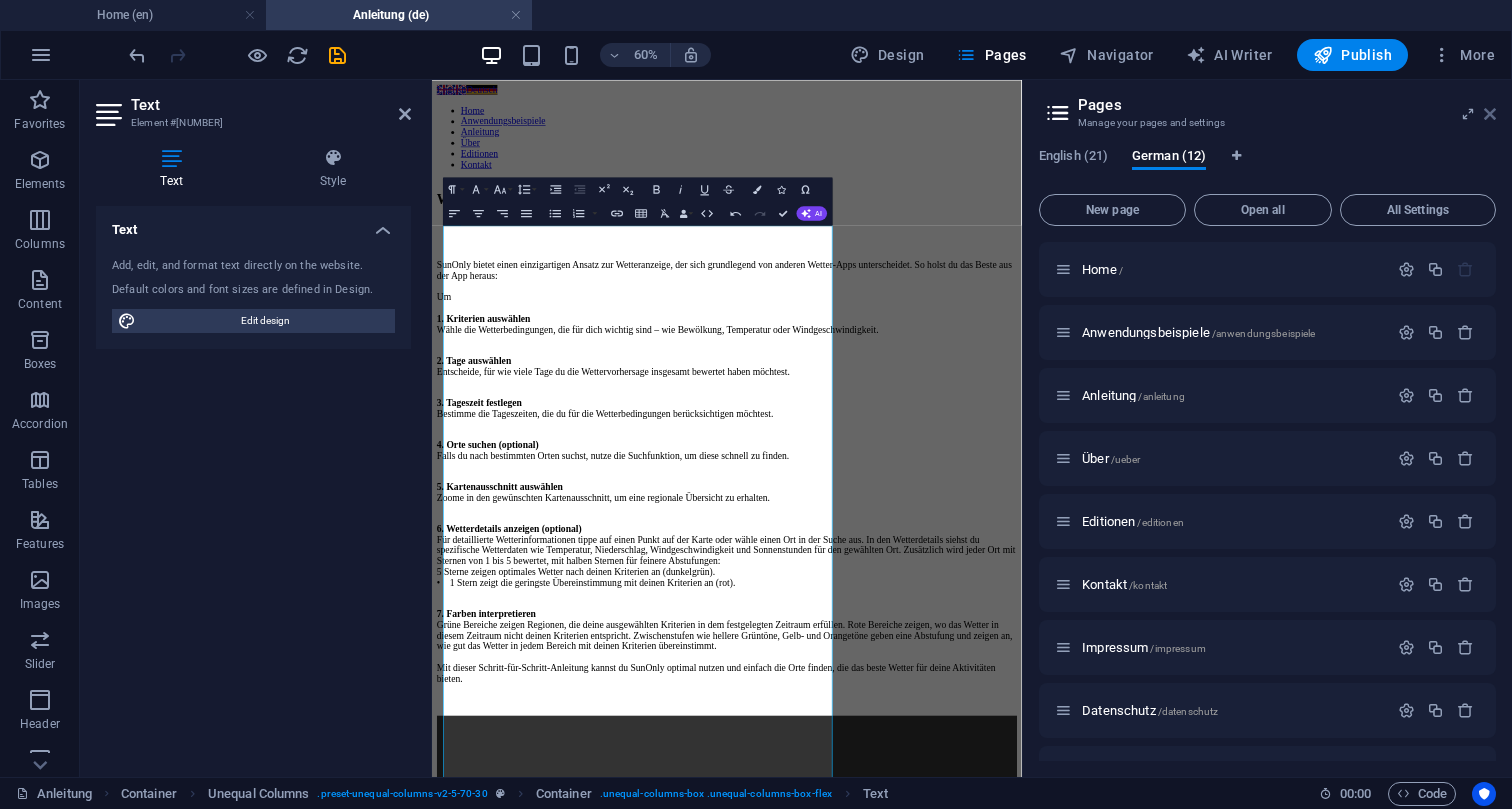 click at bounding box center [1490, 114] 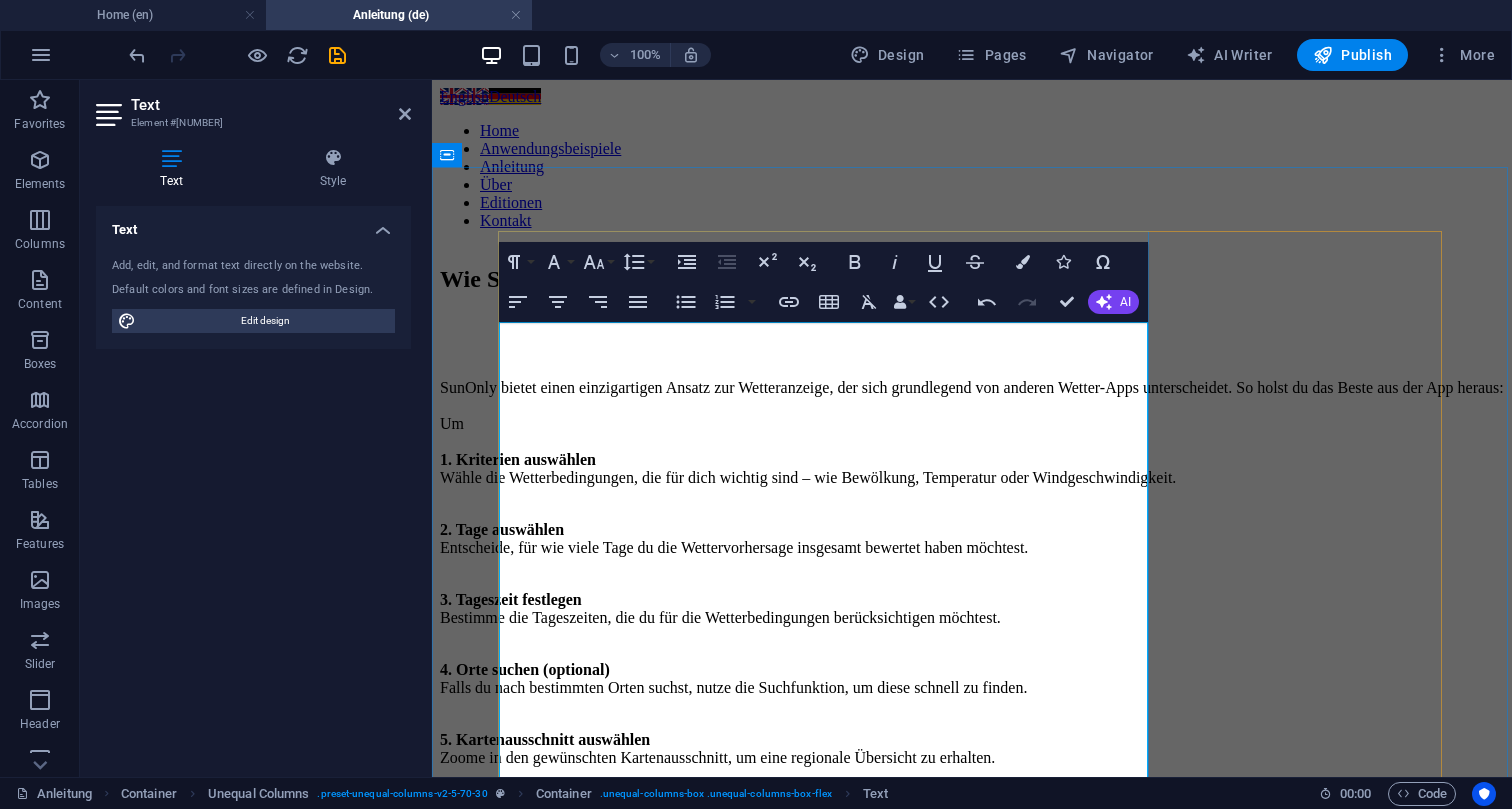 click on "SunOnly bietet einen einzigartigen Ansatz zur Wetteranzeige, der sich grundlegend von anderen Wetter-Apps unterscheidet. So holst du das Beste aus der App heraus: Um  1. Kriterien auswählen Wähle die Wetterbedingungen, die für dich wichtig sind – wie Bewölkung, Temperatur oder Windgeschwindigkeit." at bounding box center [972, 433] 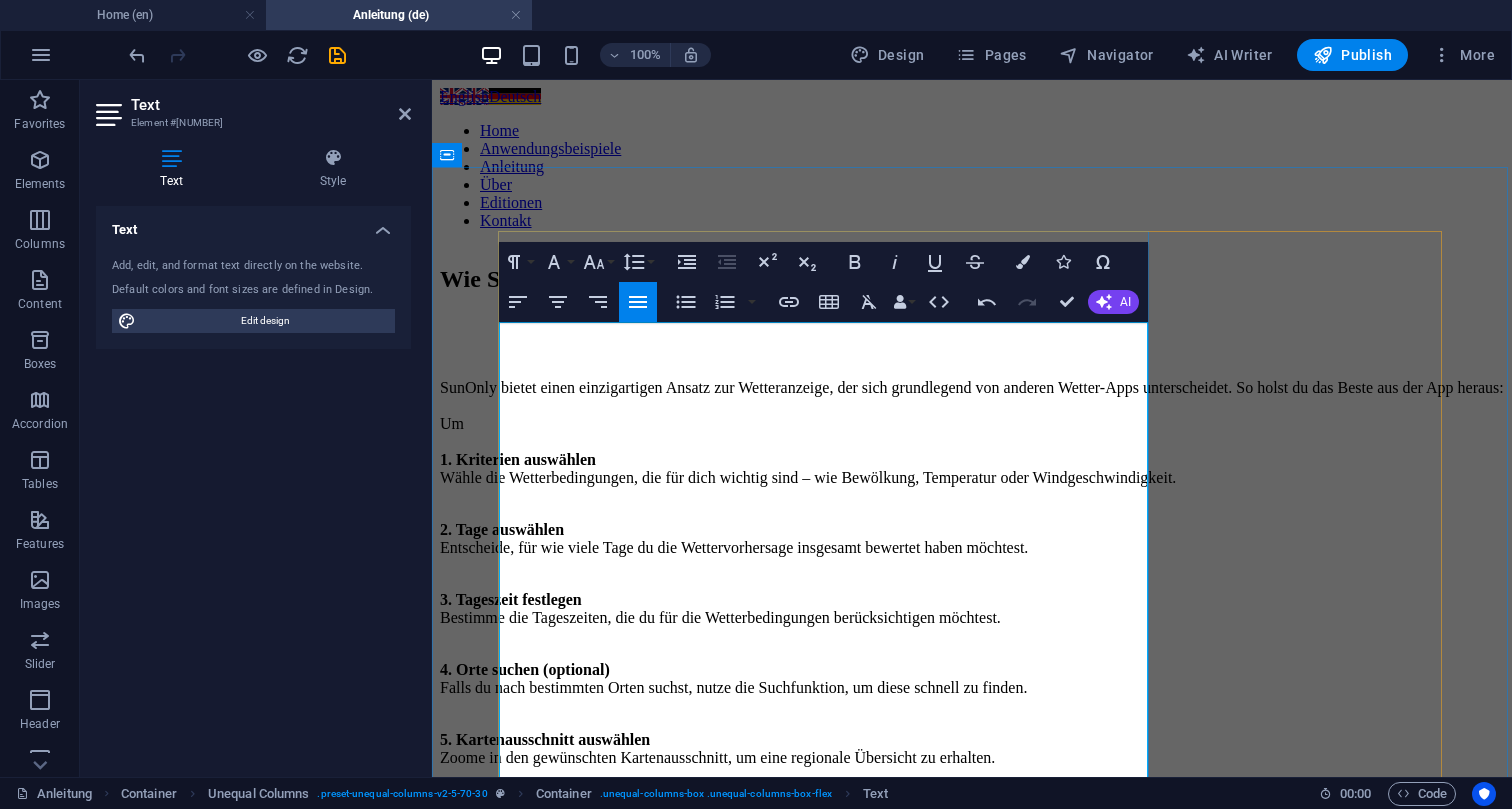 click on "SunOnly bietet einen einzigartigen Ansatz zur Wetteranzeige, der sich grundlegend von anderen Wetter-Apps unterscheidet. So holst du das Beste aus der App heraus: Um  1. Kriterien auswählen Wähle die Wetterbedingungen, die für dich wichtig sind – wie Bewölkung, Temperatur oder Windgeschwindigkeit." at bounding box center (972, 433) 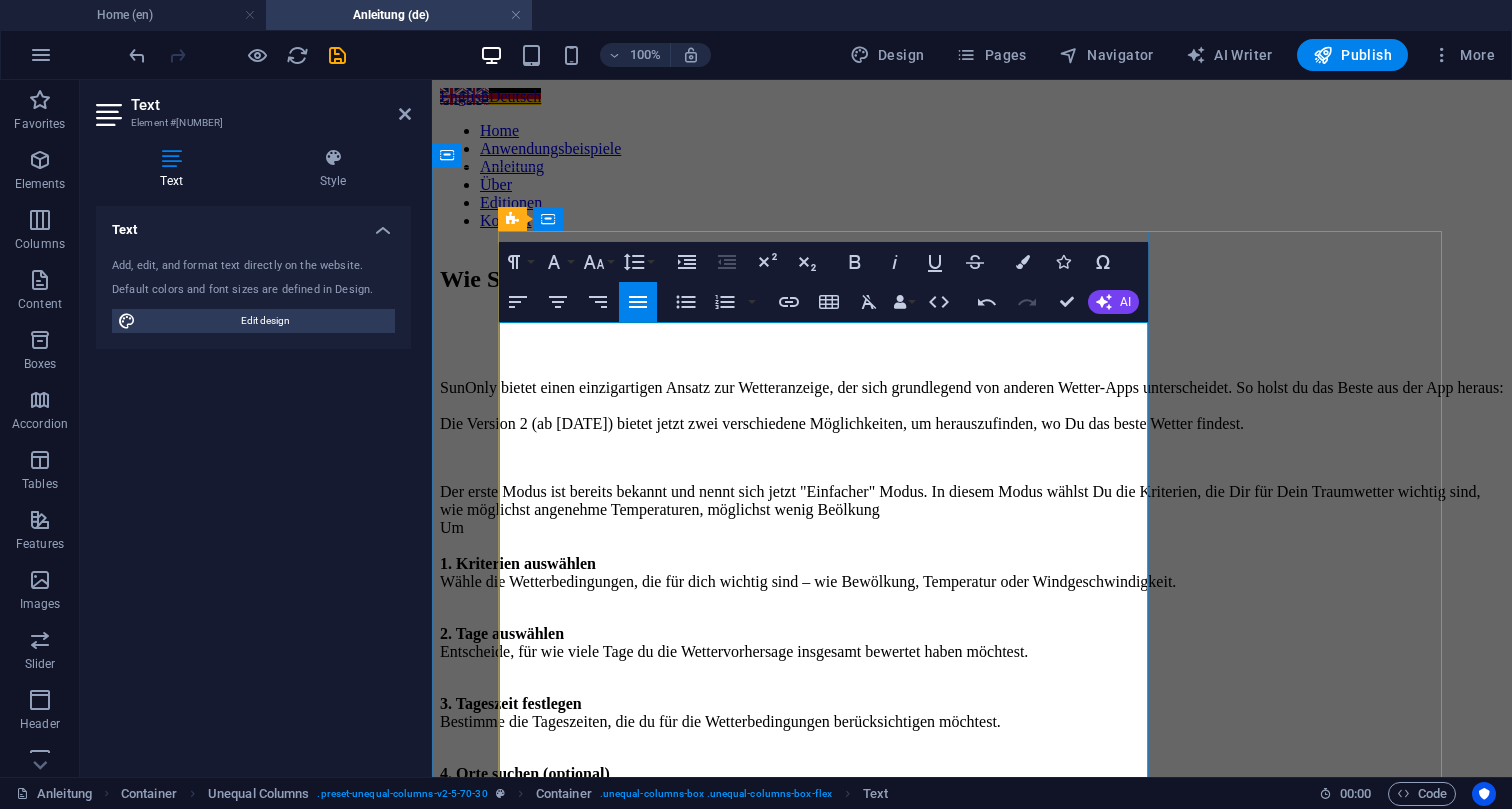 click on "Der erste Modus ist bereits bekannt und nennt sich jetzt "Einfacher" Modus. In diesem Modus wählst Du die Kriterien, die Dir für Dein Traumwetter wichtig sind, wie möglichst angenehme Temperaturen, möglichst wenig Beölkung Um 1. Kriterien auswählen Wähle die Wetterbedingungen, die für dich wichtig sind – wie Bewölkung, Temperatur oder Windgeschwindigkeit." at bounding box center [972, 537] 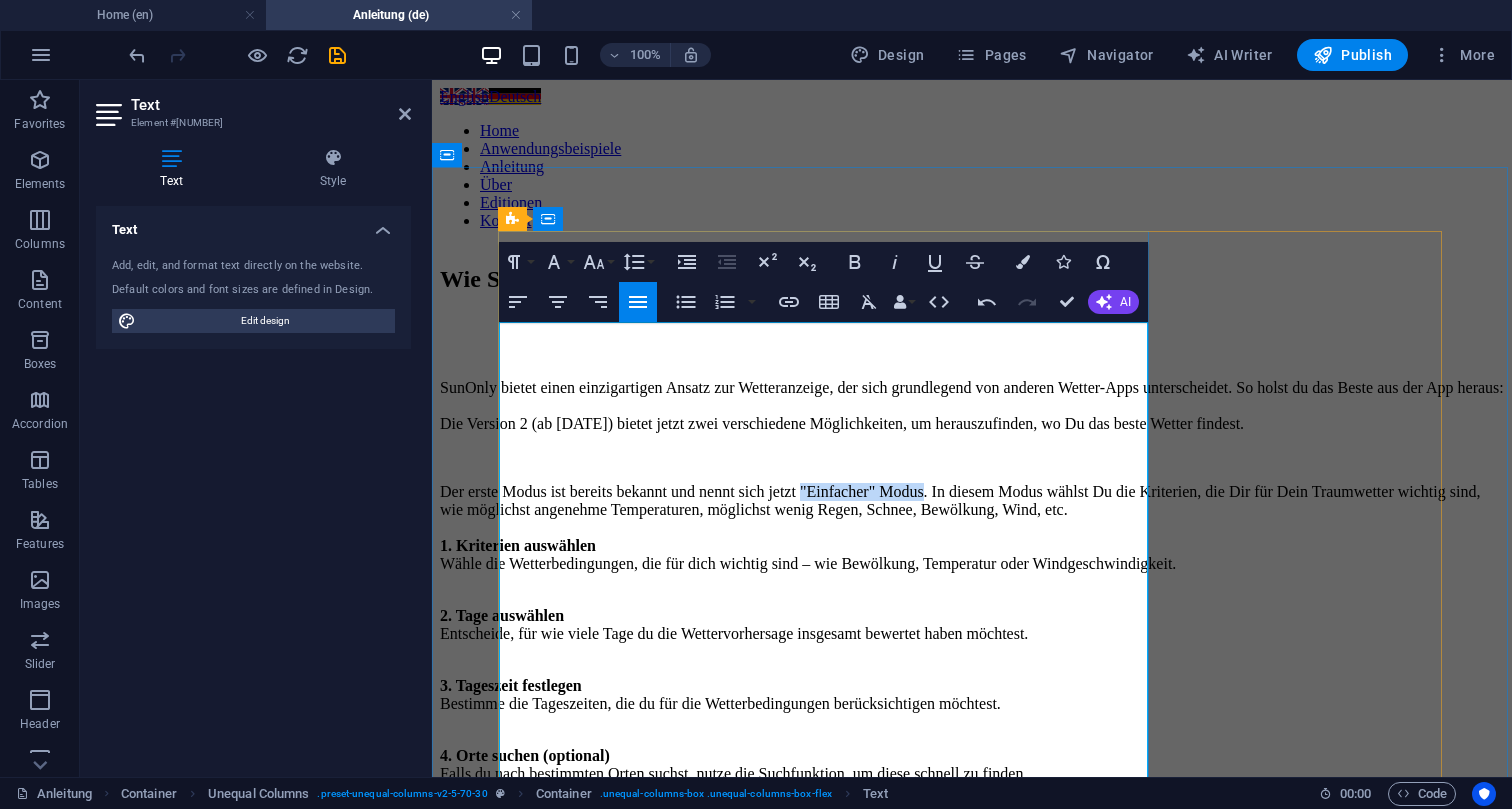 drag, startPoint x: 975, startPoint y: 522, endPoint x: 1116, endPoint y: 519, distance: 141.0319 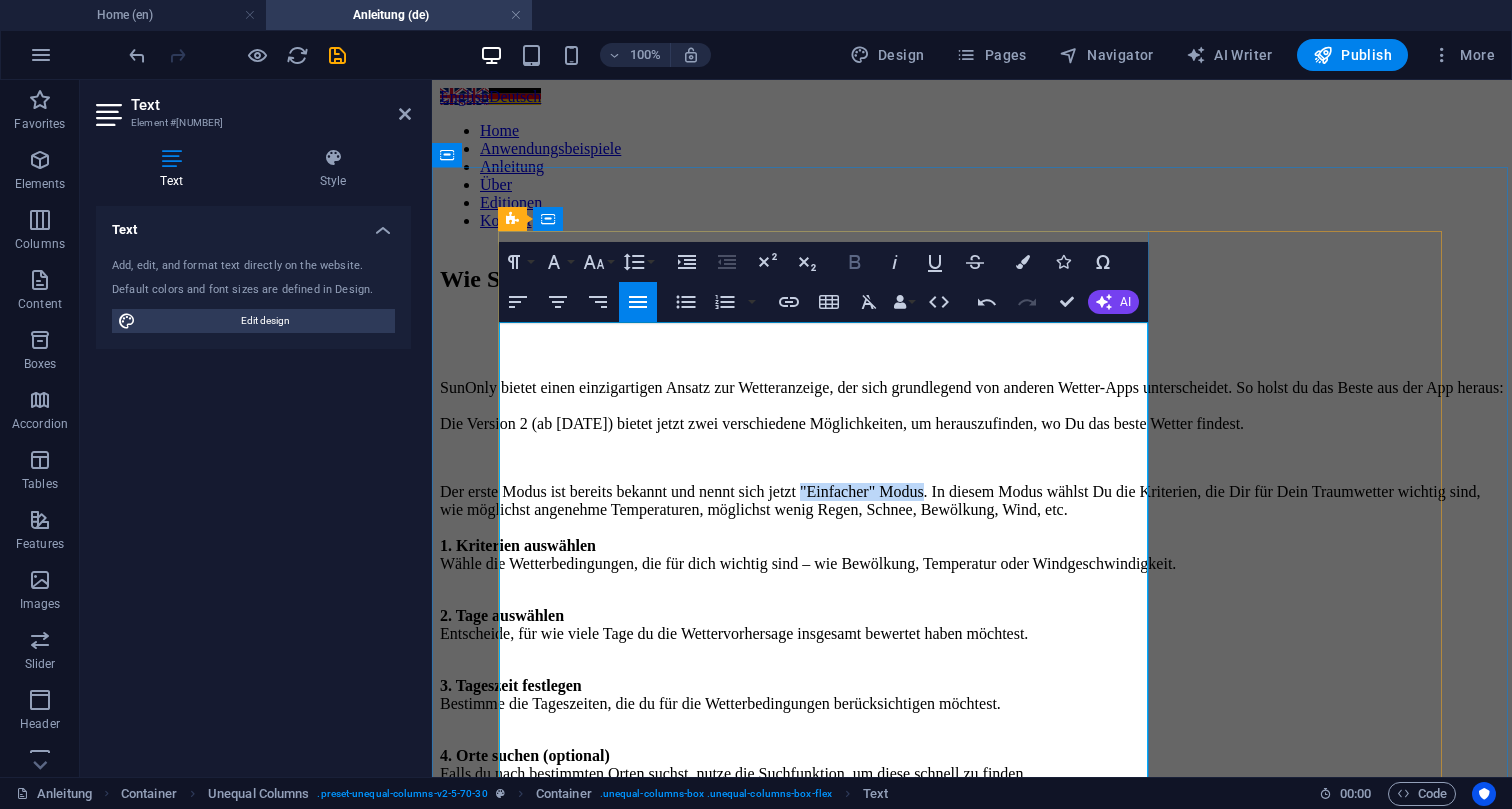 click 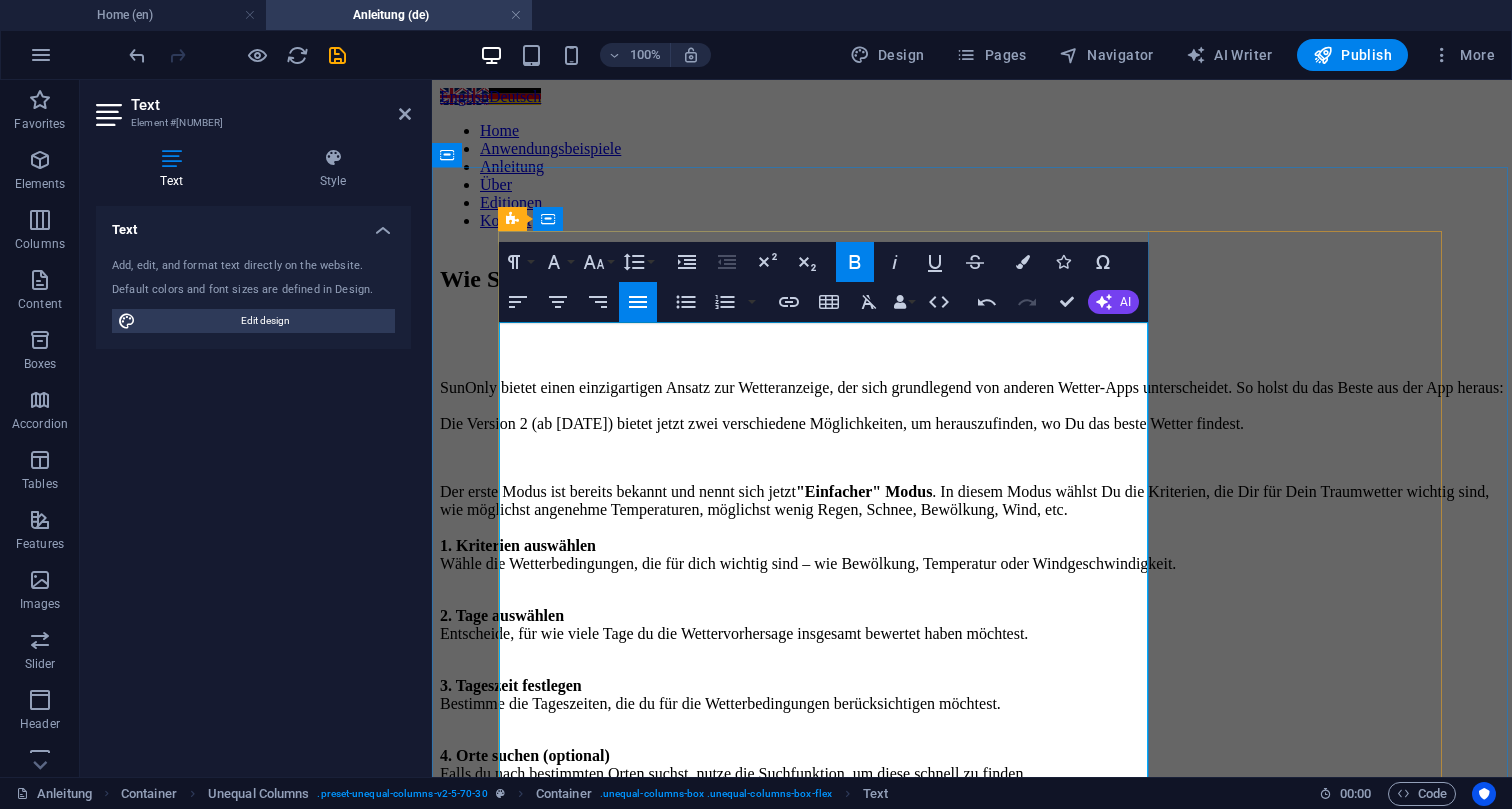 click on "Der erste Modus ist bereits bekannt und nennt sich jetzt  "Einfacher" Modus . In diesem Modus wählst Du die Kriterien, die Dir für Dein Traumwetter wichtig sind, wie möglichst angenehme Temperaturen, möglichst wenig Regen, Schnee, Bewölkung, Wind, etc. 1. Kriterien auswählen Wähle die Wetterbedingungen, die für dich wichtig sind – wie Bewölkung, Temperatur oder Windgeschwindigkeit." at bounding box center [972, 528] 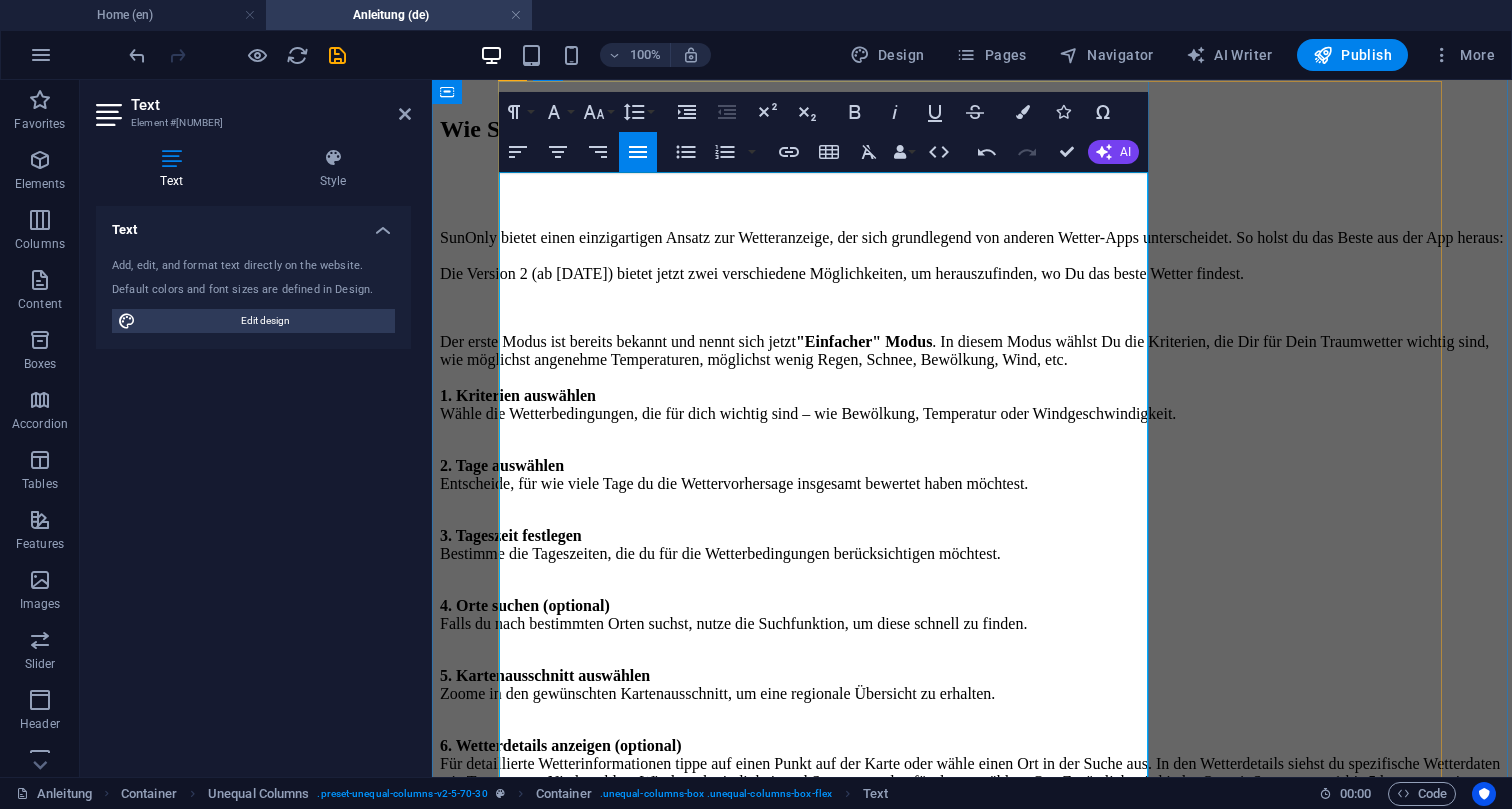 scroll, scrollTop: 153, scrollLeft: 0, axis: vertical 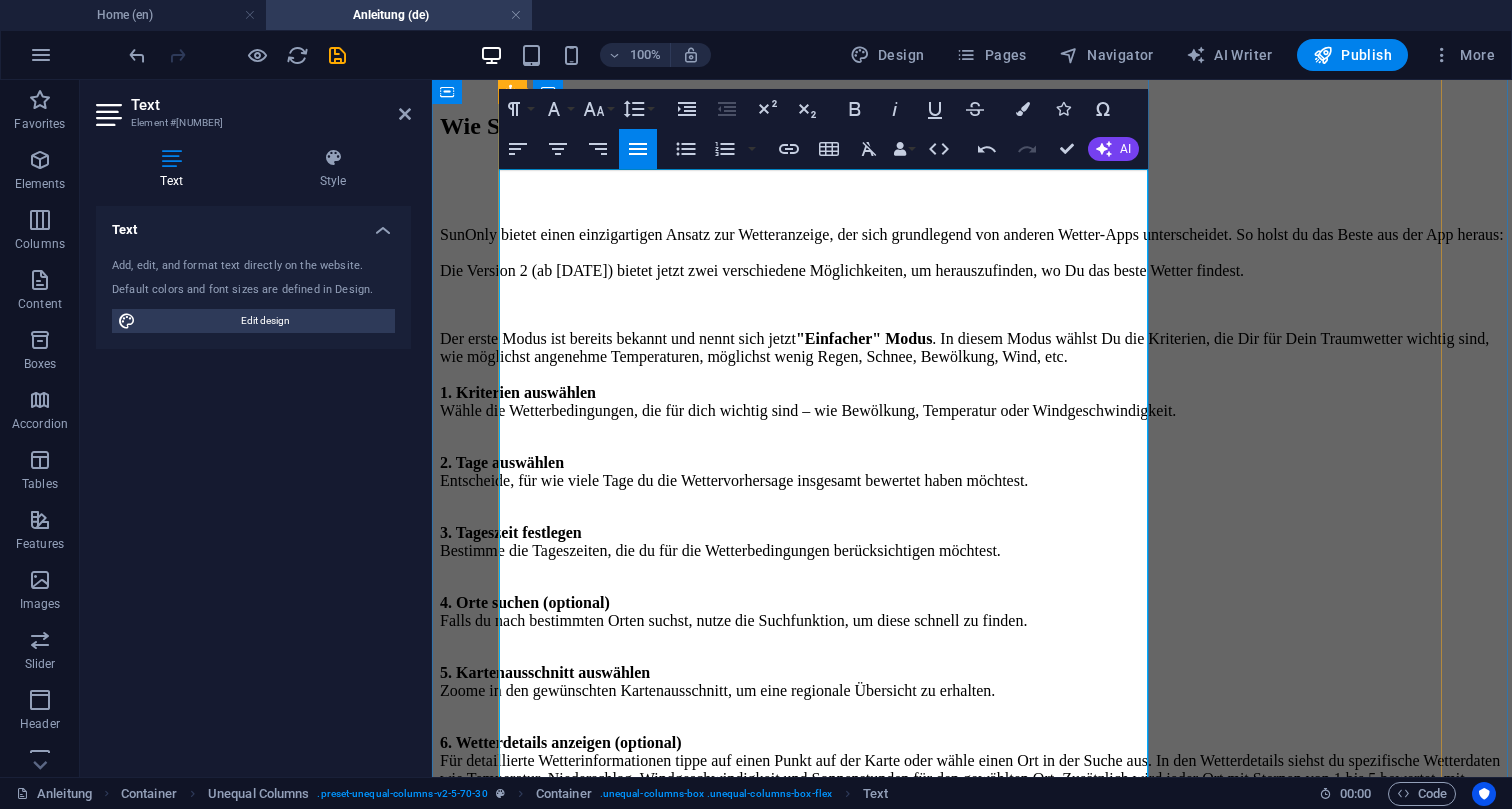 click on "Der erste Modus ist bereits bekannt und nennt sich jetzt  "Einfacher" Modus . In diesem Modus wählst Du die Kriterien, die Dir für Dein Traumwetter wichtig sind, wie möglichst angenehme Temperaturen, möglichst wenig Regen, Schnee, Bewölkung, Wind, etc. 1. Kriterien auswählen Wähle die Wetterbedingungen, die für dich wichtig sind – wie Bewölkung, Temperatur oder Windgeschwindigkeit." at bounding box center [972, 375] 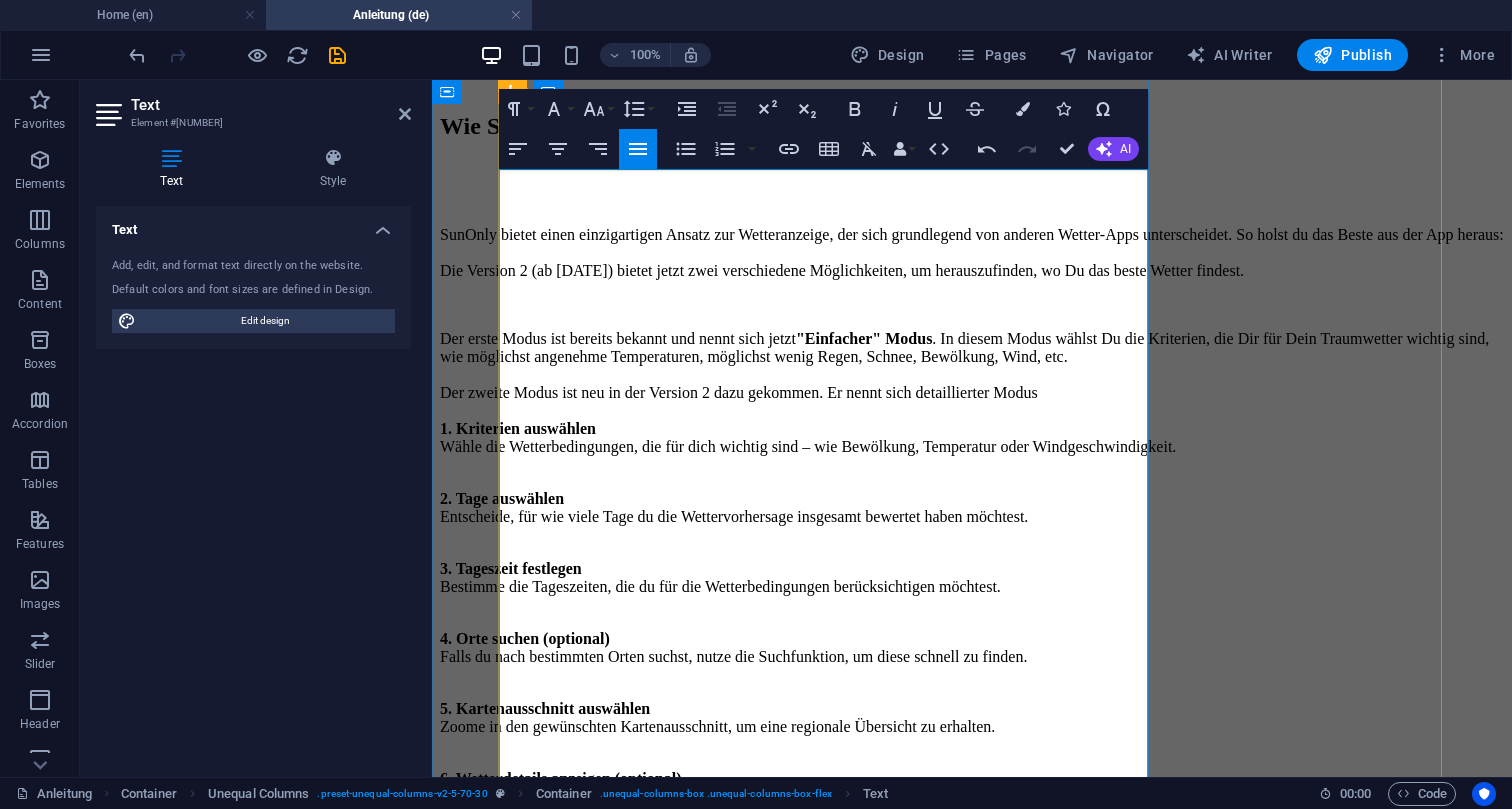 click on "Der erste Modus ist bereits bekannt und nennt sich jetzt  "Einfacher" Modus . In diesem Modus wählst Du die Kriterien, die Dir für Dein Traumwetter wichtig sind, wie möglichst angenehme Temperaturen, möglichst wenig Regen, Schnee, Bewölkung, Wind, etc. Der zweite Modus ist neu in der Version 2 dazu gekommen. Er nennt sich detaillierter Modus 1. Kriterien auswählen Wähle die Wetterbedingungen, die für dich wichtig sind – wie Bewölkung, Temperatur oder Windgeschwindigkeit." at bounding box center [972, 393] 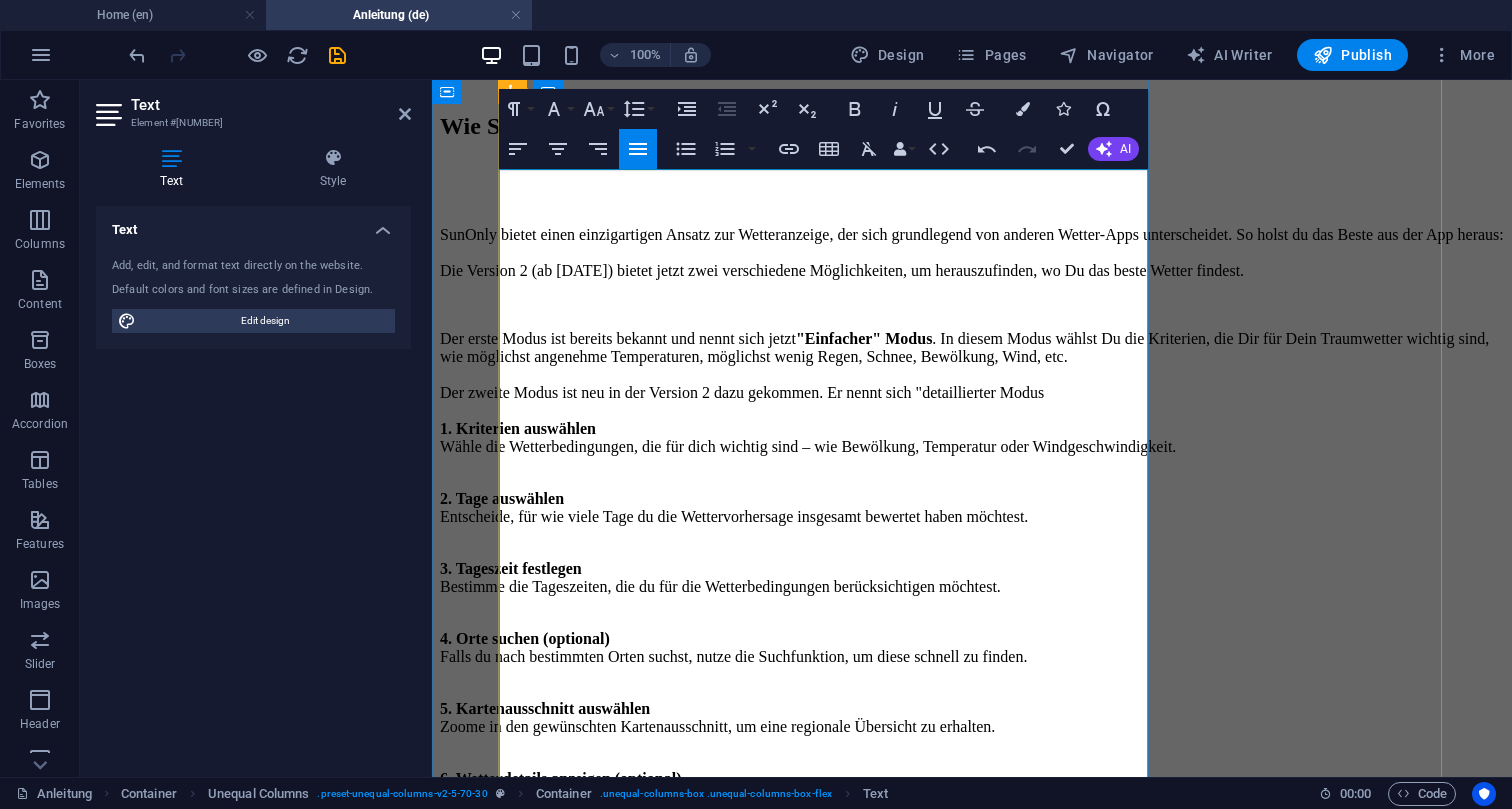 click on "Der erste Modus ist bereits bekannt und nennt sich jetzt  "Einfacher" Modus . In diesem Modus wählst Du die Kriterien, die Dir für Dein Traumwetter wichtig sind, wie möglichst angenehme Temperaturen, möglichst wenig Regen, Schnee, Bewölkung, Wind, etc. Der zweite Modus ist neu in der Version 2 dazu gekommen. Er nennt sich "detaillierter Modus 1. Kriterien auswählen Wähle die Wetterbedingungen, die für dich wichtig sind – wie Bewölkung, Temperatur oder Windgeschwindigkeit." at bounding box center (972, 393) 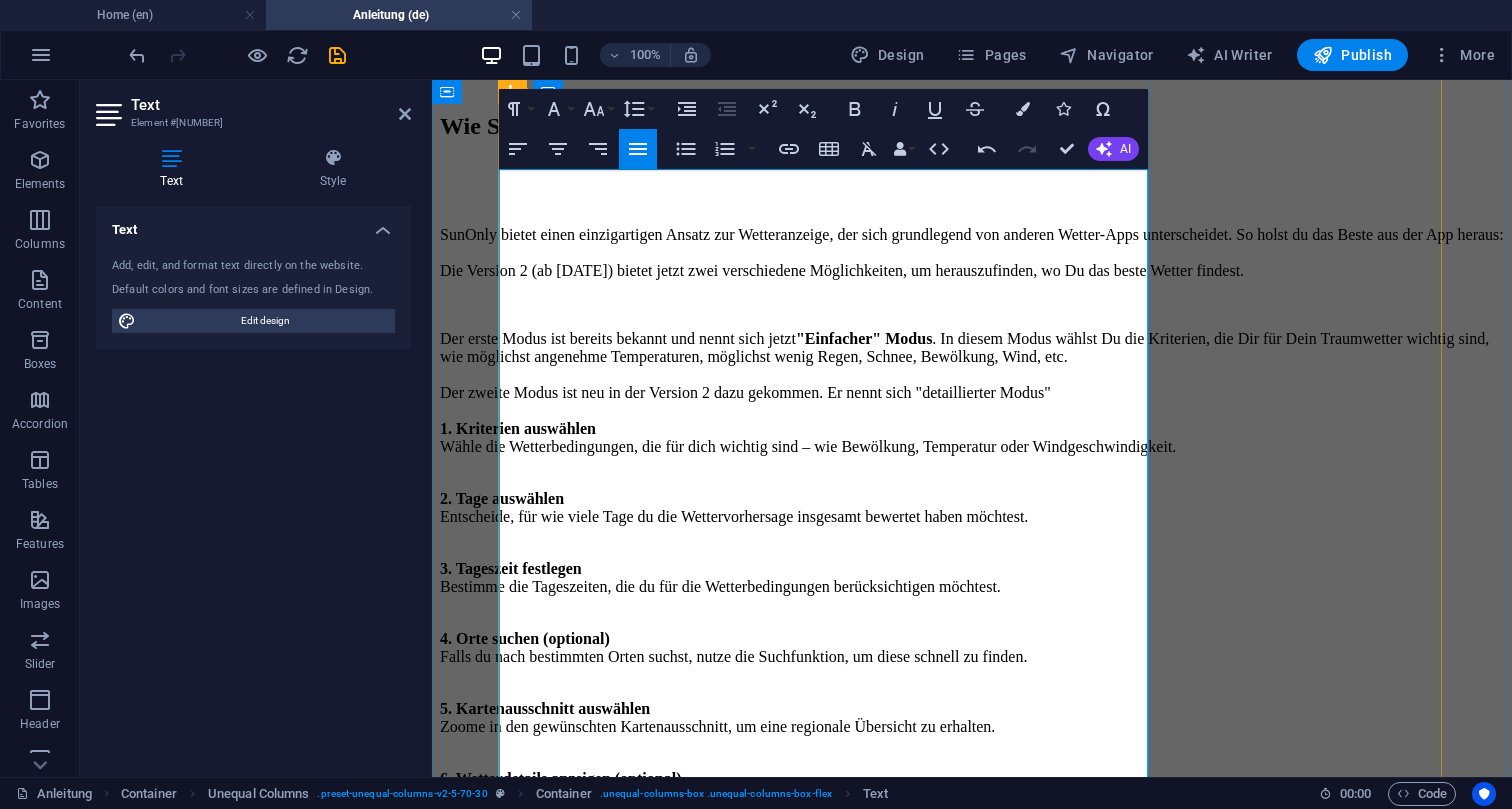 click on "Der erste Modus ist bereits bekannt und nennt sich jetzt  "Einfacher" Modus . In diesem Modus wählst Du die Kriterien, die Dir für Dein Traumwetter wichtig sind, wie möglichst angenehme Temperaturen, möglichst wenig Regen, Schnee, Bewölkung, Wind, etc. Der zweite Modus ist neu in der Version 2 dazu gekommen. Er nennt sich "detaillierter Modus" 1. Kriterien auswählen Wähle die Wetterbedingungen, die für dich wichtig sind – wie Bewölkung, Temperatur oder Windgeschwindigkeit." at bounding box center [972, 393] 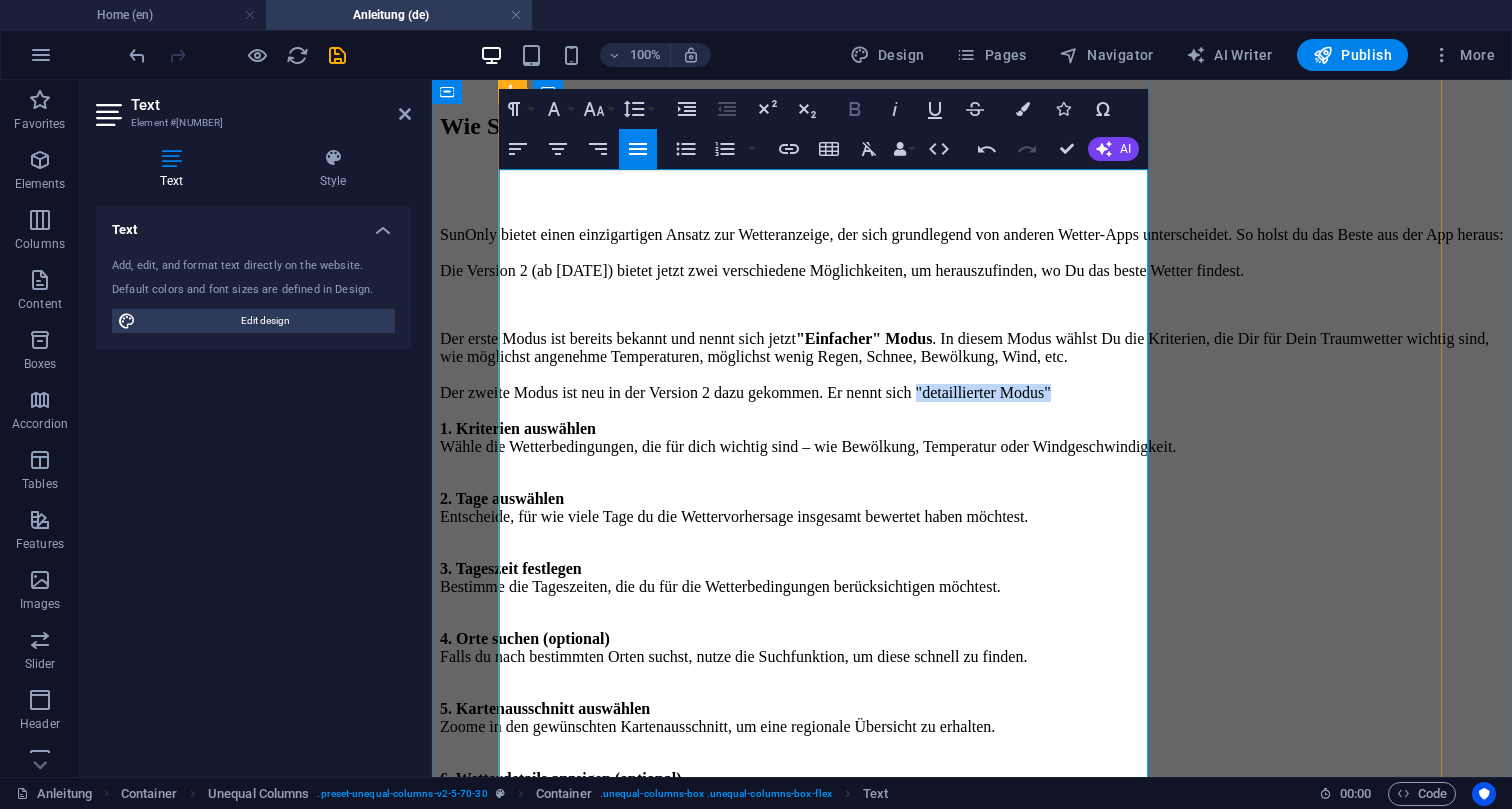 click 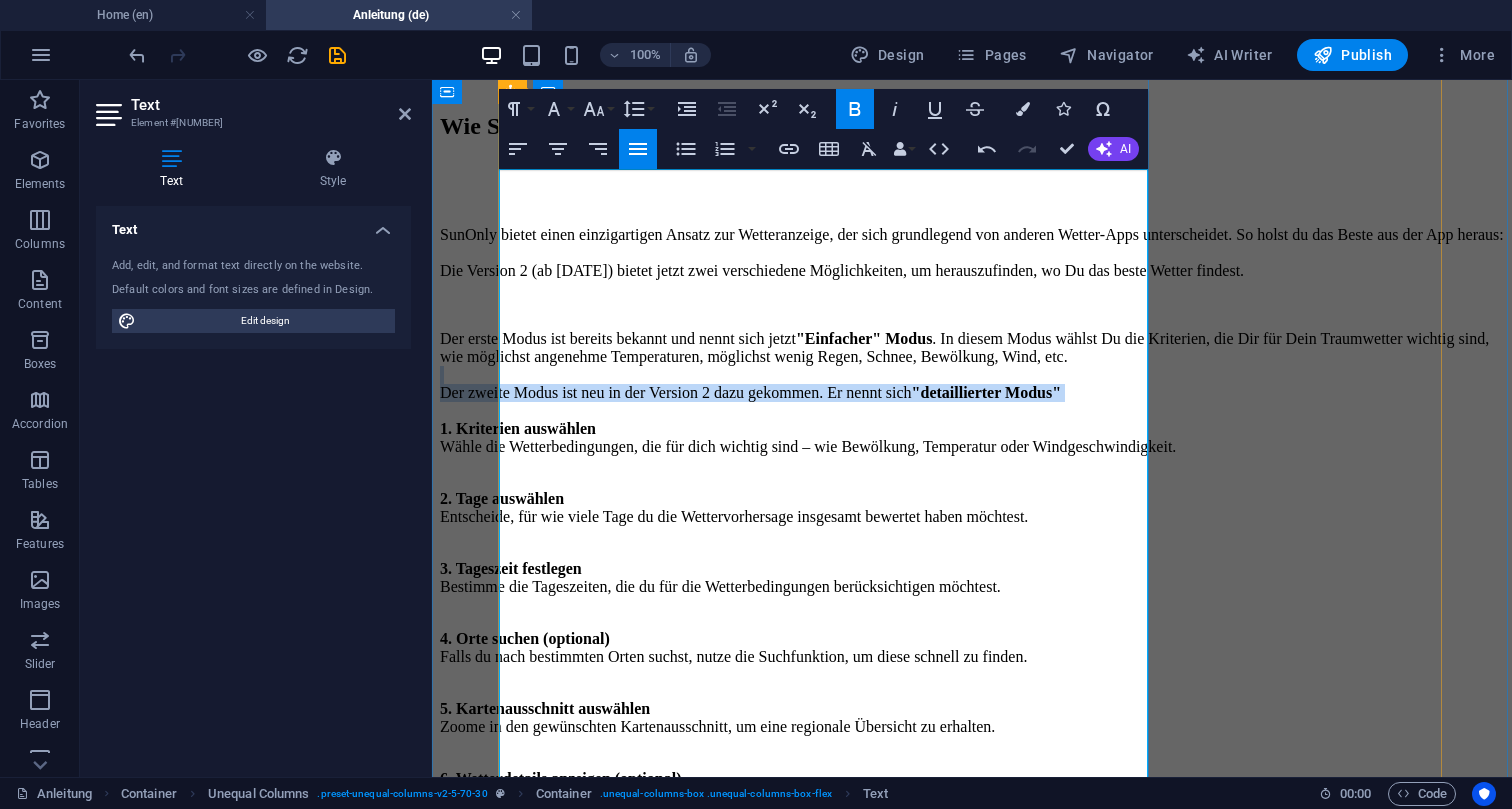 click on "Der erste Modus ist bereits bekannt und nennt sich jetzt  "Einfacher" Modus . In diesem Modus wählst Du die Kriterien, die Dir für Dein Traumwetter wichtig sind, wie möglichst angenehme Temperaturen, möglichst wenig Regen, Schnee, Bewölkung, Wind, etc. Der zweite Modus ist neu in der Version 2 dazu gekommen. Er nennt sich  "detaillierter Modus" 1. Kriterien auswählen Wähle die Wetterbedingungen, die für dich wichtig sind – wie Bewölkung, Temperatur oder Windgeschwindigkeit." at bounding box center [972, 393] 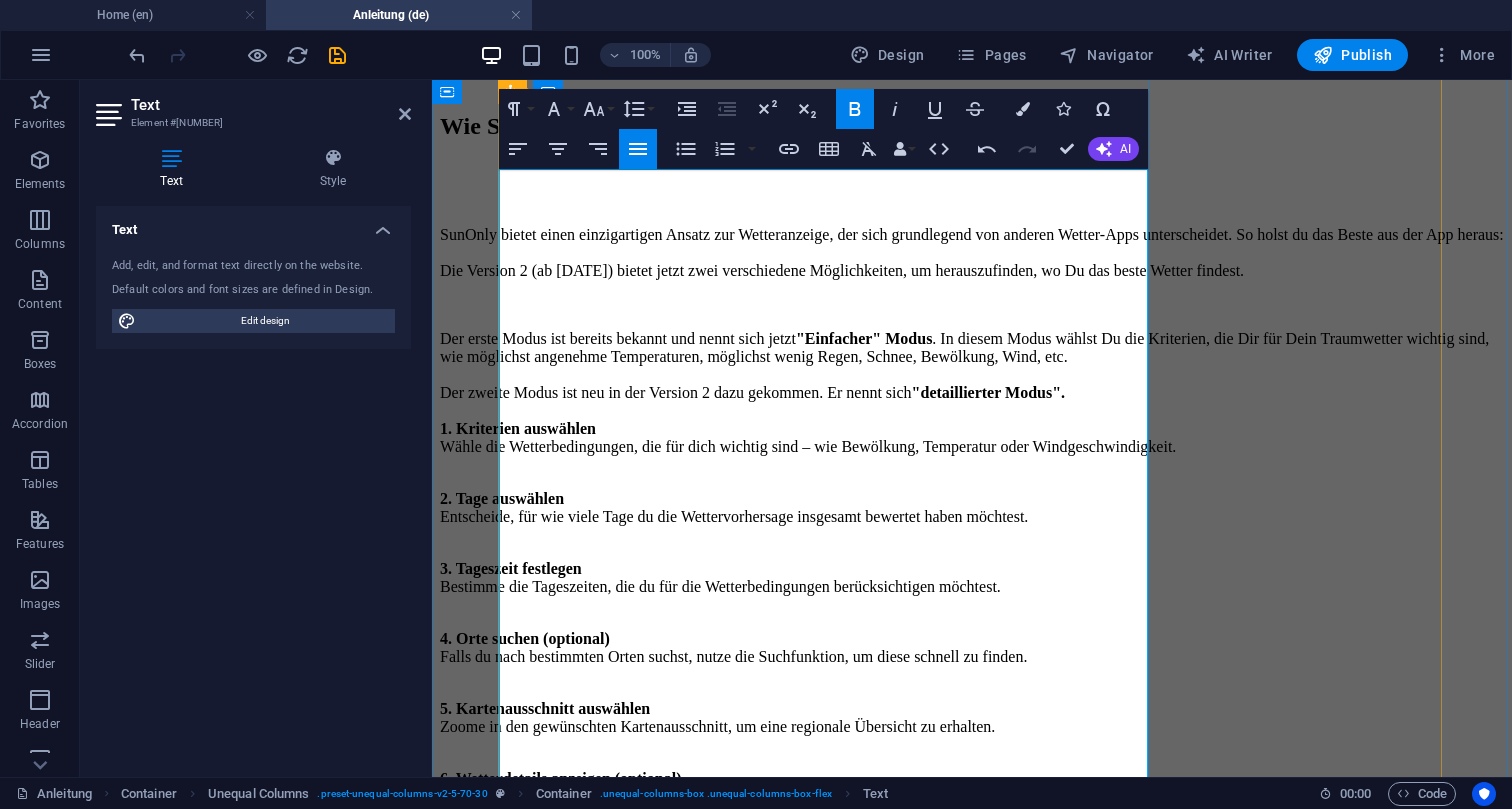 click on "Der erste Modus ist bereits bekannt und nennt sich jetzt  "Einfacher" Modus . In diesem Modus wählst Du die Kriterien, die Dir für Dein Traumwetter wichtig sind, wie möglichst angenehme Temperaturen, möglichst wenig Regen, Schnee, Bewölkung, Wind, etc. Der zweite Modus ist neu in der Version 2 dazu gekommen. Er nennt sich  "detaillierter Modus". 1. Kriterien auswählen Wähle die Wetterbedingungen, die für dich wichtig sind – wie Bewölkung, Temperatur oder Windgeschwindigkeit." at bounding box center [972, 393] 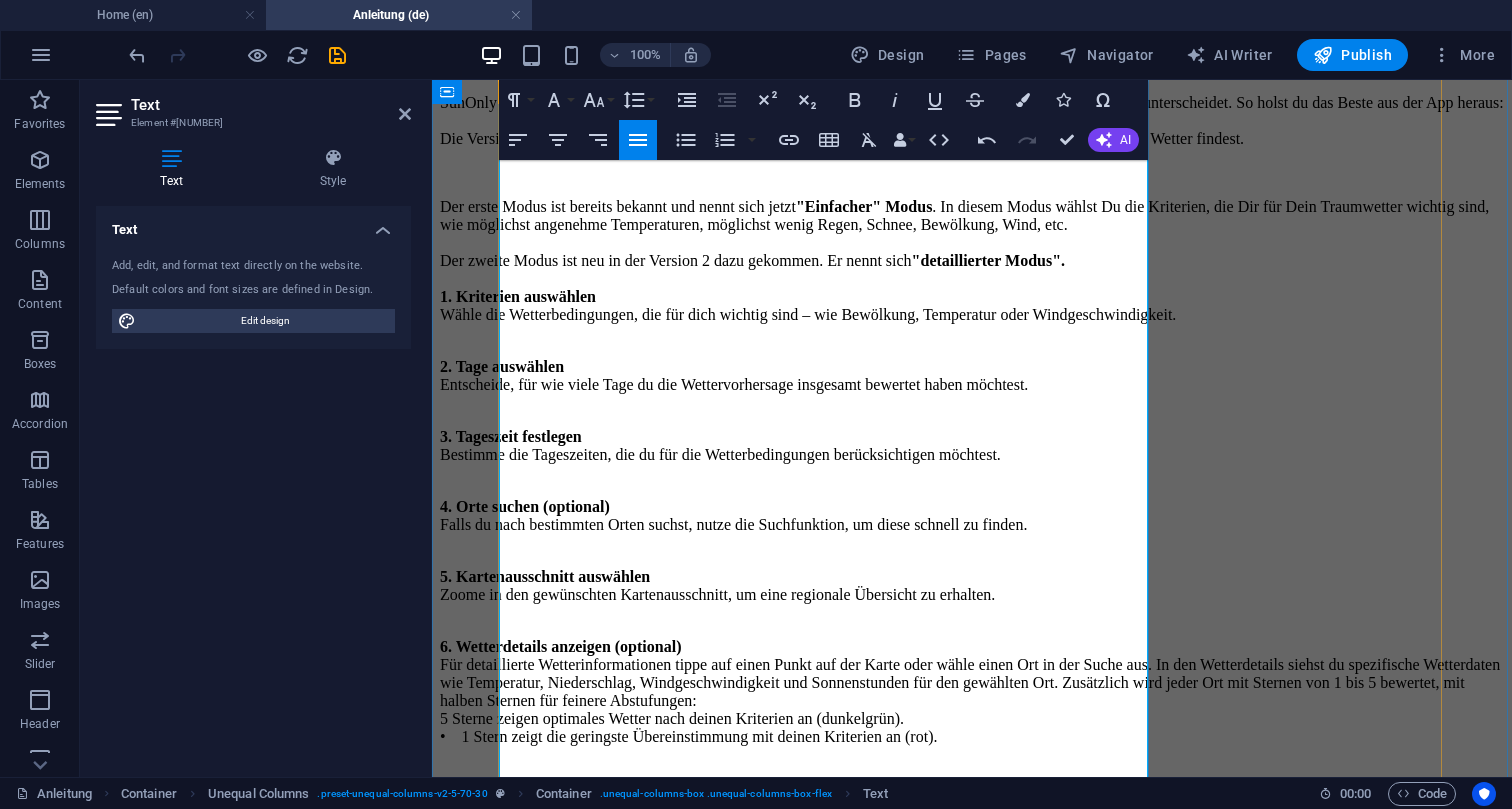 scroll, scrollTop: 286, scrollLeft: 0, axis: vertical 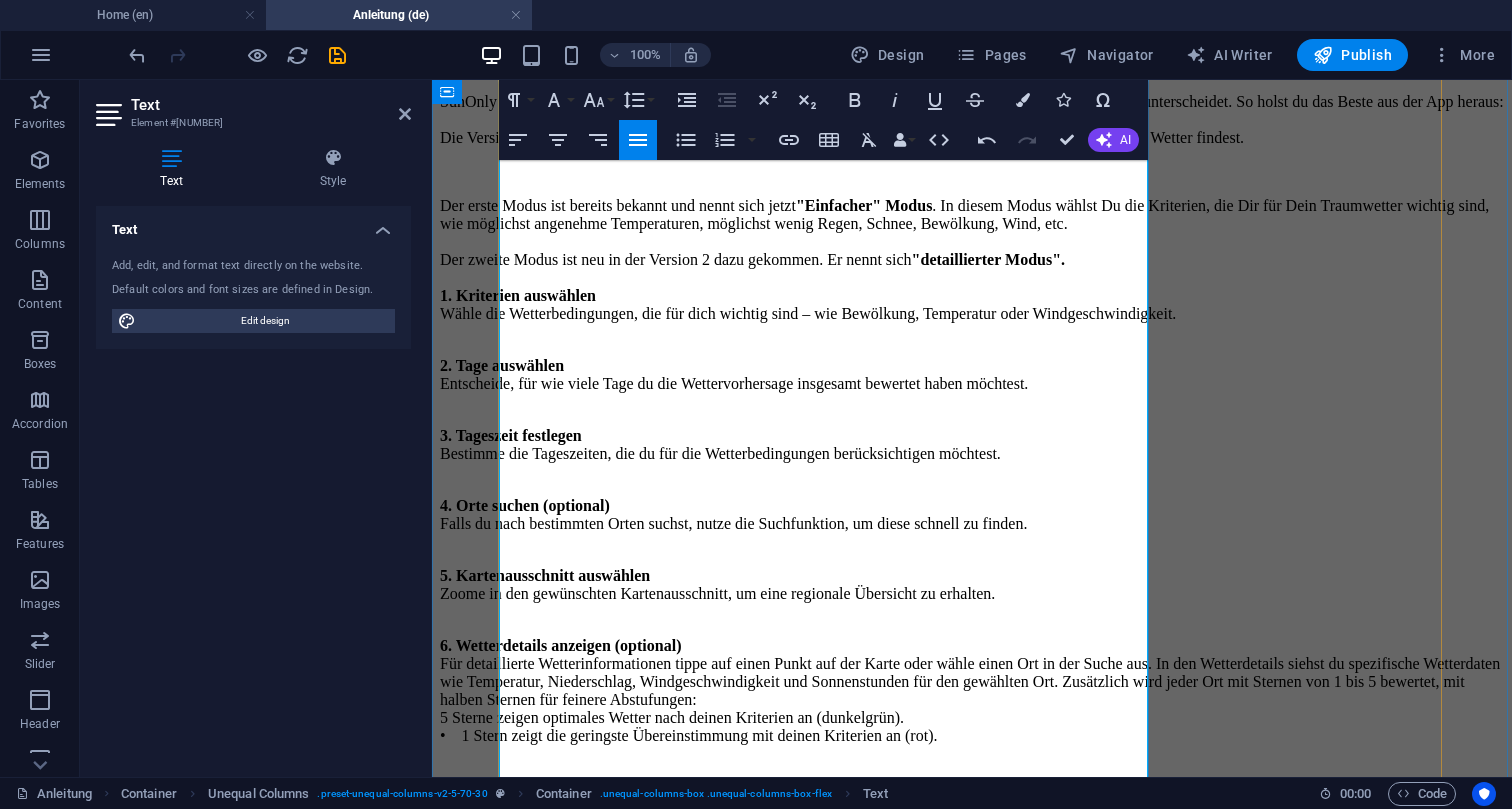 click on "Der erste Modus ist bereits bekannt und nennt sich jetzt  "Einfacher" Modus . In diesem Modus wählst Du die Kriterien, die Dir für Dein Traumwetter wichtig sind, wie möglichst angenehme Temperaturen, möglichst wenig Regen, Schnee, Bewölkung, Wind, etc. Der zweite Modus ist neu in der Version 2 dazu gekommen. Er nennt sich  "detaillierter Modus". 1. Kriterien auswählen Wähle die Wetterbedingungen, die für dich wichtig sind – wie Bewölkung, Temperatur oder Windgeschwindigkeit." at bounding box center (972, 260) 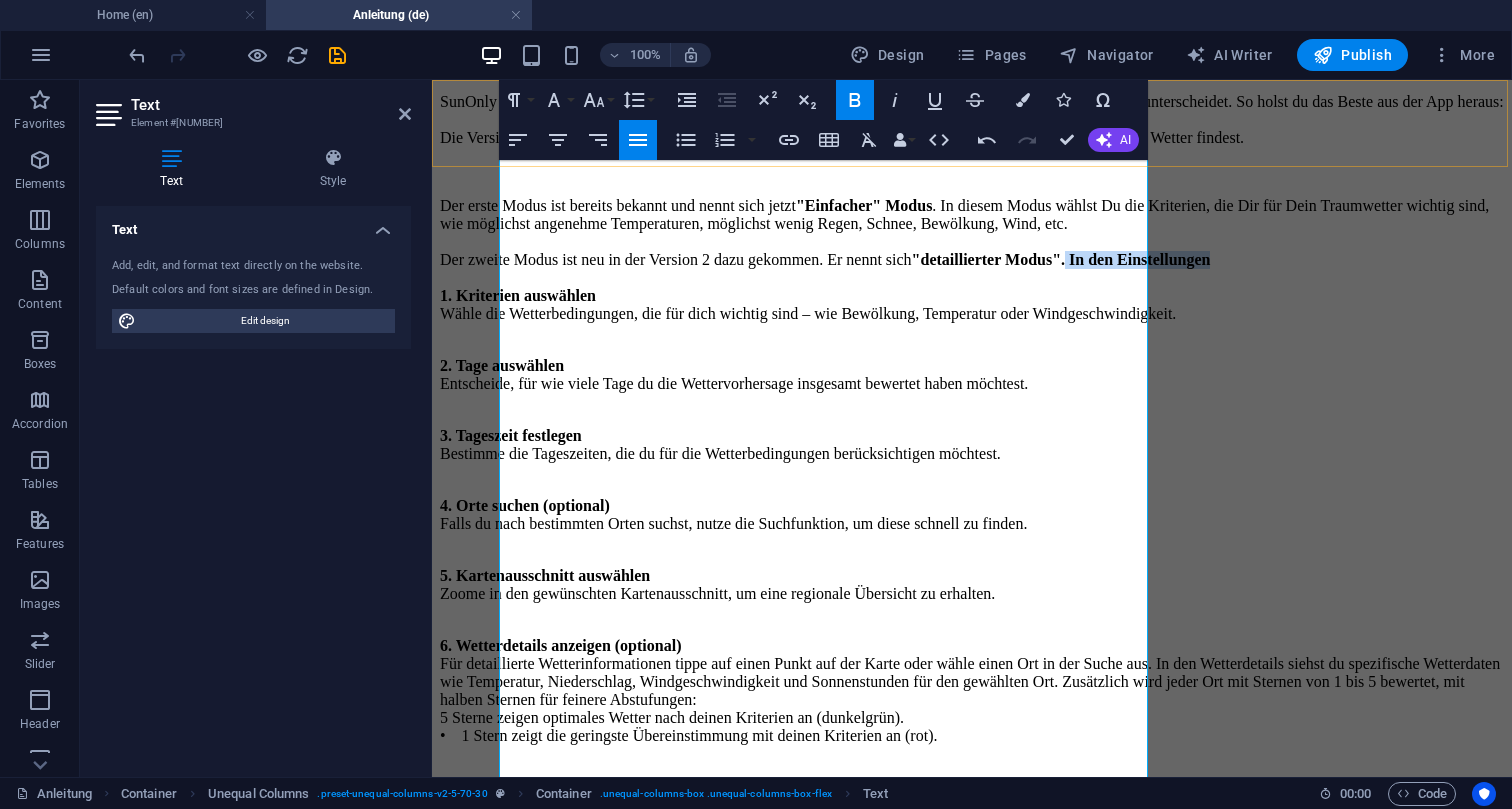 click 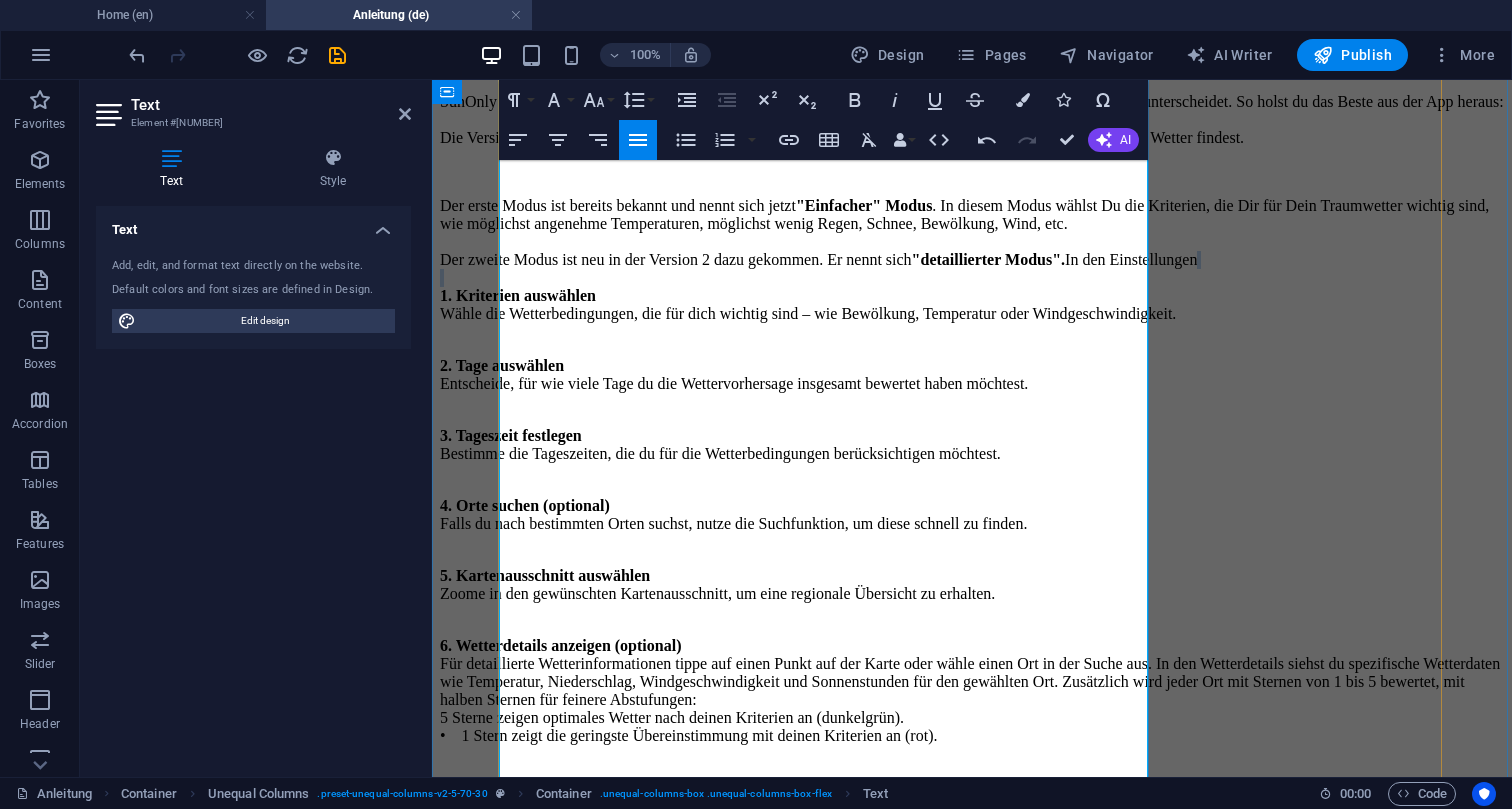 click on "Der erste Modus ist bereits bekannt und nennt sich jetzt  "Einfacher" Modus . In diesem Modus wählst Du die Kriterien, die Dir für Dein Traumwetter wichtig sind, wie möglichst angenehme Temperaturen, möglichst wenig Regen, Schnee, Bewölkung, Wind, etc. Der zweite Modus ist neu in der Version 2 dazu gekommen. Er nennt sich  "detaillierter Modus".  In den Einstellungen 1. Kriterien auswählen Wähle die Wetterbedingungen, die für dich wichtig sind – wie Bewölkung, Temperatur oder Windgeschwindigkeit." at bounding box center [972, 260] 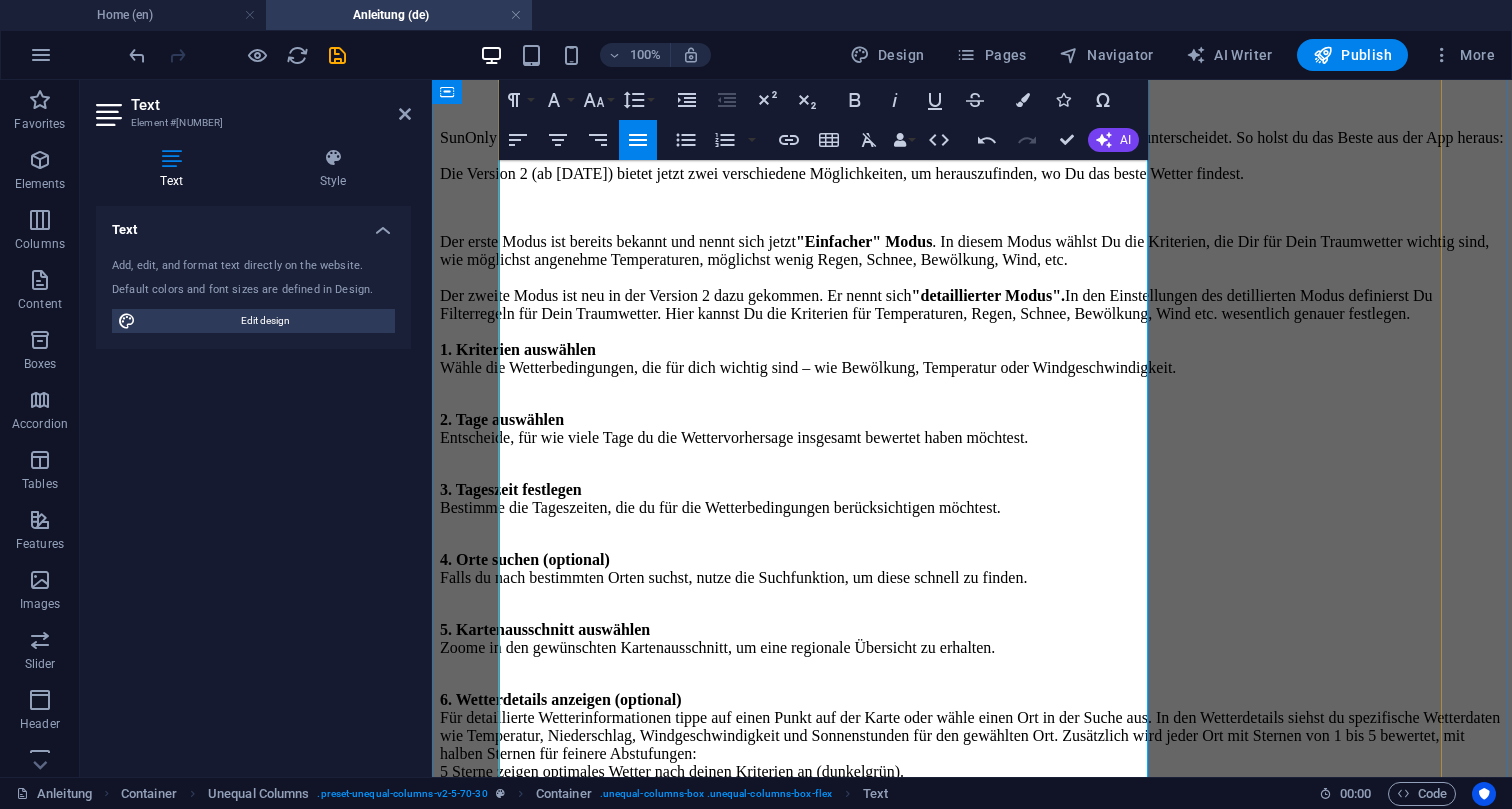 scroll, scrollTop: 249, scrollLeft: 0, axis: vertical 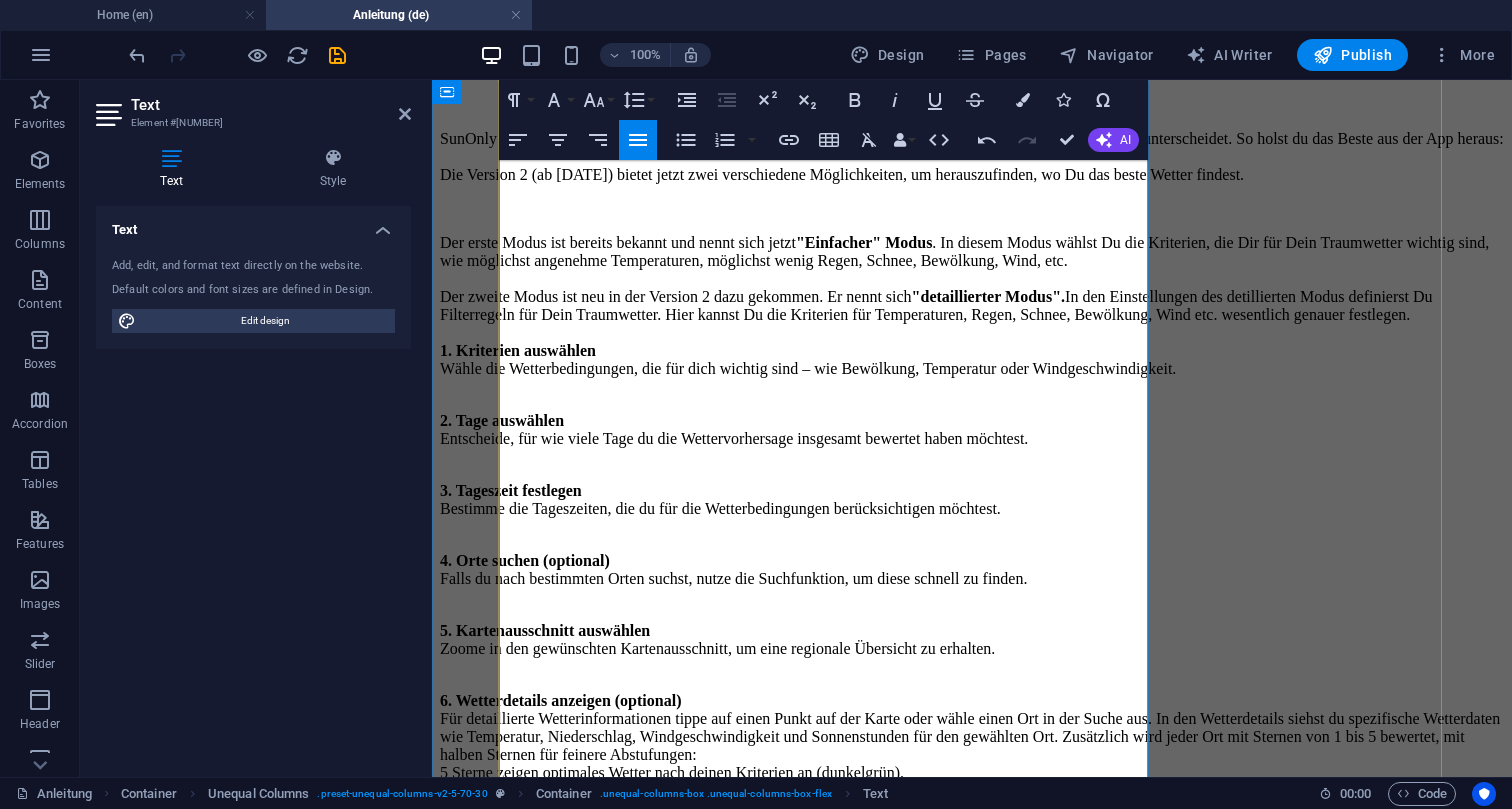 click on "1. Kriterien auswählen" at bounding box center [518, 350] 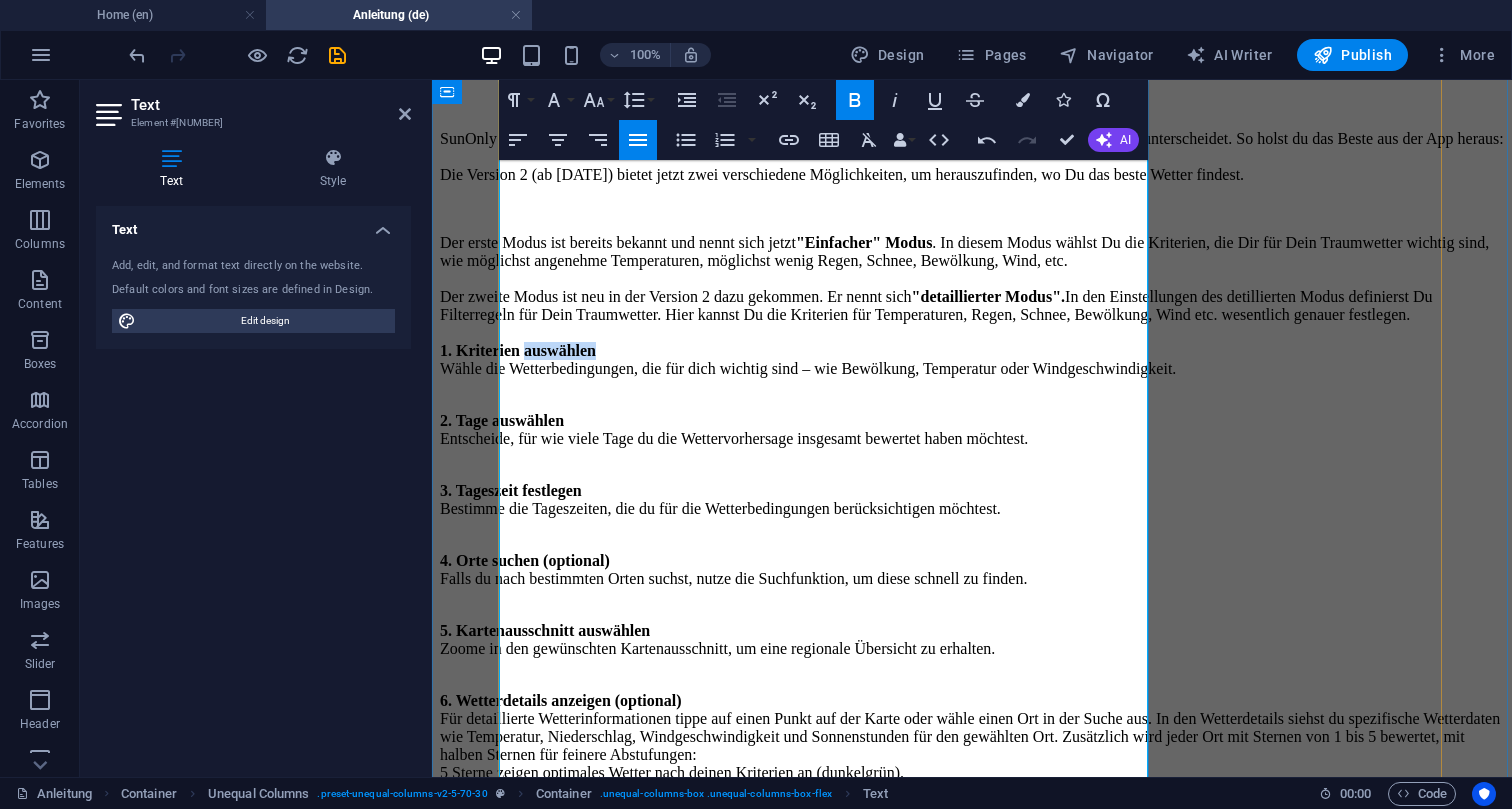 click on "1. Kriterien auswählen" at bounding box center [518, 350] 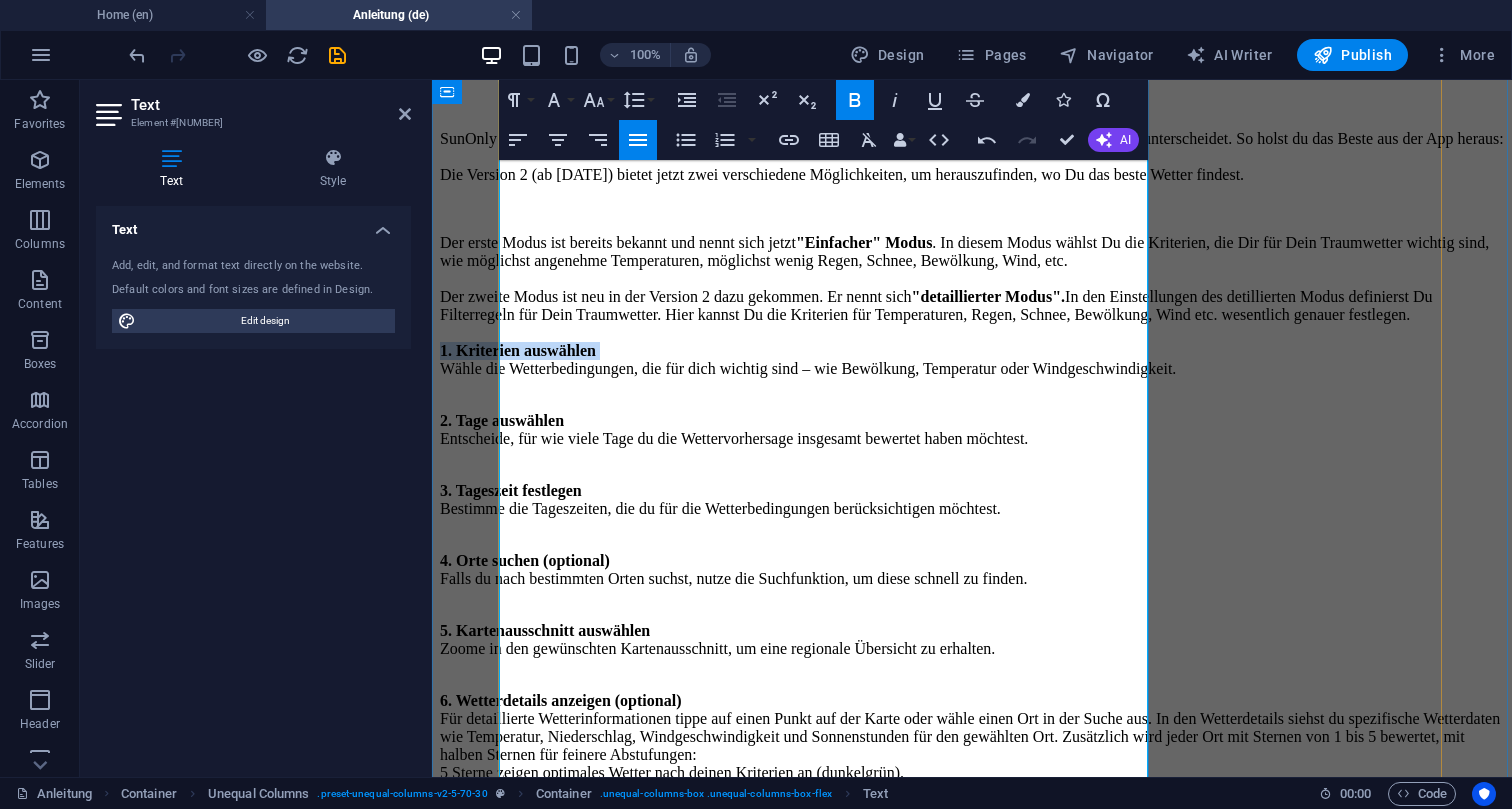 click on "1. Kriterien auswählen" at bounding box center (518, 350) 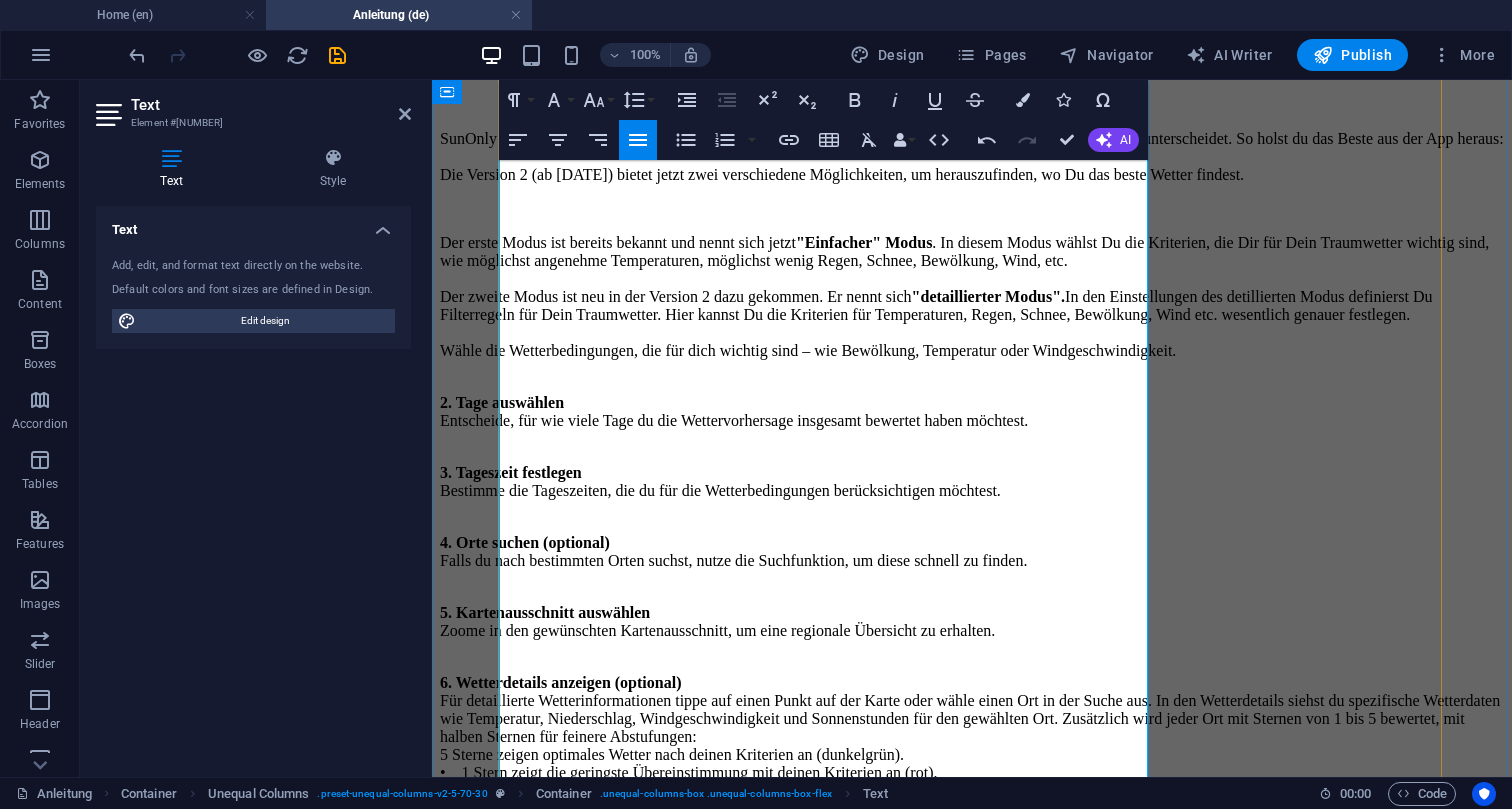 click at bounding box center (972, 209) 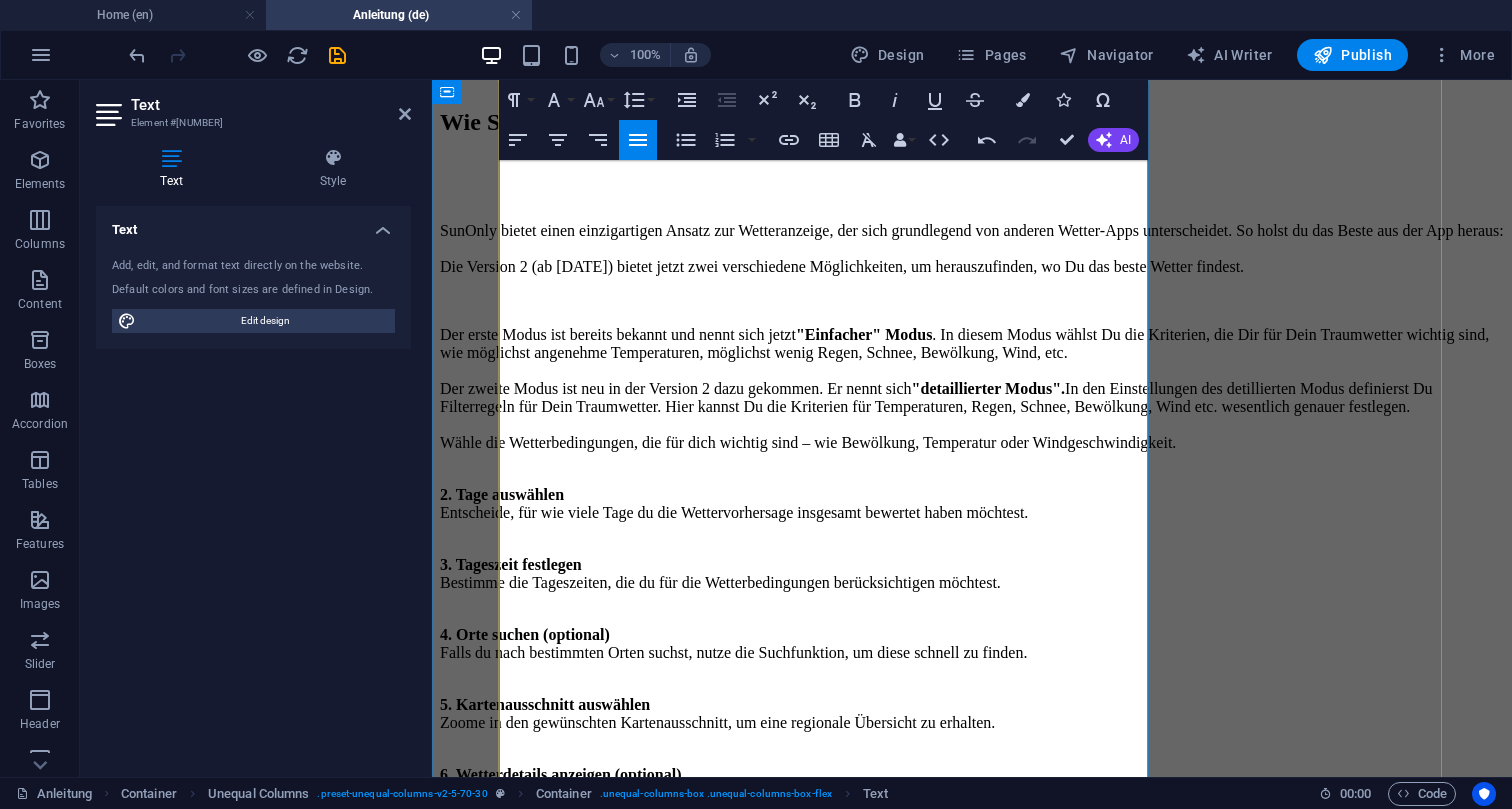 scroll, scrollTop: 141, scrollLeft: 0, axis: vertical 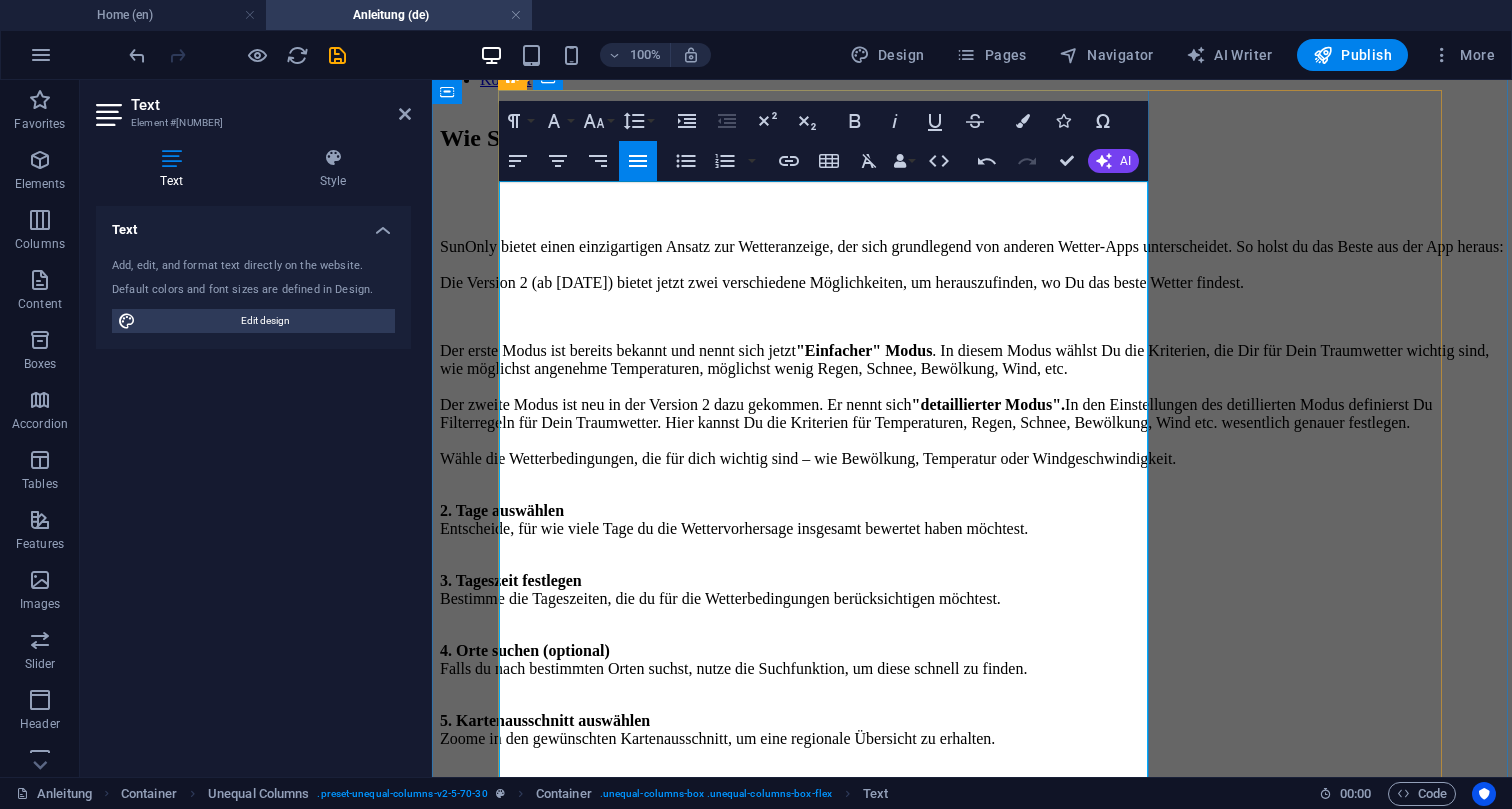 click on "SunOnly bietet einen einzigartigen Ansatz zur Wetteranzeige, der sich grundlegend von anderen Wetter-Apps unterscheidet. So holst du das Beste aus der App heraus: Die Version 2 (ab 08/2025) bietet jetzt zwei verschiedene Möglichkeiten, um herauszufinden, wo Du das beste Wetter findest." at bounding box center [972, 265] 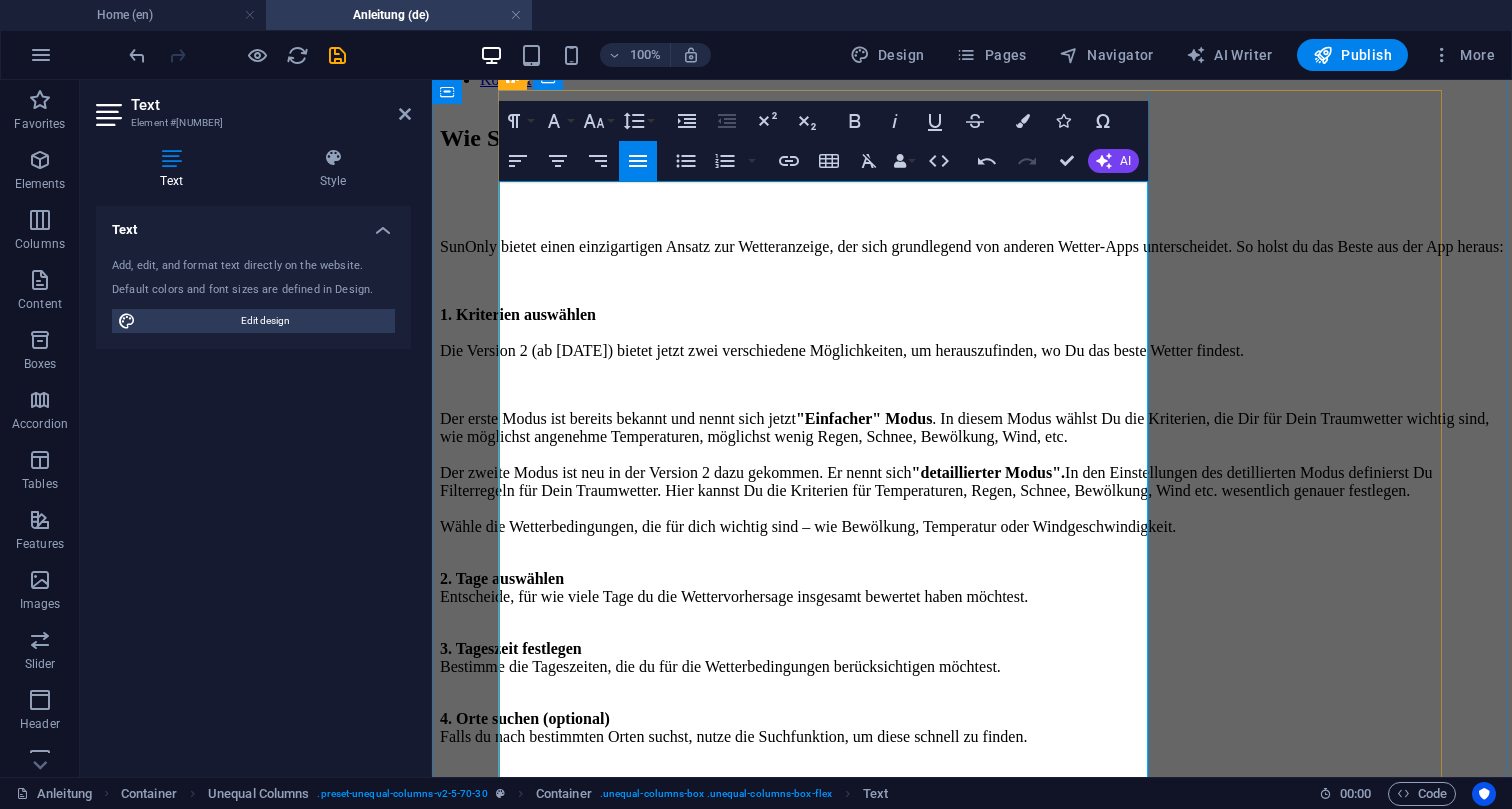 click on "1. Kriterien auswählen Die Version 2 (ab 08/2025) bietet jetzt zwei verschiedene Möglichkeiten, um herauszufinden, wo Du das beste Wetter findest." at bounding box center [972, 333] 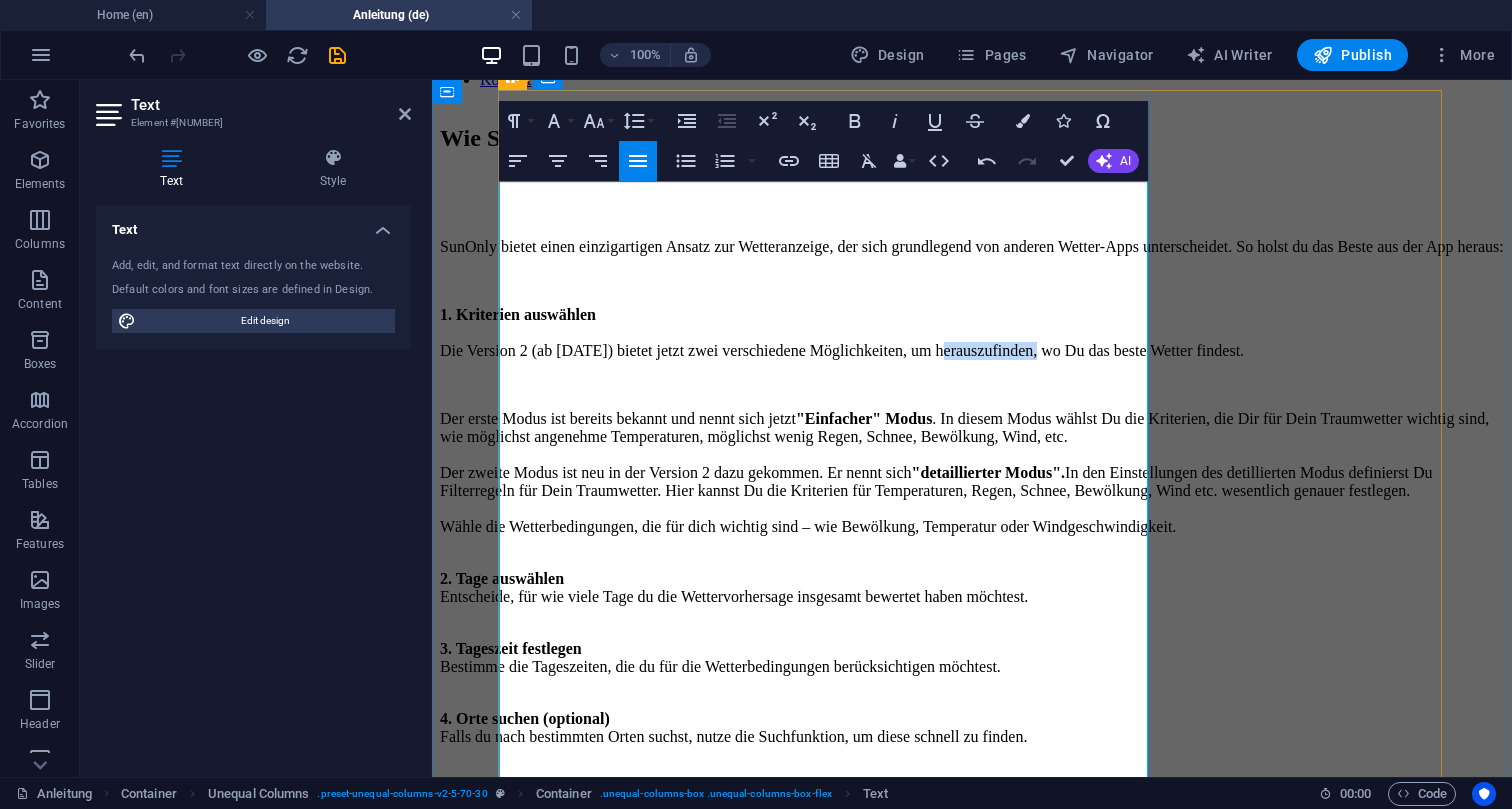 click on "1. Kriterien auswählen Die Version 2 (ab 08/2025) bietet jetzt zwei verschiedene Möglichkeiten, um herauszufinden, wo Du das beste Wetter findest." at bounding box center [972, 333] 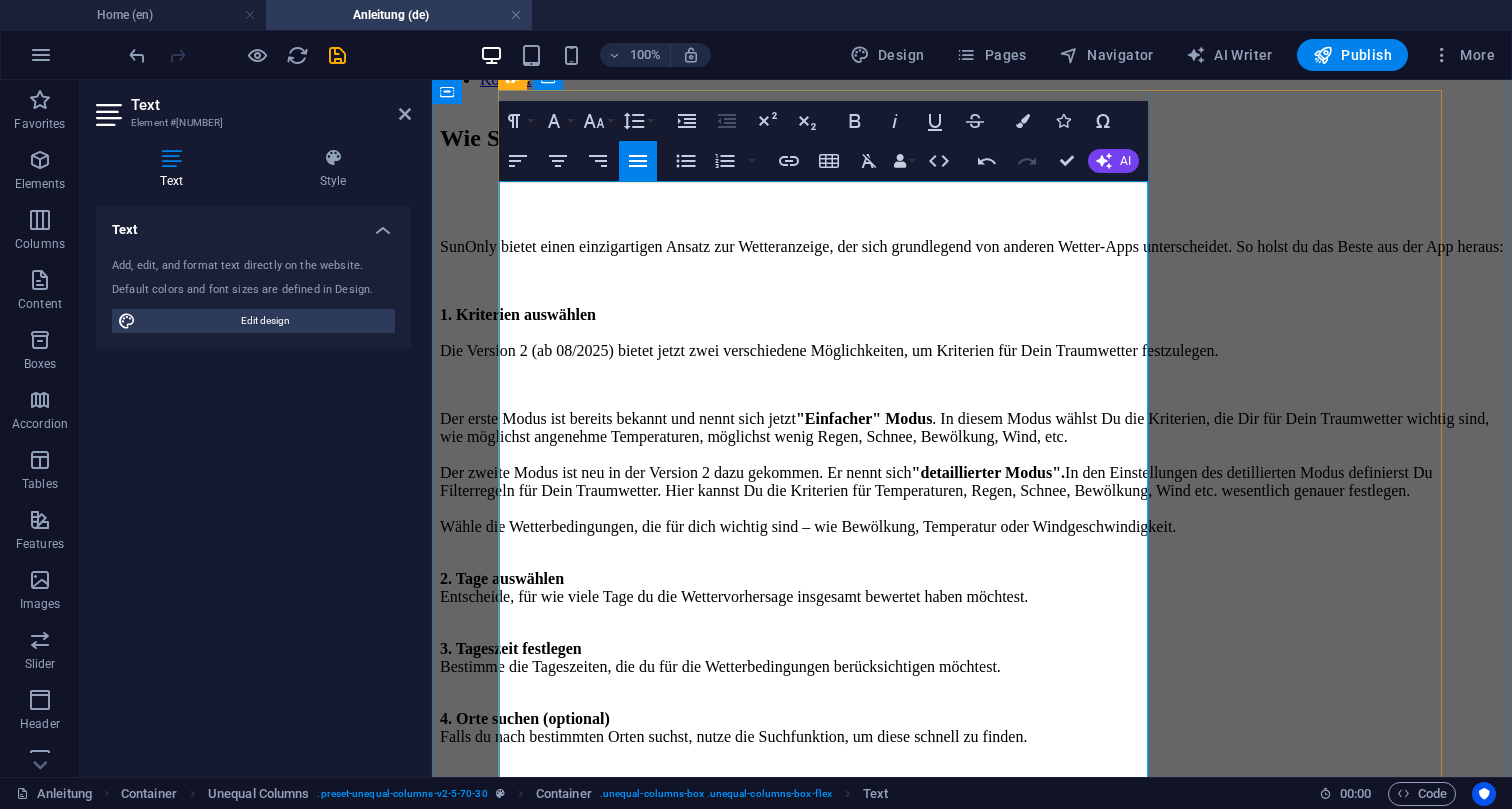 click on "Der erste Modus ist bereits bekannt und nennt sich jetzt  "Einfacher" Modus . In diesem Modus wählst Du die Kriterien, die Dir für Dein Traumwetter wichtig sind, wie möglichst angenehme Temperaturen, möglichst wenig Regen, Schnee, Bewölkung, Wind, etc. Der zweite Modus ist neu in der Version 2 dazu gekommen. Er nennt sich  "detaillierter Modus".  In den Einstellungen des detillierten Modus definierst Du Filterregeln für Dein Traumwetter. Hier kannst Du die Kriterien für Temperaturen, Regen, Schnee, Bewölkung, Wind etc. wesentlich genauer festlegen. Wähle die Wetterbedingungen, die für dich wichtig sind – wie Bewölkung, Temperatur oder Windgeschwindigkeit." at bounding box center [972, 473] 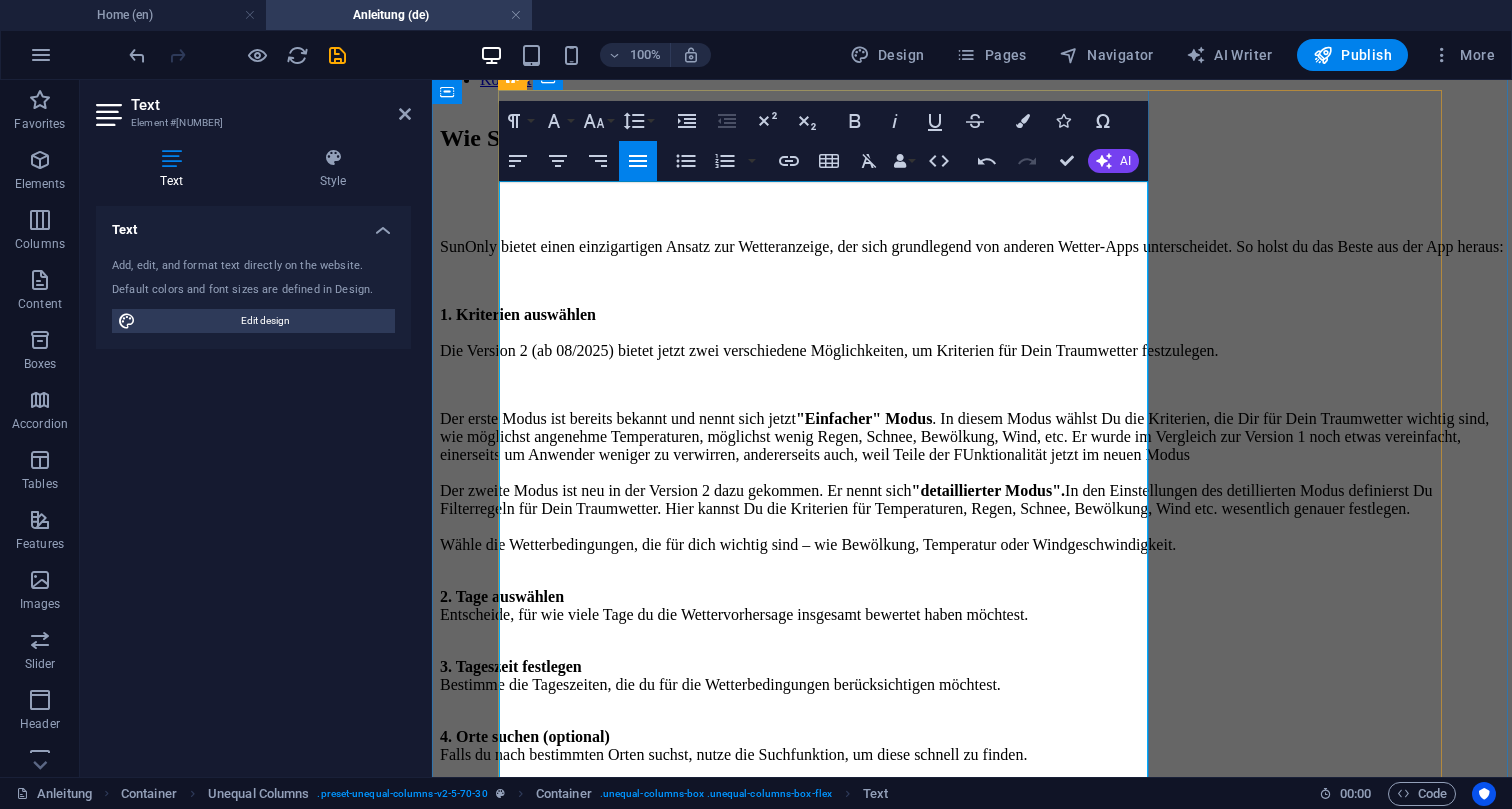 click on "Der erste Modus ist bereits bekannt und nennt sich jetzt "Einfacher" Modus. In diesem Modus wählst Du die Kriterien, die Dir für Dein Traumwetter wichtig sind, wie möglichst angenehme Temperaturen, möglichst wenig Regen, Schnee, Bewölkung, Wind, etc. Er wurde im Vergleich zur Version 1 noch etwas vereinfacht, einerseits um Anwender weniger zu verwirren, andererseits auch, weil sich Teile der Funktionalität jetzt im neuen Modus stecken Der zweite Modus ist neu in der Version 2 dazu gekommen. Er nennt sich "detaillierter Modus". In den Einstellungen des detillierten Modus definierst Du Filterregeln für Dein Traumwetter. Hier kannst Du die Kriterien für Temperaturen, Regen, Schnee, Bewölkung, Wind etc. wesentlich genauer festlegen. Wähle die Wetterbedingungen, die für dich wichtig sind – wie Bewölkung, Temperatur oder Windgeschwindigkeit." at bounding box center (972, 482) 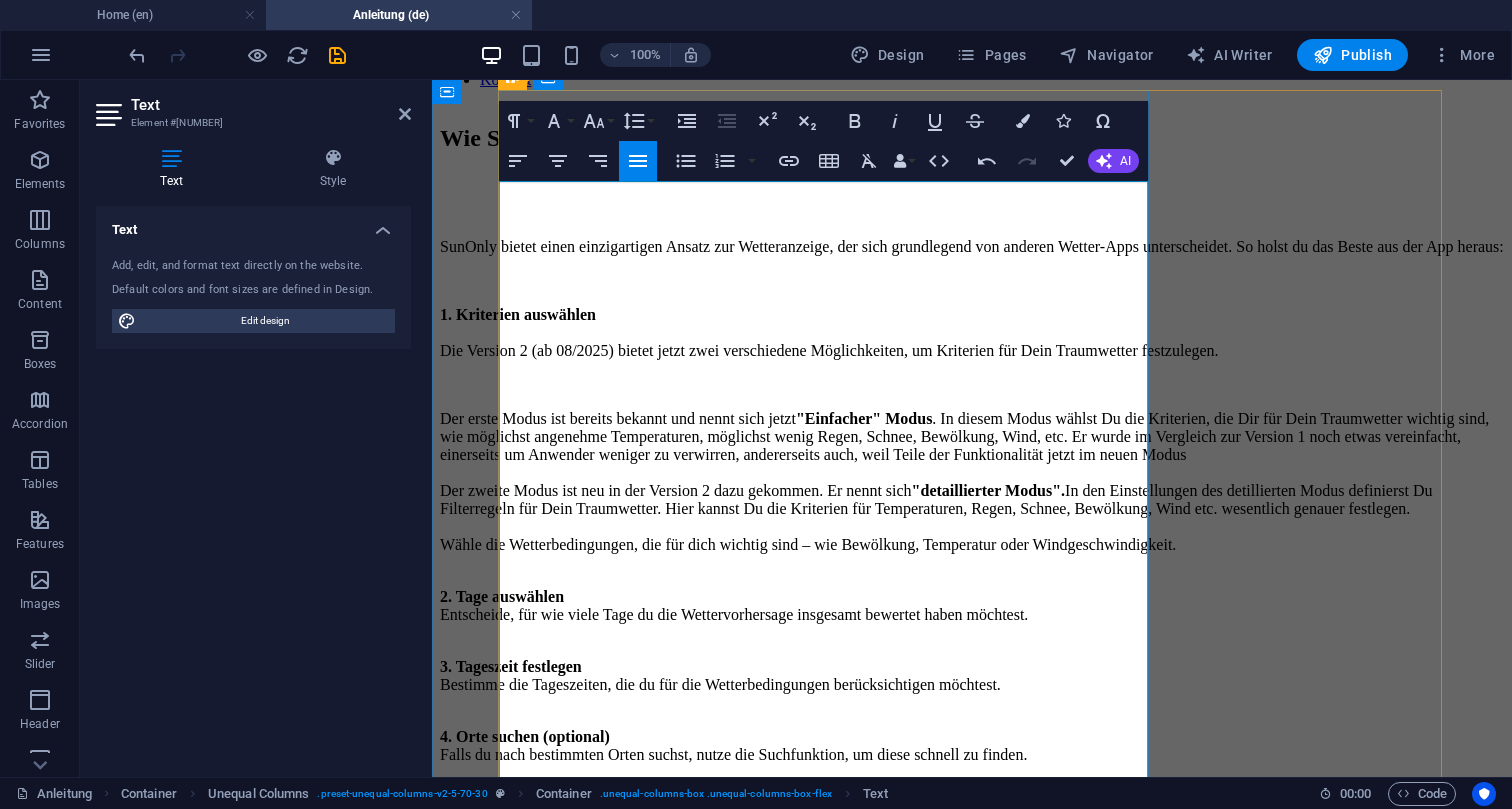 click on "Der erste Modus ist bereits bekannt und nennt sich jetzt  "Einfacher" Modus . In diesem Modus wählst Du die Kriterien, die Dir für Dein Traumwetter wichtig sind, wie möglichst angenehme Temperaturen, möglichst wenig Regen, Schnee, Bewölkung, Wind, etc. Er wurde im Vergleich zur Version 1 noch etwas vereinfacht, einerseits um Anwender weniger zu verwirren, andererseits auch, weil Teile der Funktionalität jetzt im neuen Modus  Der zweite Modus ist neu in der Version 2 dazu gekommen. Er nennt sich  "detaillierter Modus".  In den Einstellungen des detillierten Modus definierst Du Filterregeln für Dein Traumwetter. Hier kannst Du die Kriterien für Temperaturen, Regen, Schnee, Bewölkung, Wind etc. wesentlich genauer festlegen. Wähle die Wetterbedingungen, die für dich wichtig sind – wie Bewölkung, Temperatur oder Windgeschwindigkeit." at bounding box center (972, 482) 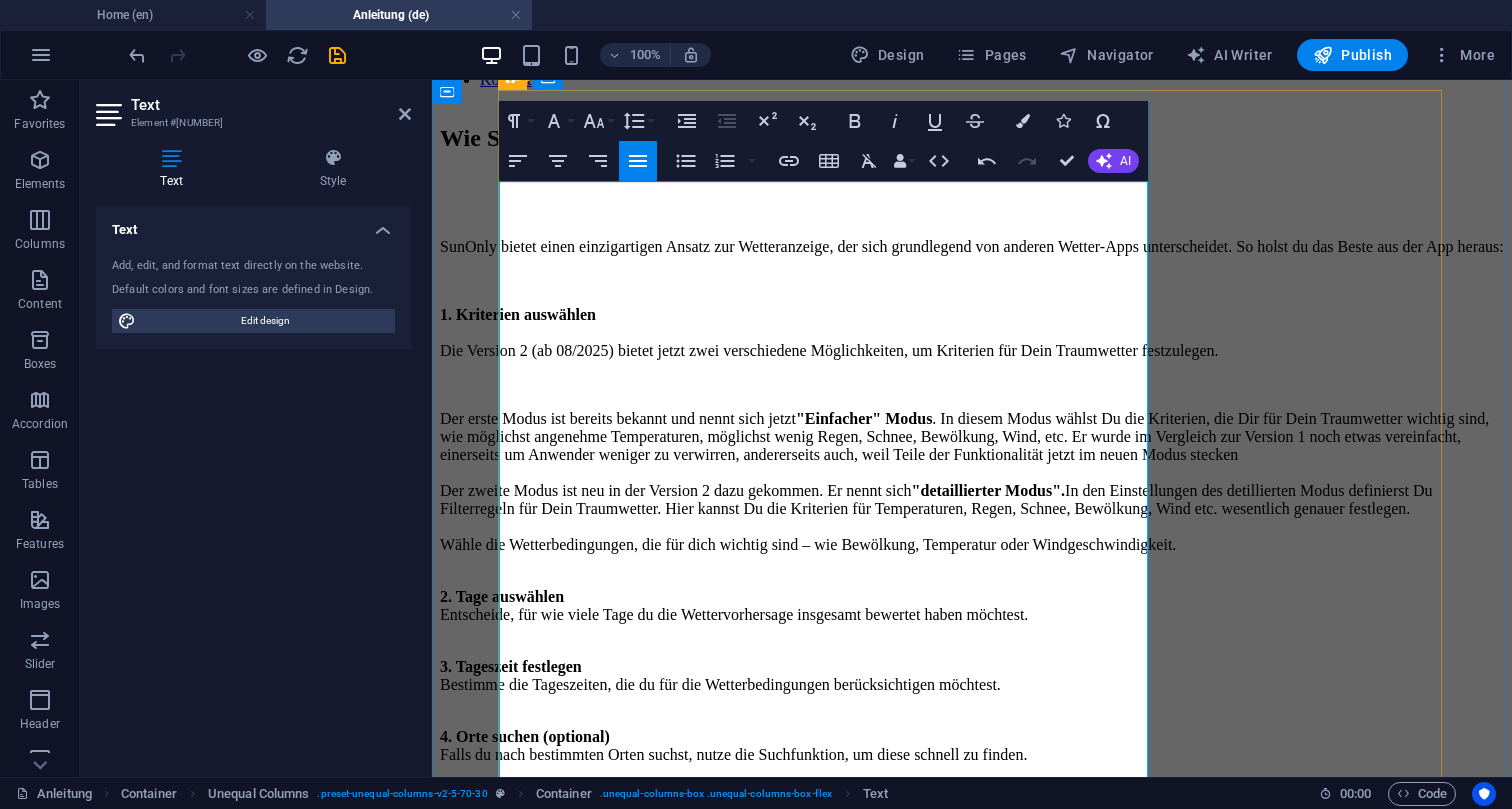 click on "Der erste Modus ist bereits bekannt und nennt sich jetzt "Einfacher" Modus. In diesem Modus wählst Du die Kriterien, die Dir für Dein Traumwetter wichtig sind, wie möglichst angenehme Temperaturen, möglichst wenig Regen, Schnee, Bewölkung, Wind, etc. Er wurde im Vergleich zur Version 1 noch etwas vereinfacht, einerseits um Anwender weniger zu verwirren, andererseits auch, weil Teile der Funktionalität jetzt im neuen Modus stecken Der zweite Modus ist neu in der Version 2 dazu gekommen. Er nennt sich "detaillierter Modus". In den Einstellungen des detillierten Modus definierst Du Filterregeln für Dein Traumwetter. Hier kannst Du die Kriterien für Temperaturen, Regen, Schnee, Bewölkung, Wind etc. wesentlich genauer festlegen. Wähle die Wetterbedingungen, die für dich wichtig sind – wie Bewölkung, Temperatur oder Windgeschwindigkeit." at bounding box center (972, 482) 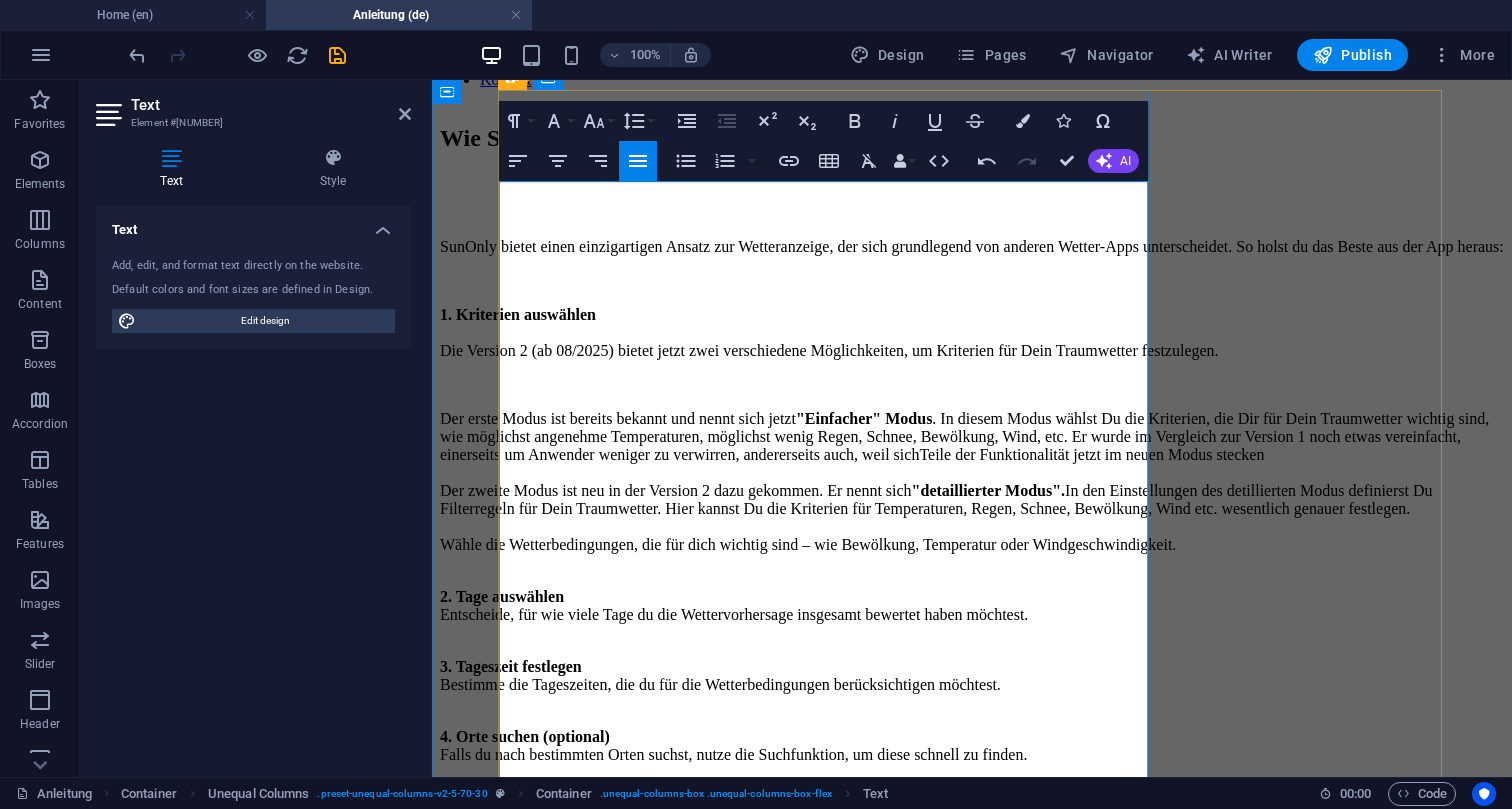 click on "Der erste Modus ist bereits bekannt und nennt sich jetzt  "Einfacher" Modus . In diesem Modus wählst Du die Kriterien, die Dir für Dein Traumwetter wichtig sind, wie möglichst angenehme Temperaturen, möglichst wenig Regen, Schnee, Bewölkung, Wind, etc. Er wurde im Vergleich zur Version 1 noch etwas vereinfacht, einerseits um Anwender weniger zu verwirren, andererseits auch, weil sich  Teile der Funktionalität jetzt im neuen Modus stecken Der zweite Modus ist neu in der Version 2 dazu gekommen. Er nennt sich  "detaillierter Modus".  In den Einstellungen des detillierten Modus definierst Du Filterregeln für Dein Traumwetter. Hier kannst Du die Kriterien für Temperaturen, Regen, Schnee, Bewölkung, Wind etc. wesentlich genauer festlegen. Wähle die Wetterbedingungen, die für dich wichtig sind – wie Bewölkung, Temperatur oder Windgeschwindigkeit." at bounding box center (972, 482) 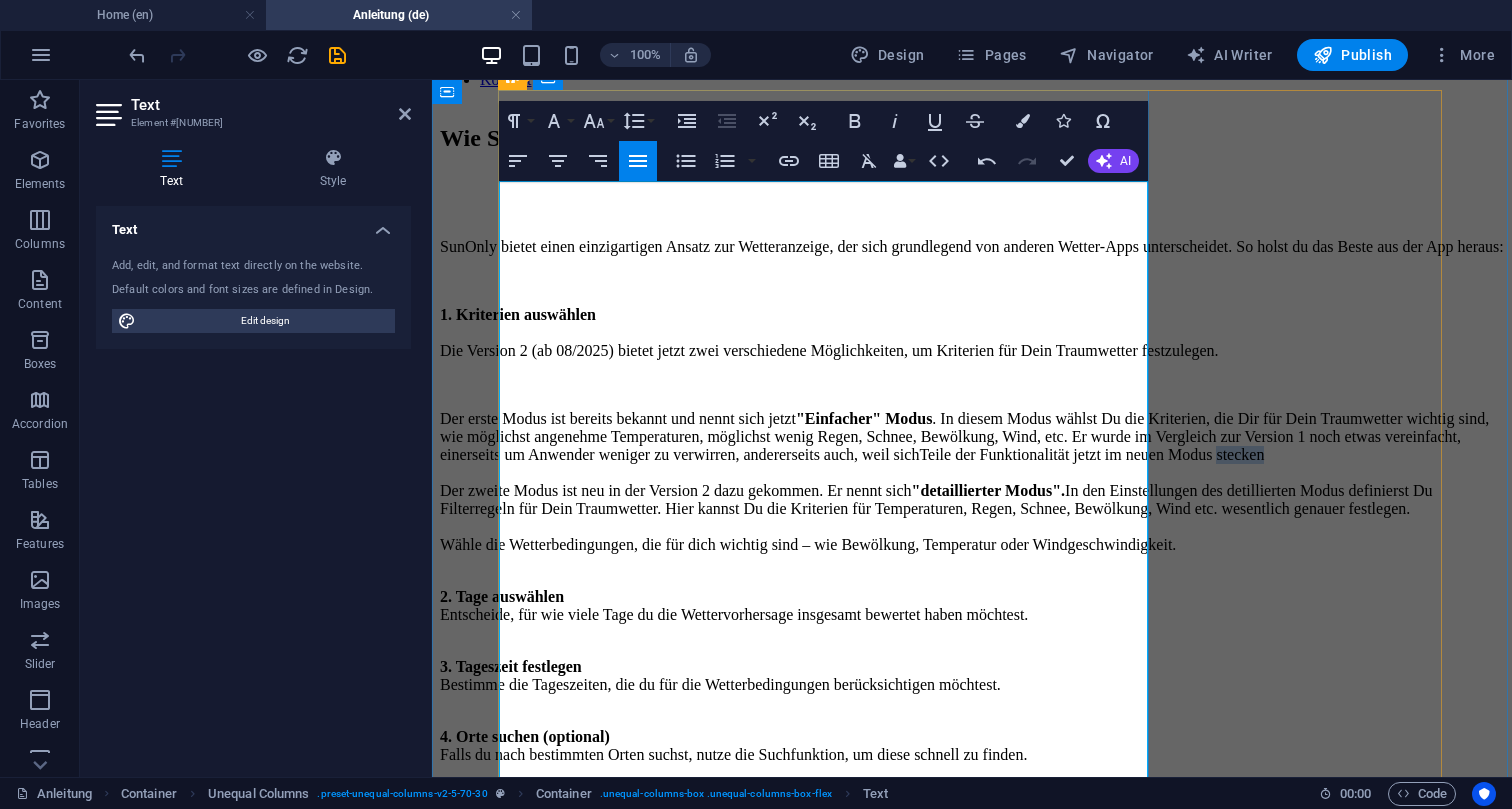 click on "Der erste Modus ist bereits bekannt und nennt sich jetzt  "Einfacher" Modus . In diesem Modus wählst Du die Kriterien, die Dir für Dein Traumwetter wichtig sind, wie möglichst angenehme Temperaturen, möglichst wenig Regen, Schnee, Bewölkung, Wind, etc. Er wurde im Vergleich zur Version 1 noch etwas vereinfacht, einerseits um Anwender weniger zu verwirren, andererseits auch, weil sich  Teile der Funktionalität jetzt im neuen Modus stecken Der zweite Modus ist neu in der Version 2 dazu gekommen. Er nennt sich  "detaillierter Modus".  In den Einstellungen des detillierten Modus definierst Du Filterregeln für Dein Traumwetter. Hier kannst Du die Kriterien für Temperaturen, Regen, Schnee, Bewölkung, Wind etc. wesentlich genauer festlegen. Wähle die Wetterbedingungen, die für dich wichtig sind – wie Bewölkung, Temperatur oder Windgeschwindigkeit." at bounding box center [972, 482] 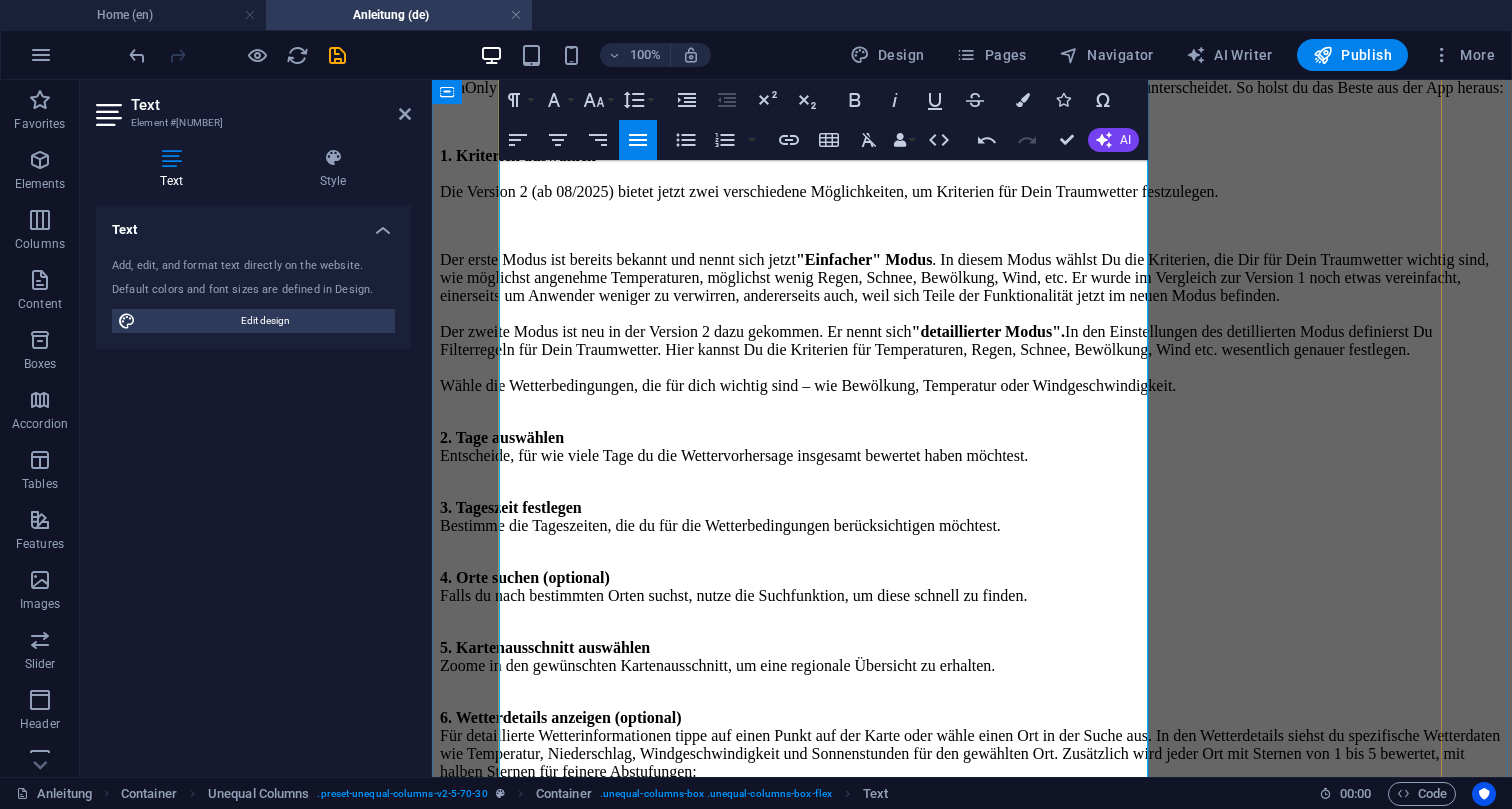 scroll, scrollTop: 303, scrollLeft: 0, axis: vertical 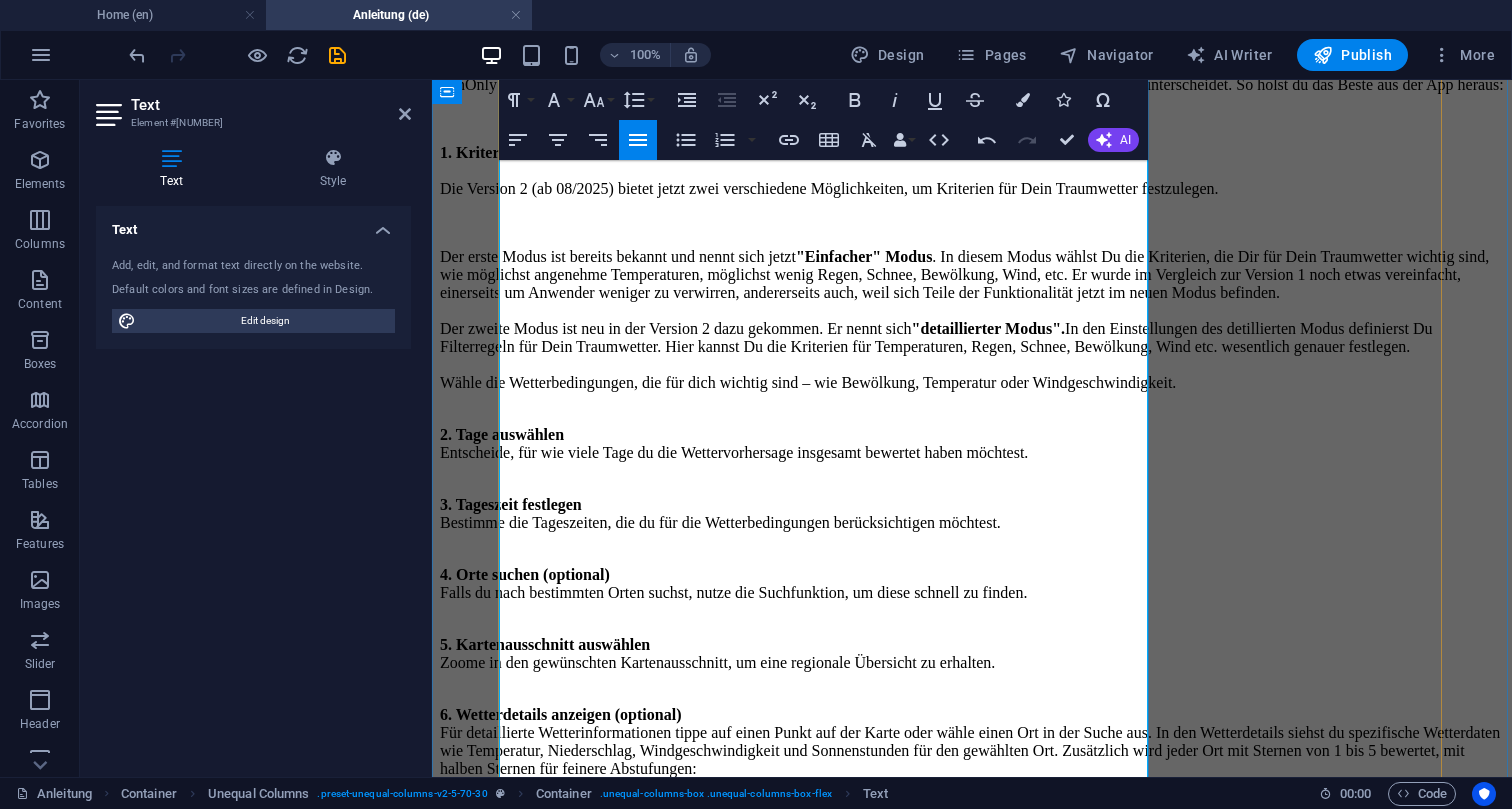 click on "1. Kriterien auswählen Die Version 2 (ab 08/2025) bietet jetzt zwei verschiedene Möglichkeiten, um Kriterien für Dein Traumwetter festzulegen." at bounding box center (972, 171) 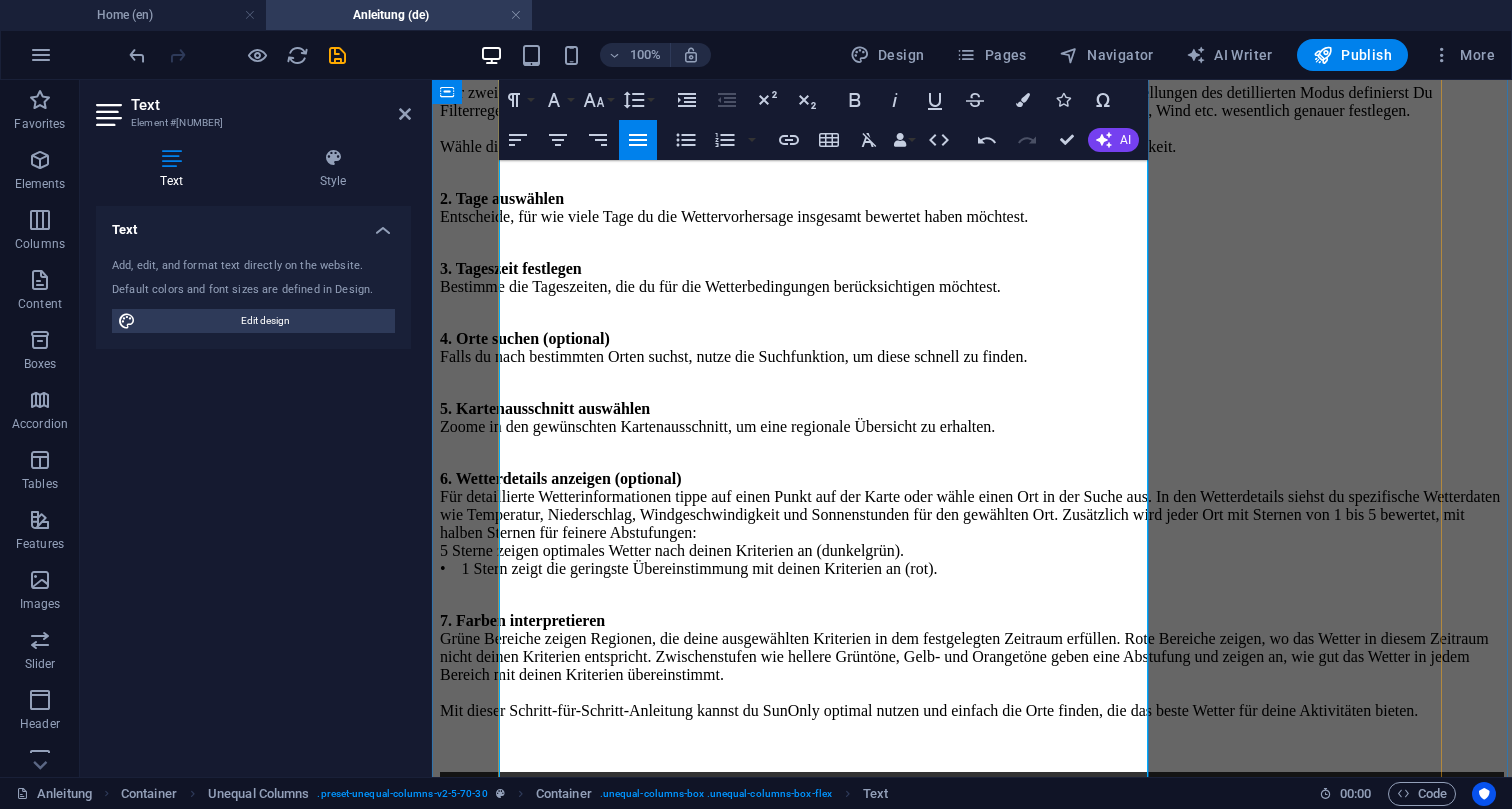 scroll, scrollTop: 548, scrollLeft: 0, axis: vertical 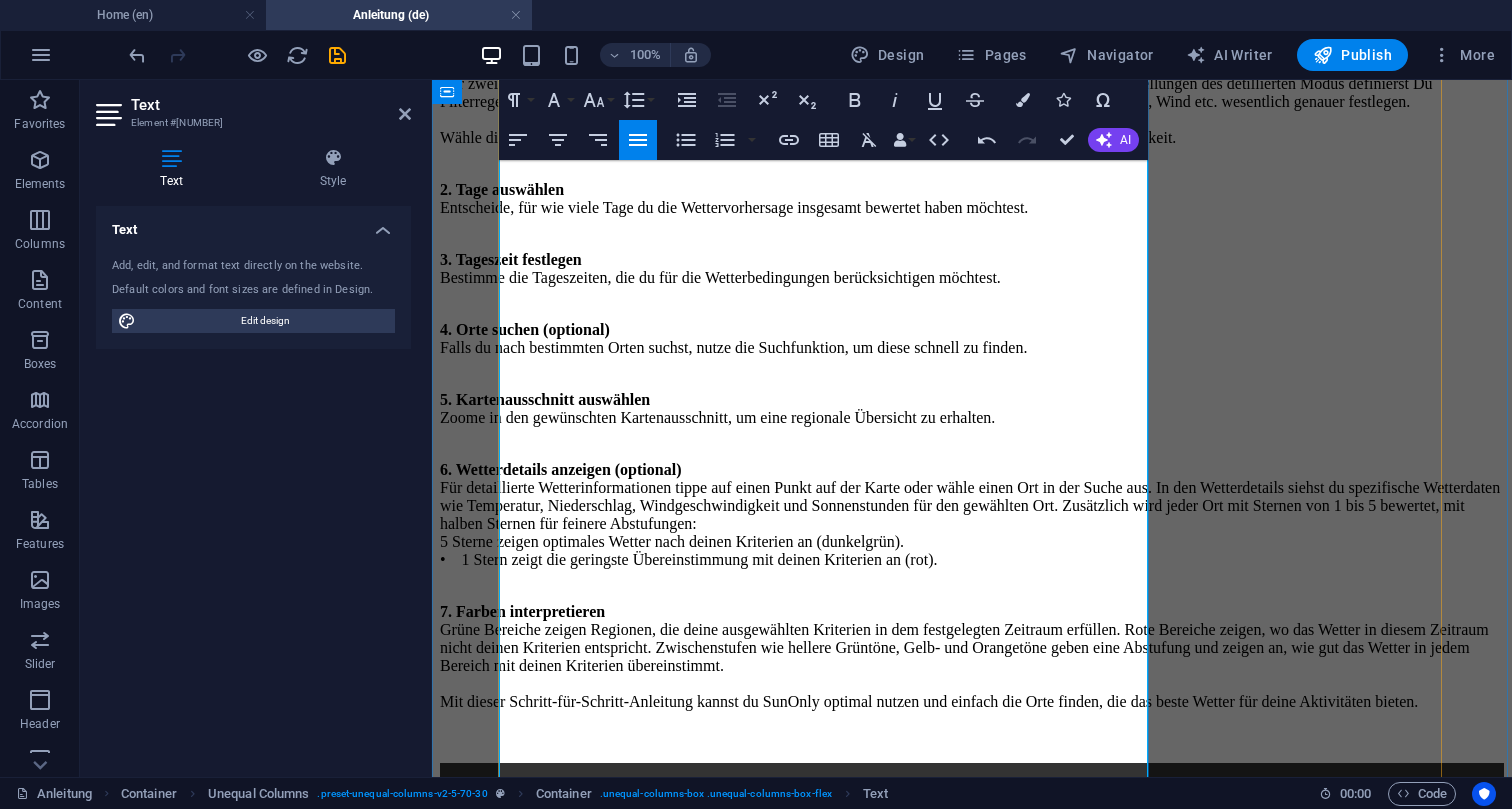 click on "Der erste Modus ist bereits bekannt und nennt sich jetzt  "Einfacher" Modus . In diesem Modus wählst Du die Kriterien, die Dir für Dein Traumwetter wichtig sind, wie möglichst angenehme Temperaturen, möglichst wenig Regen, Schnee, Bewölkung, Wind, etc. Er wurde im Vergleich zur Version 1 noch etwas vereinfacht, einerseits um Anwender weniger zu verwirren, andererseits auch, weil sich Teile der Funktionalität jetzt im neuen Modus befinden. Der zweite Modus ist neu in der Version 2 dazu gekommen. Er nennt sich  "detaillierter Modus".  In den Einstellungen des detillierten Modus definierst Du Filterregeln für Dein Traumwetter. Hier kannst Du die Kriterien für Temperaturen, Regen, Schnee, Bewölkung, Wind etc. wesentlich genauer festlegen. Wähle die Wetterbedingungen, die für dich wichtig sind – wie Bewölkung, Temperatur oder Windgeschwindigkeit." at bounding box center [972, 75] 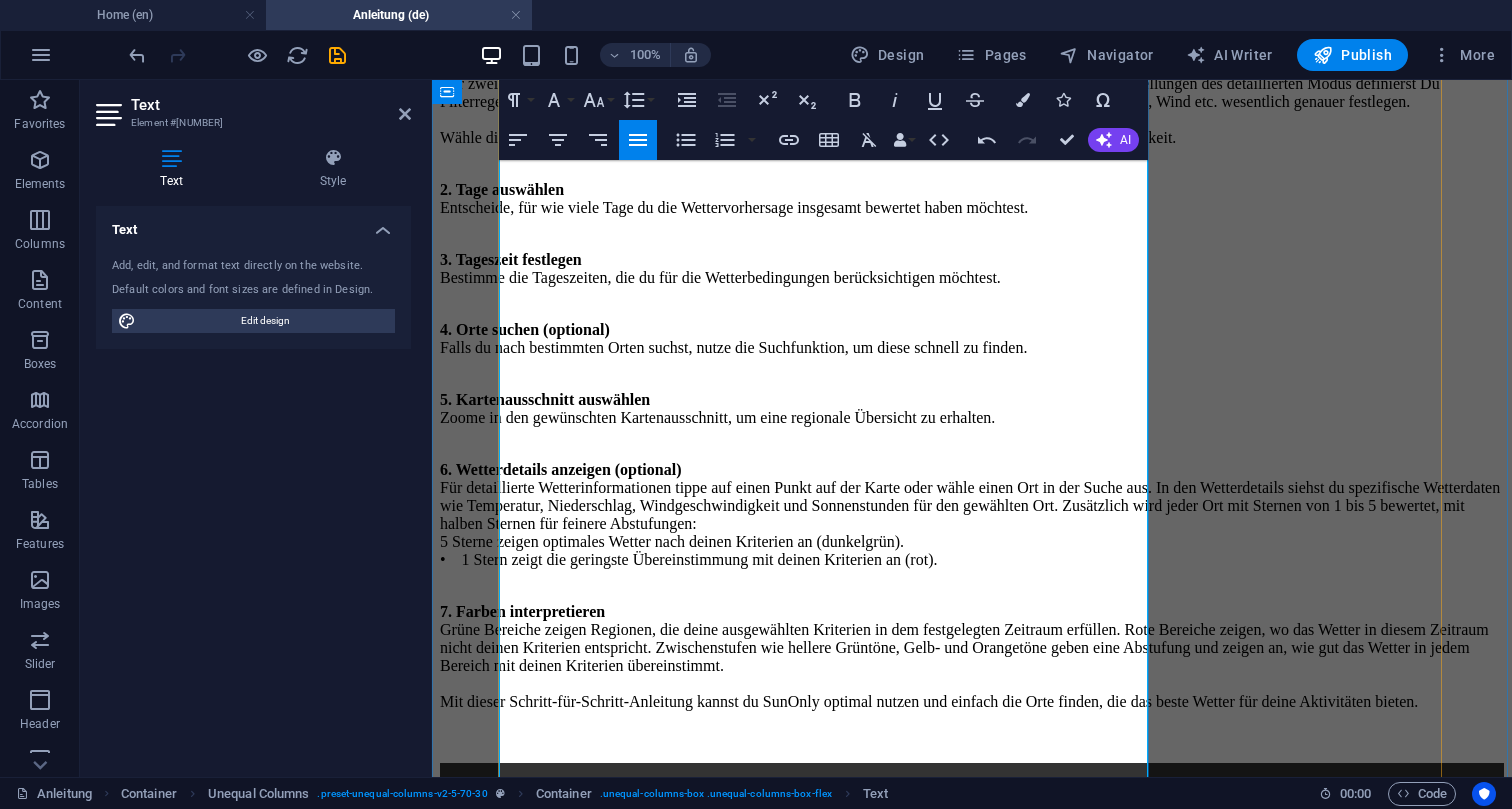 click on "Der erste Modus ist bereits bekannt und nennt sich jetzt  "Einfacher" Modus . In diesem Modus wählst Du die Kriterien, die Dir für Dein Traumwetter wichtig sind, wie möglichst angenehme Temperaturen, möglichst wenig Regen, Schnee, Bewölkung, Wind, etc. Er wurde im Vergleich zur Version 1 noch etwas vereinfacht, einerseits um Anwender weniger zu verwirren, andererseits auch, weil sich Teile der Funktionalität jetzt im neuen Modus befinden. Der zweite Modus ist neu in der Version 2 dazu gekommen. Er nennt sich  "detaillierter Modus".  In den Einstellungen des detaillierten Modus definierst Du Filterregeln für Dein Traumwetter. Hier kannst Du die Kriterien für Temperaturen, Regen, Schnee, Bewölkung, Wind etc. wesentlich genauer festlegen. Wähle die Wetterbedingungen, die für dich wichtig sind – wie Bewölkung, Temperatur oder Windgeschwindigkeit." at bounding box center [972, 75] 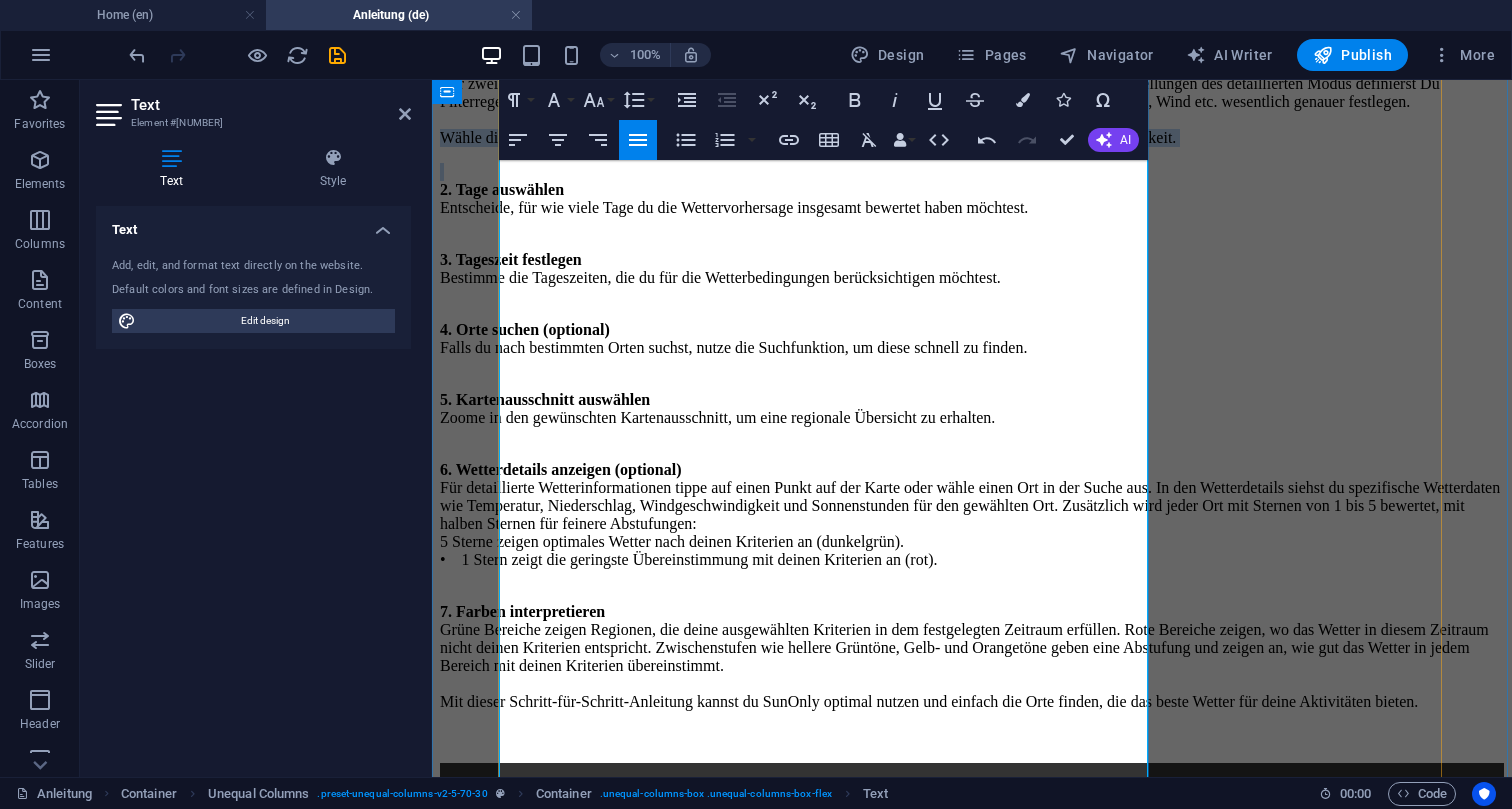click on "Der erste Modus ist bereits bekannt und nennt sich jetzt  "Einfacher" Modus . In diesem Modus wählst Du die Kriterien, die Dir für Dein Traumwetter wichtig sind, wie möglichst angenehme Temperaturen, möglichst wenig Regen, Schnee, Bewölkung, Wind, etc. Er wurde im Vergleich zur Version 1 noch etwas vereinfacht, einerseits um Anwender weniger zu verwirren, andererseits auch, weil sich Teile der Funktionalität jetzt im neuen Modus befinden. Der zweite Modus ist neu in der Version 2 dazu gekommen. Er nennt sich  "detaillierter Modus".  In den Einstellungen des detaillierten Modus definierst Du Filterregeln für Dein Traumwetter. Hier kannst Du die Kriterien für Temperaturen, Regen, Schnee, Bewölkung, Wind etc. wesentlich genauer festlegen. Wähle die Wetterbedingungen, die für dich wichtig sind – wie Bewölkung, Temperatur oder Windgeschwindigkeit." at bounding box center (972, 75) 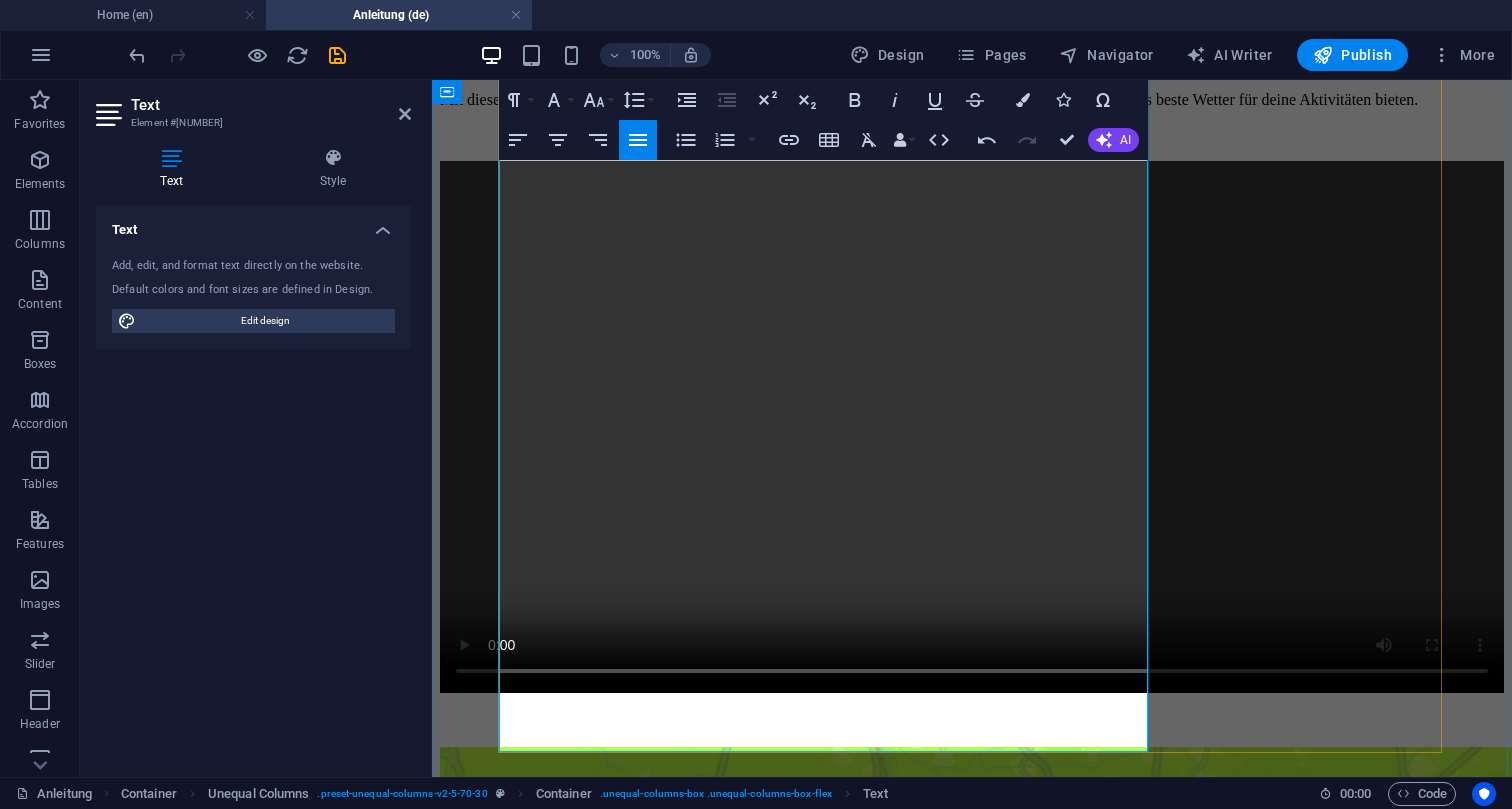 scroll, scrollTop: 1128, scrollLeft: 0, axis: vertical 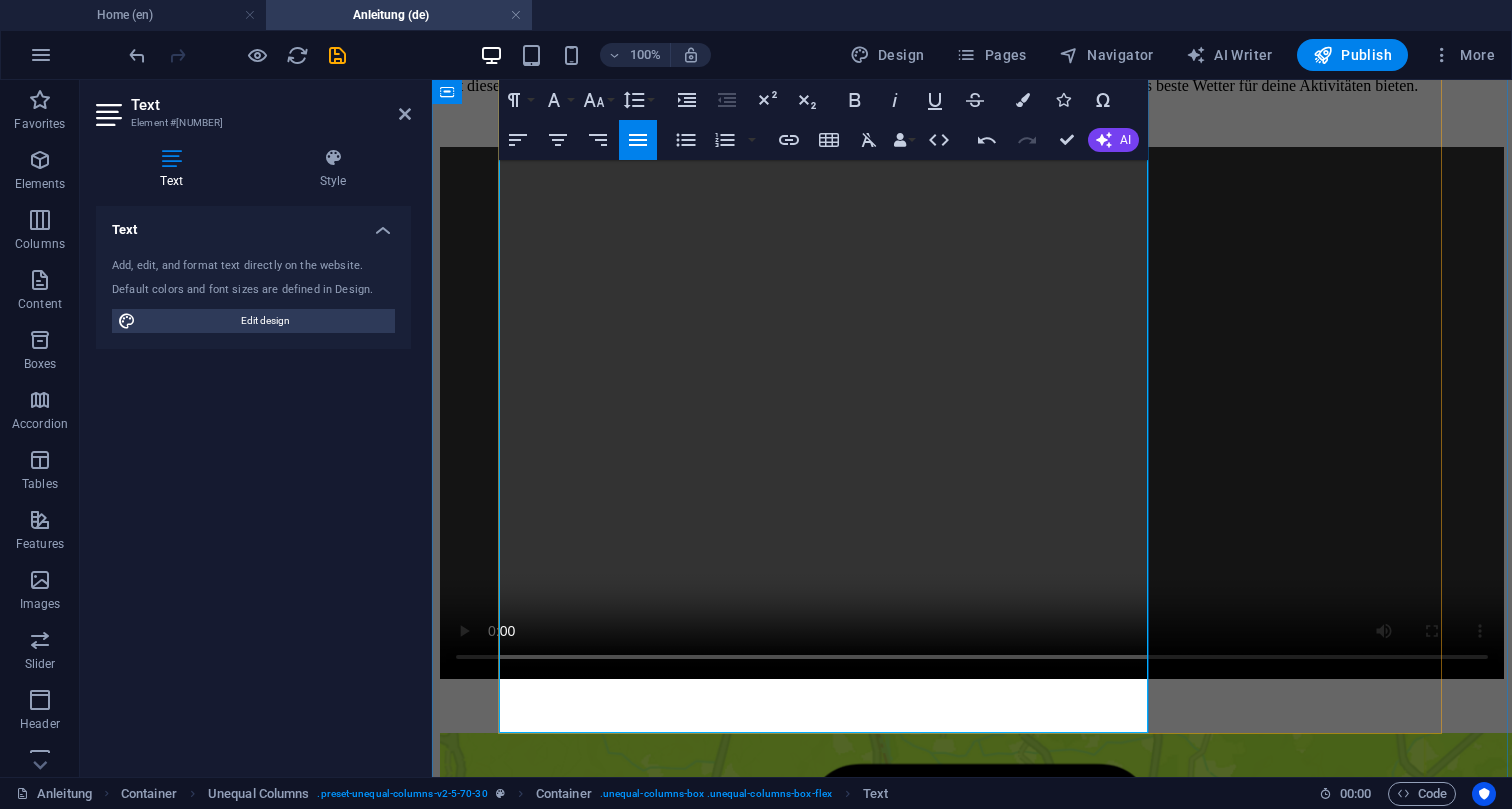 click on "6. Wetterdetails anzeigen (optional) Für detaillierte Wetterinformationen tippe auf einen Punkt auf der Karte oder wähle einen Ort in der Suche aus. In den Wetterdetails siehst du spezifische Wetterdaten wie Temperatur, Niederschlag, Windgeschwindigkeit und Sonnenstunden für den gewählten Ort. Zusätzlich wird jeder Ort mit Sternen von 1 bis 5 bewertet, mit halben Sternen für feinere Abstufungen:     •    5 Sterne zeigen optimales Wetter nach deinen Kriterien an (dunkelgrün).     •    1 Stern zeigt die geringste Übereinstimmung mit deinen Kriterien an (rot)." at bounding box center (972, -110) 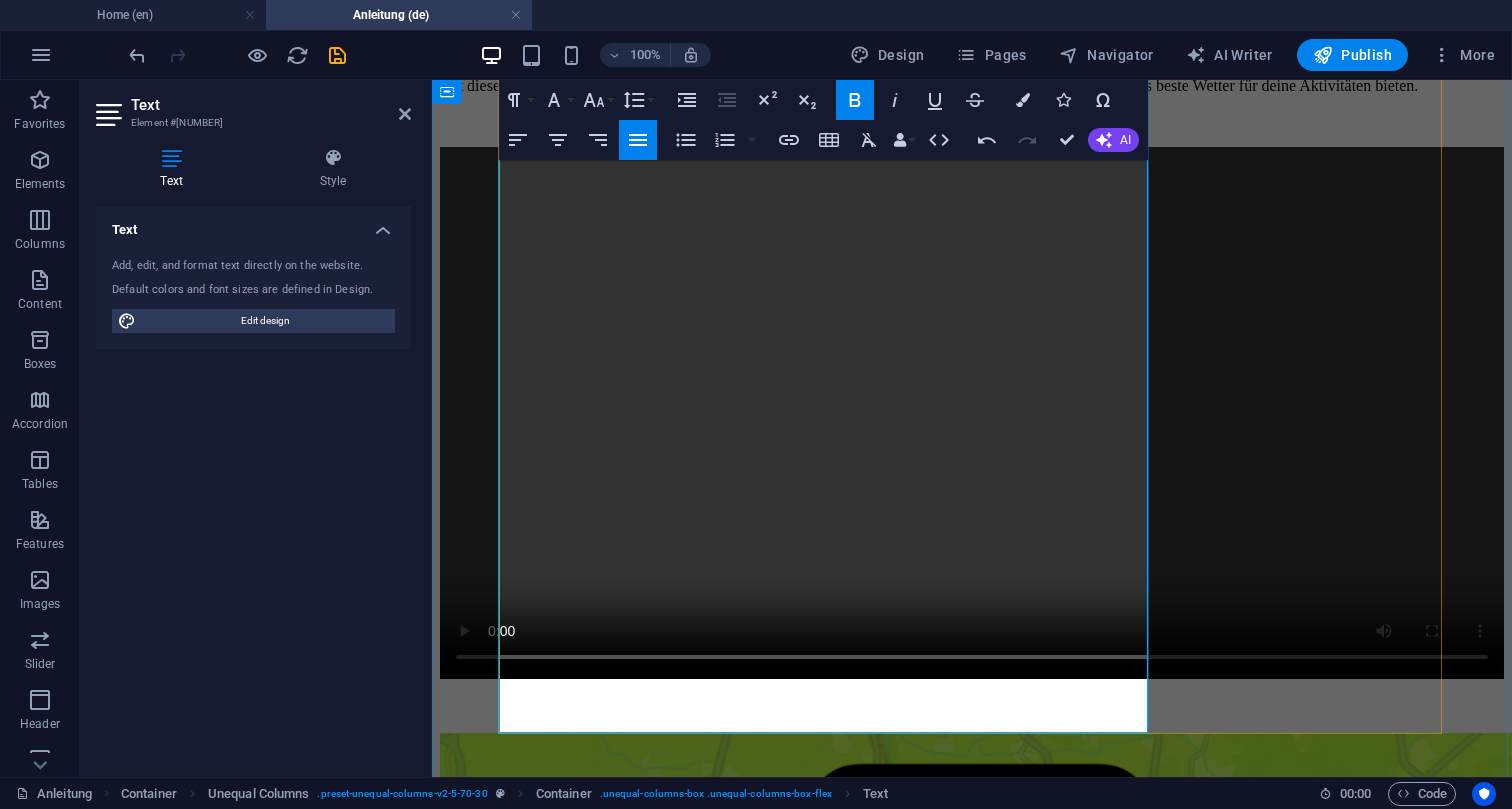 click on "7. Farben interpretieren Grüne Bereiche zeigen Regionen, die deine ausgewählten Kriterien in dem festgelegten Zeitraum erfüllen. Rote Bereiche zeigen, wo das Wetter in diesem Zeitraum nicht deinen Kriterien entspricht. Zwischenstufen wie hellere Grüntöne, Gelb- und Orangetöne geben eine Abstufung und zeigen an, wie gut das Wetter in jedem Bereich mit deinen Kriterien übereinstimmt. Mit dieser Schritt-für-Schritt-Anleitung kannst du SunOnly optimal nutzen und einfach die Orte finden, die das beste Wetter für deine Aktivitäten bieten." at bounding box center (972, 50) 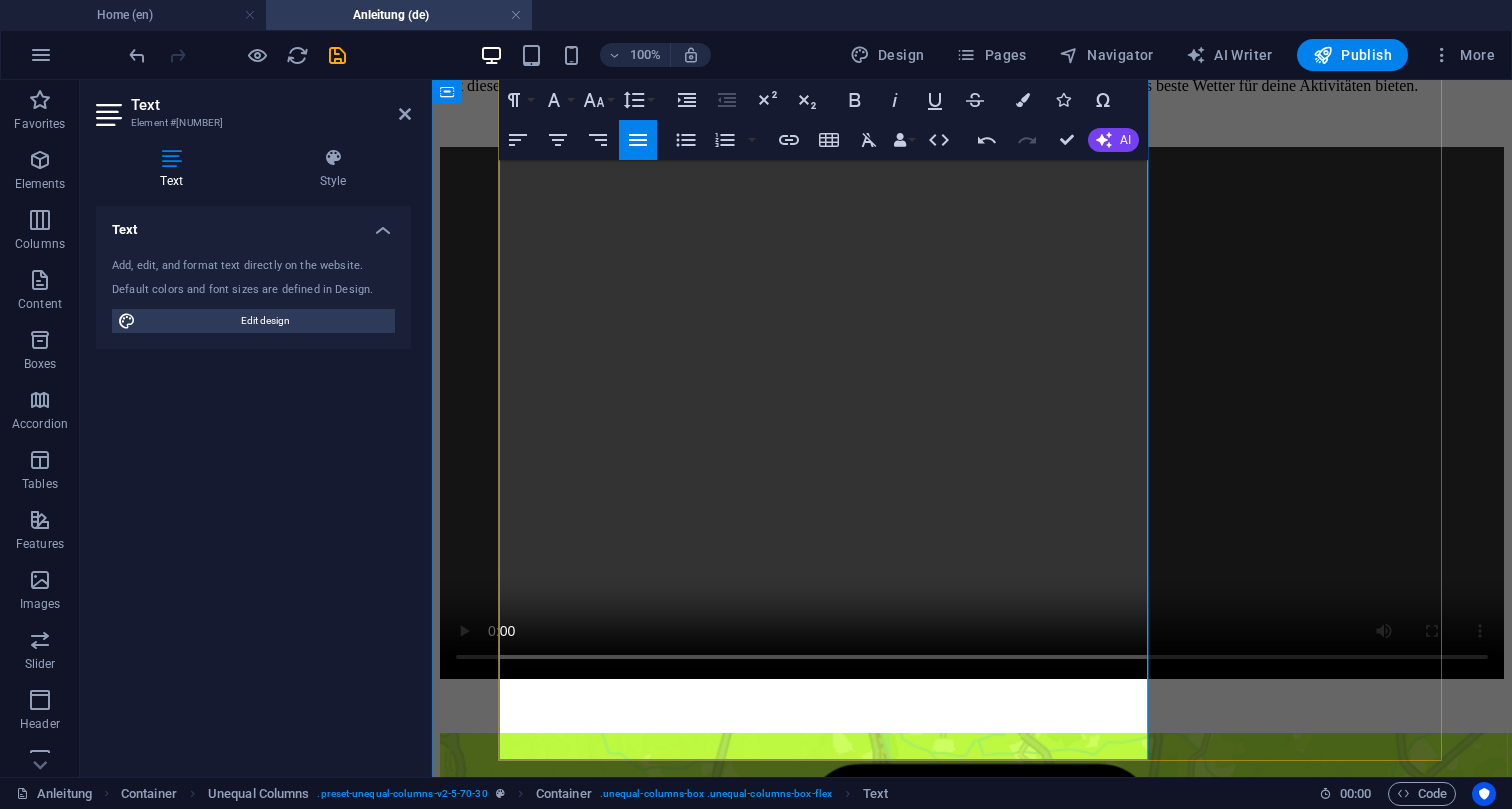 drag, startPoint x: 526, startPoint y: 476, endPoint x: 666, endPoint y: 467, distance: 140.28899 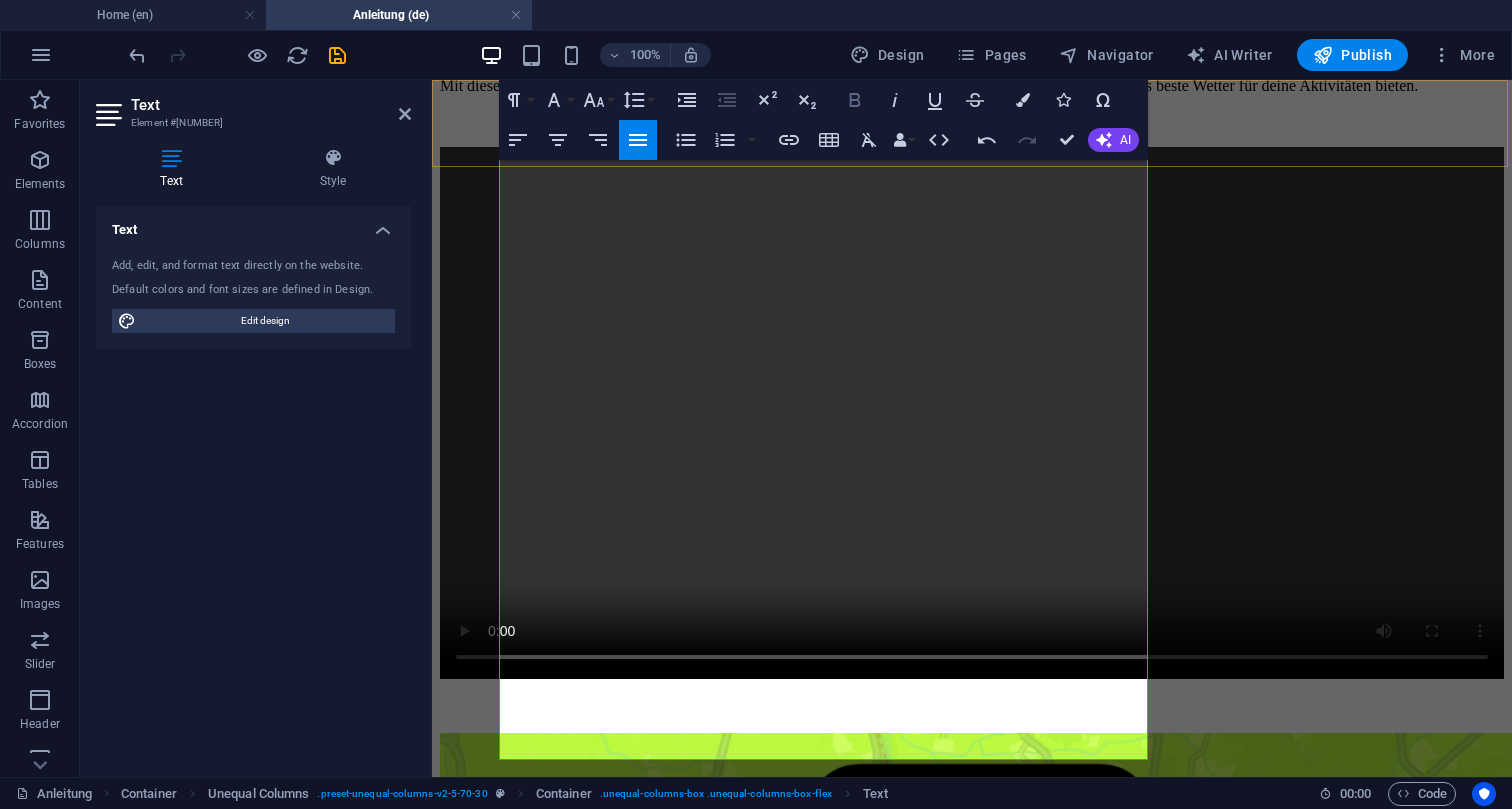 click 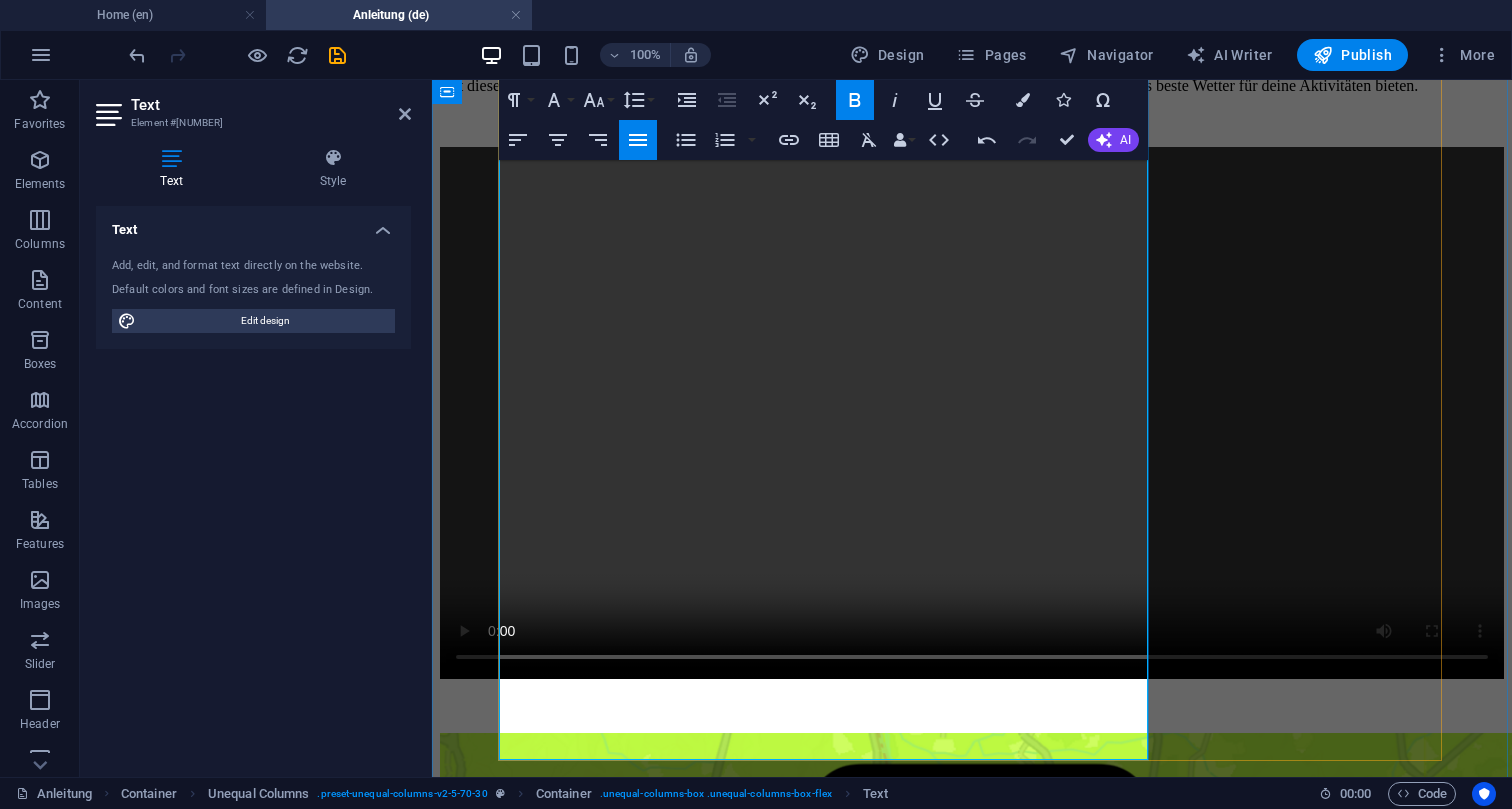 click on "7. Farben interpretieren Im  einfachen Modus  siehst Du eine farbige Wetterkarte mit Abstufungen. Grüne Bereiche zeigen Regionen, die deine ausgewählten Kriterien in dem festgelegten Zeitraum erfüllen. Rote Bereiche zeigen, wo das Wetter in diesem Zeitraum nicht deinen Kriterien entspricht. Zwischenstufen wie hellere Grüntöne, Gelb- und Orangetöne geben eine Abstufung und zeigen an, wie gut das Wetter in jedem Bereich mit deinen Kriterien übereinstimmt. Mit dieser Schritt-für-Schritt-Anleitung kannst du SunOnly optimal nutzen und einfach die Orte finden, die das beste Wetter für deine Aktivitäten bieten." at bounding box center [972, 50] 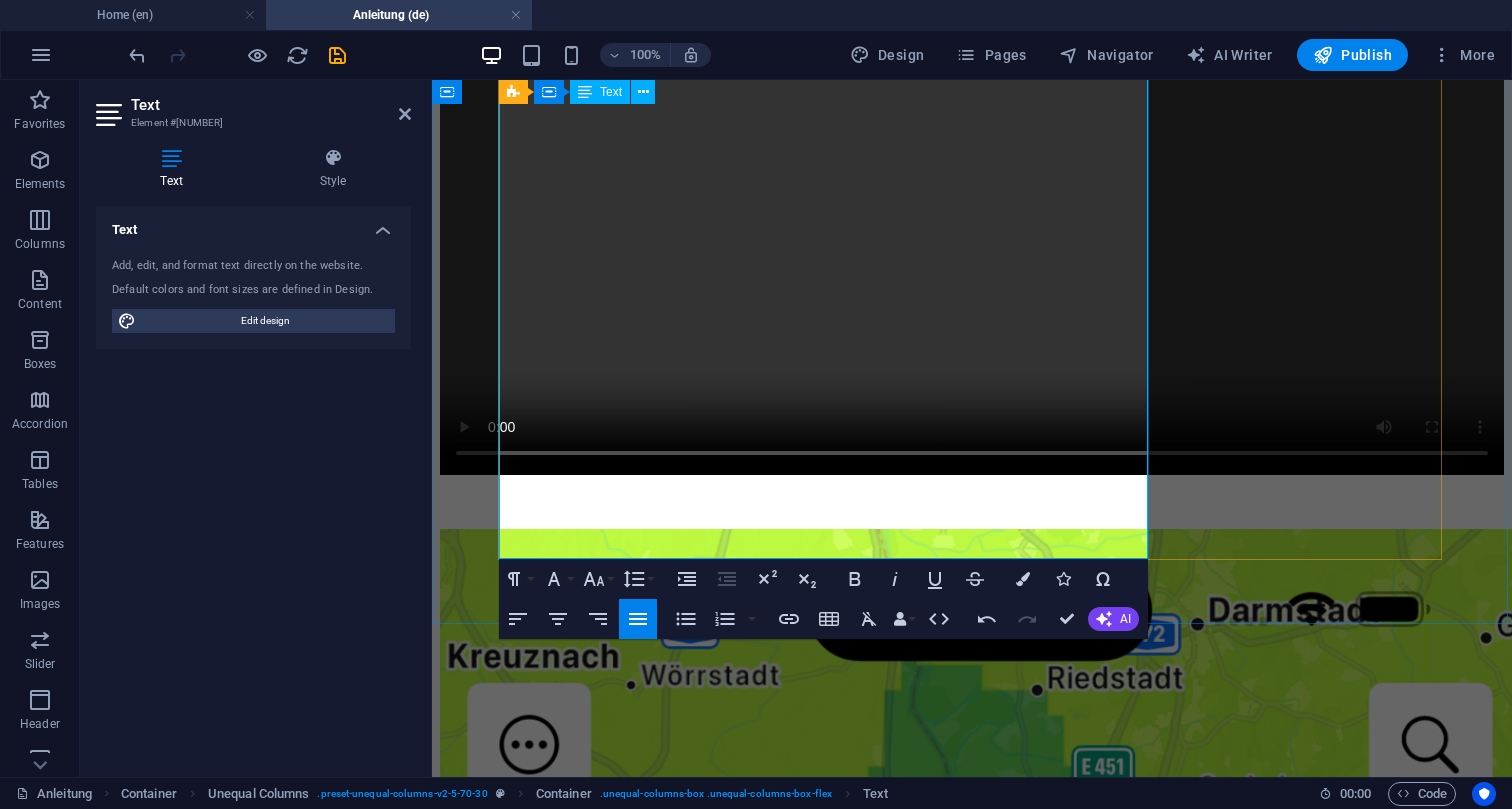 scroll, scrollTop: 1334, scrollLeft: 0, axis: vertical 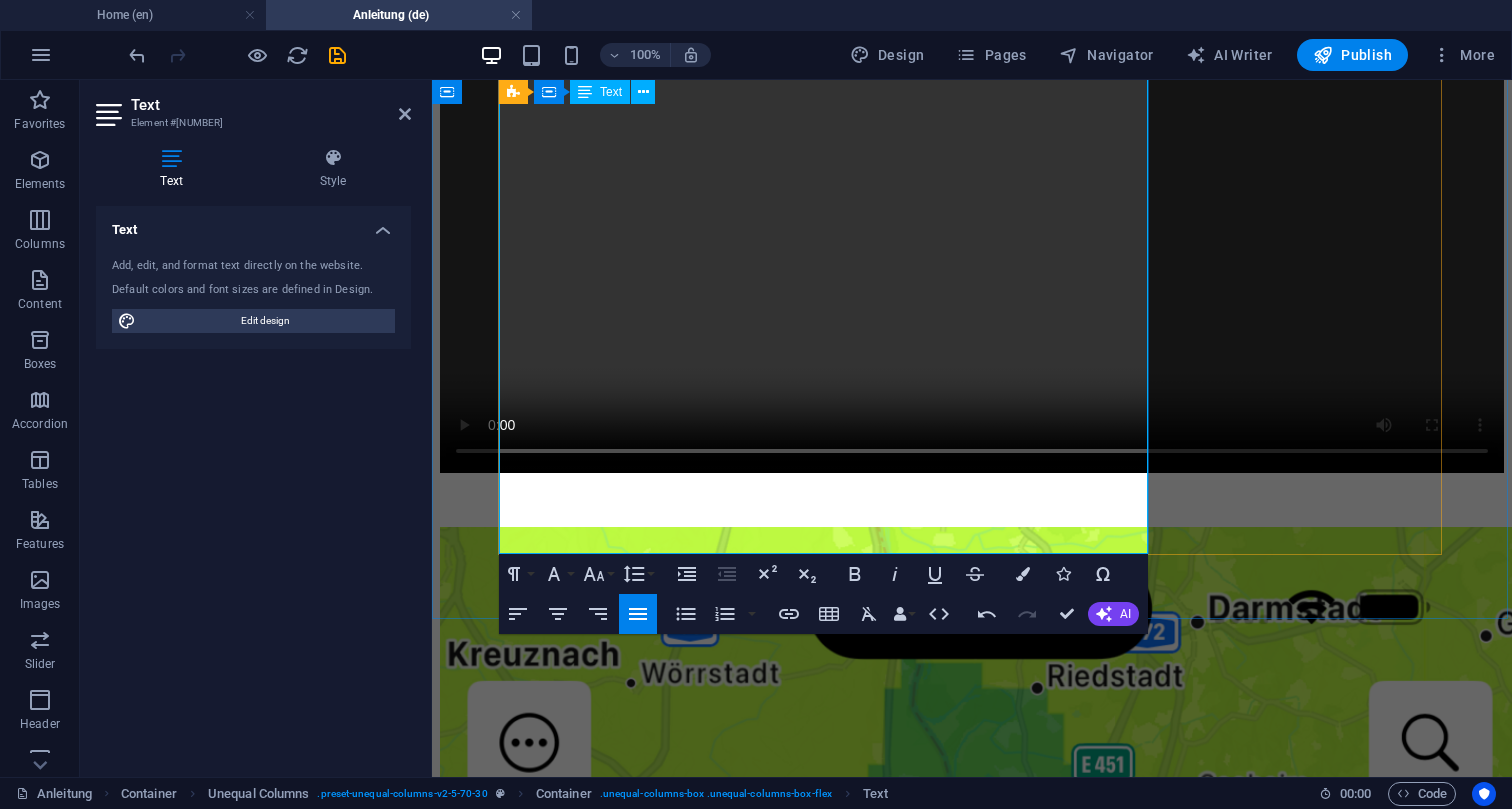 drag, startPoint x: 715, startPoint y: 294, endPoint x: 736, endPoint y: 292, distance: 21.095022 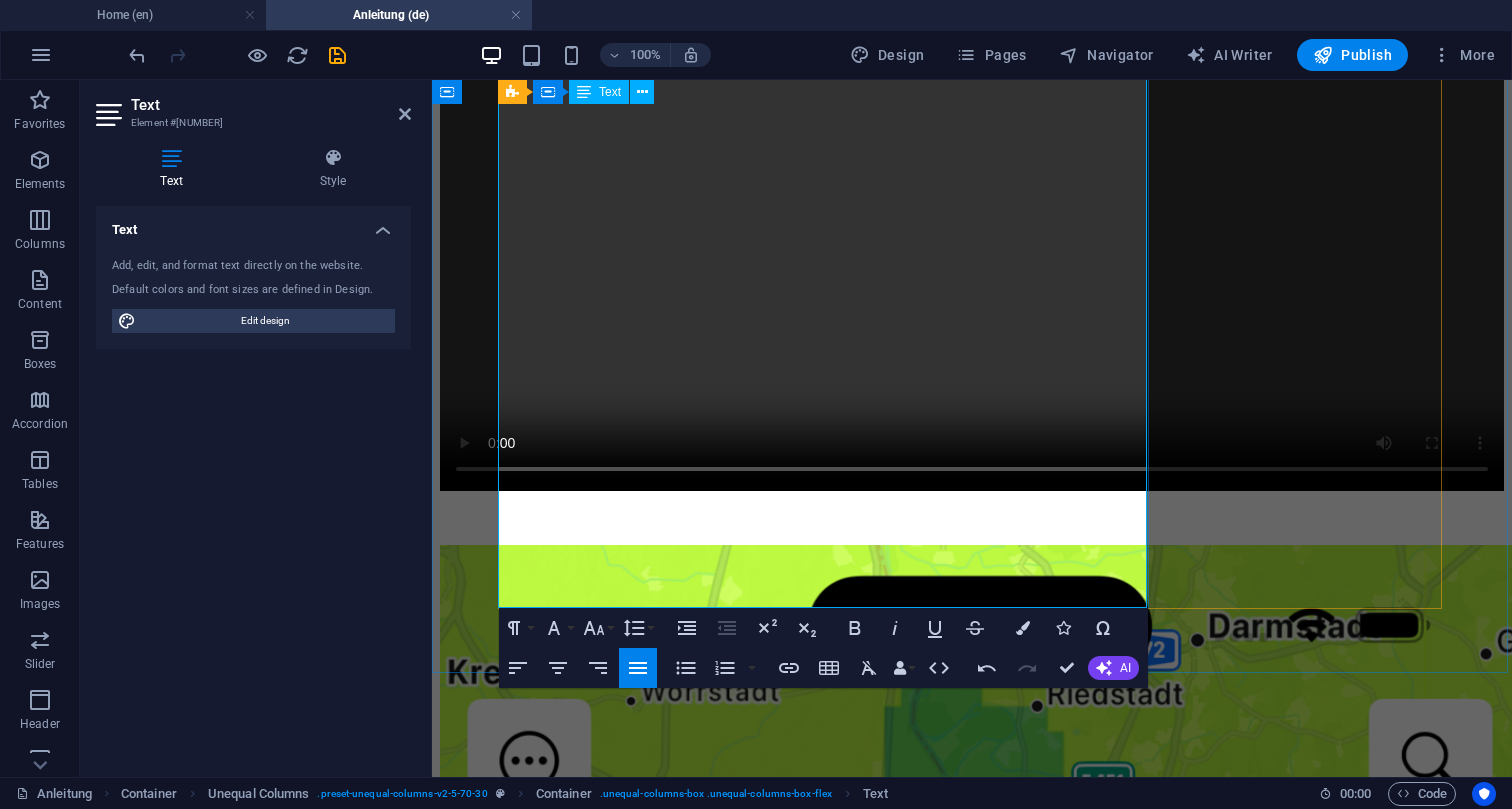 scroll, scrollTop: 0, scrollLeft: 0, axis: both 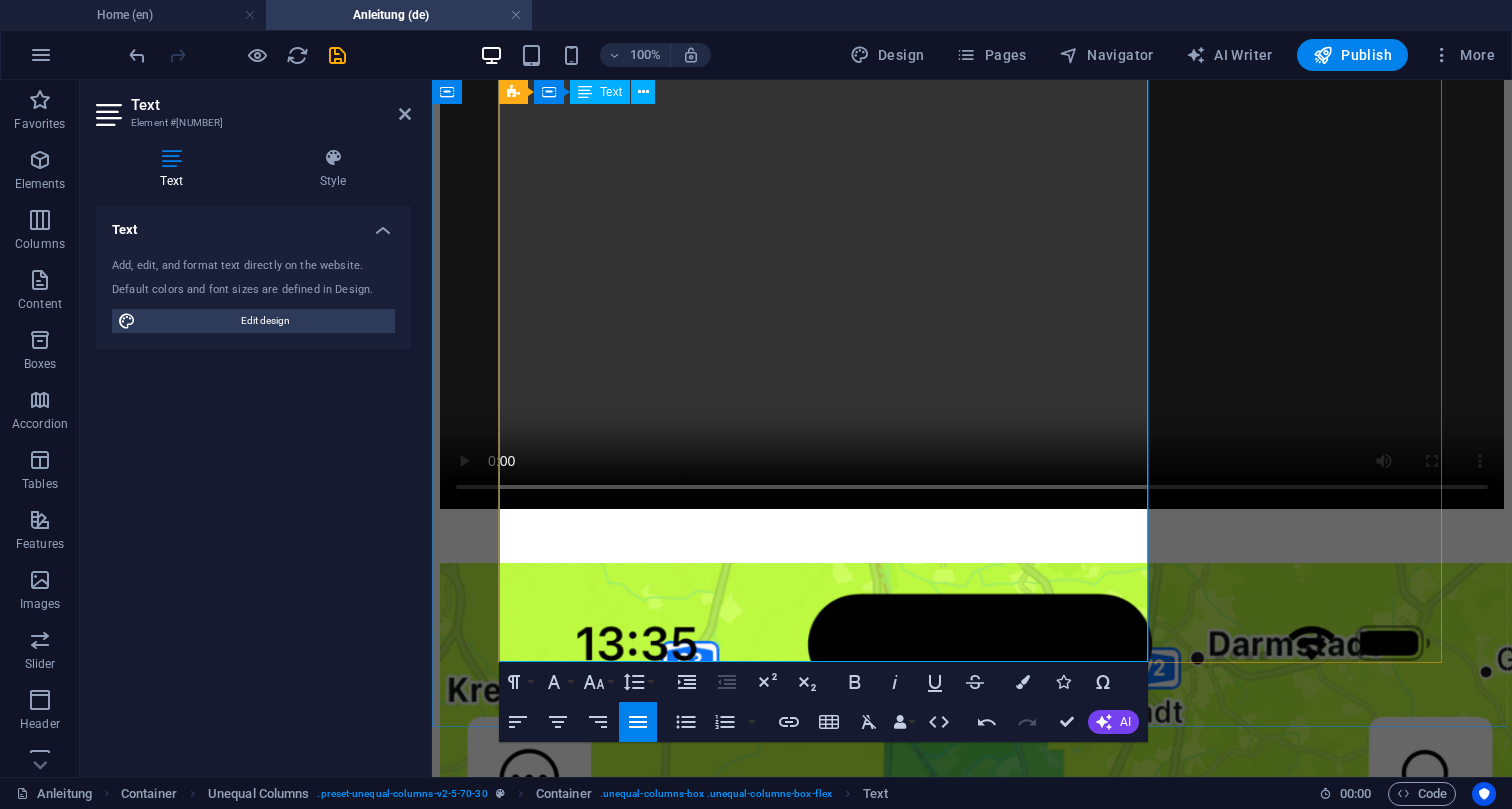 click on "7. Farben interpretieren Im  einfachen Modus  siehst Du eine farbige Wetterkarte mit Abstufungen. Grüne Bereiche zeigen Regionen, in denen deine ausgewählten Kriterien in dem festgelegten Zeitraum optimal sind. Das bedeutet bei Temperaturen, dass sie möglichst angenehm sind. Abweichungen nach oben und unten verschlechtern die Bewertung. Bei allen anderen Kriterien sind möglichst niedrige Werte am Besten, d.h. möglichst kein Regen, kein Schnee, keine Bewölkung, kein Wind, etc.  Rote Bereiche zeigen, wo das Wetter in diesem Zeitraum nicht deinen Kriterien entspricht. Zwischenstufen wie hellere Grüntöne, Gelb- und Orangetöne geben eine Abstufung und zeigen an, wie gut das Wetter in jedem Bereich mit deinen Kriterien übereinstimmt. Mit dieser Schritt-für-Schritt-Anleitung kannst du SunOnly optimal nutzen und einfach die Orte finden, die das beste Wetter für deine Aktivitäten bieten." at bounding box center (972, -138) 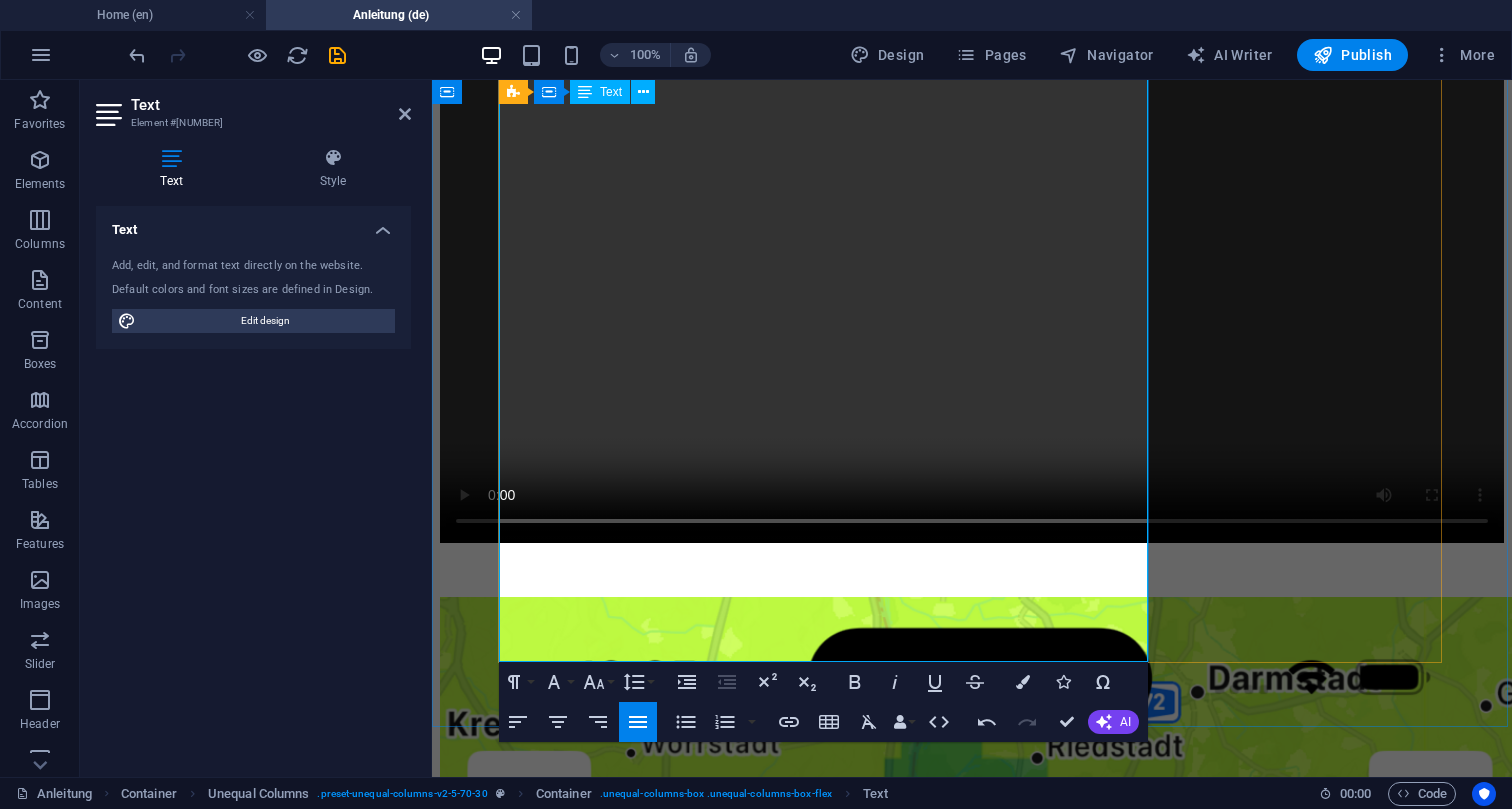 click on "Bei mehreren ausgewählten Kriterien wird die Gesamtbewertung  Mit dieser Schritt-für-Schritt-Anleitung kannst du SunOnly optimal nutzen und einfach die Orte finden, die das beste Wetter für deine Aktivitäten bieten." at bounding box center [972, -50] 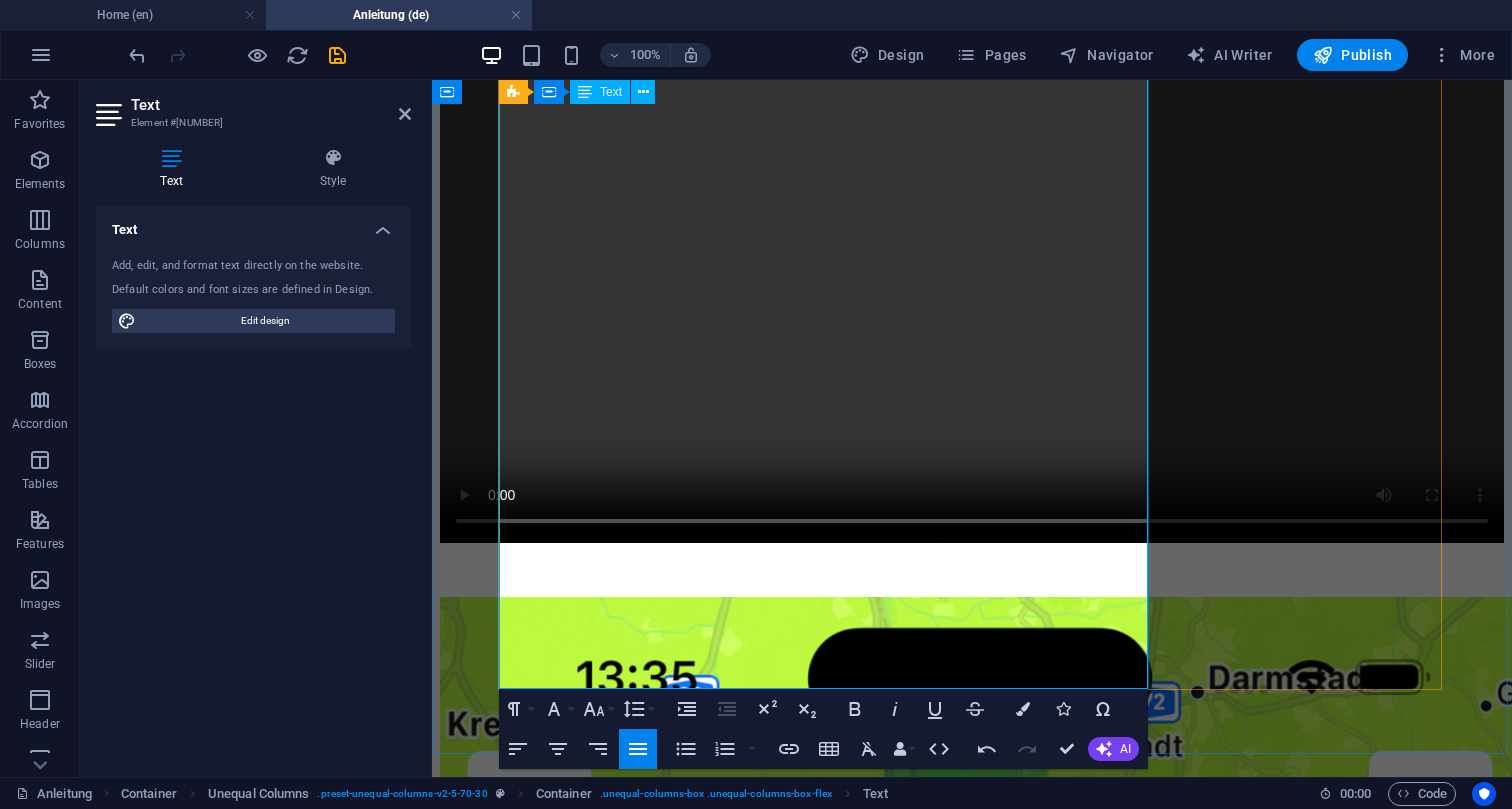 click on "7. Farben interpretieren Im  einfachen Modus  siehst Du eine farbige Wetterkarte mit Abstufungen. Grüne Bereiche zeigen Regionen, in denen deine ausgewählten Kriterien in dem festgelegten Zeitraum optimal sind. Das bedeutet bei Temperaturen, dass sie möglichst angenehm sind. Abweichungen nach oben und unten verschlechtern die Bewertung. Bei allen anderen Kriterien sind möglichst niedrige Werte am Besten, d.h. möglichst kein Regen, kein Schnee, keine Bewölkung, kein Wind, etc. Rote Bereiche zeigen dagegen, wo das Wetter in diesem Zeitraum nicht optimal ist. Zwischenstufen wie hellere Grüntöne, Gelb- und Orangetöne geben eine Abstufung und zeigen an, wie gut das Wetter in jedem Bereich ist." at bounding box center (972, -174) 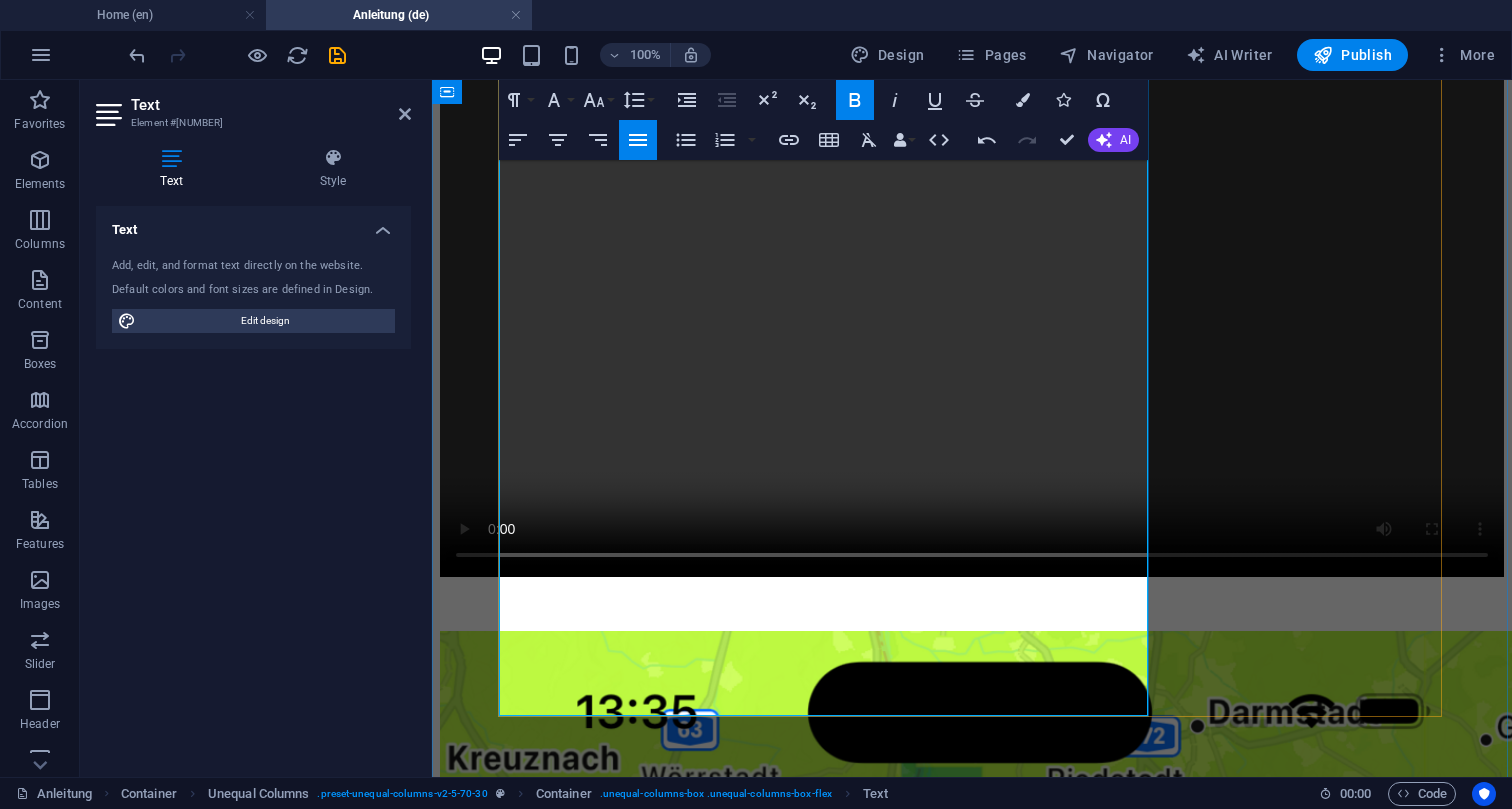 click on "Bei mehreren ausgewählten Kriterien bildet sich die Gesamtbewertung aus der schlechtesten Einzelbewertung aller aktiven Kriterien. Mit dieser Schritt-für-Schritt-Anleitung kannst du SunOnly optimal nutzen und einfach die Orte finden, die das beste Wetter für deine Aktivitäten bieten." at bounding box center (972, -16) 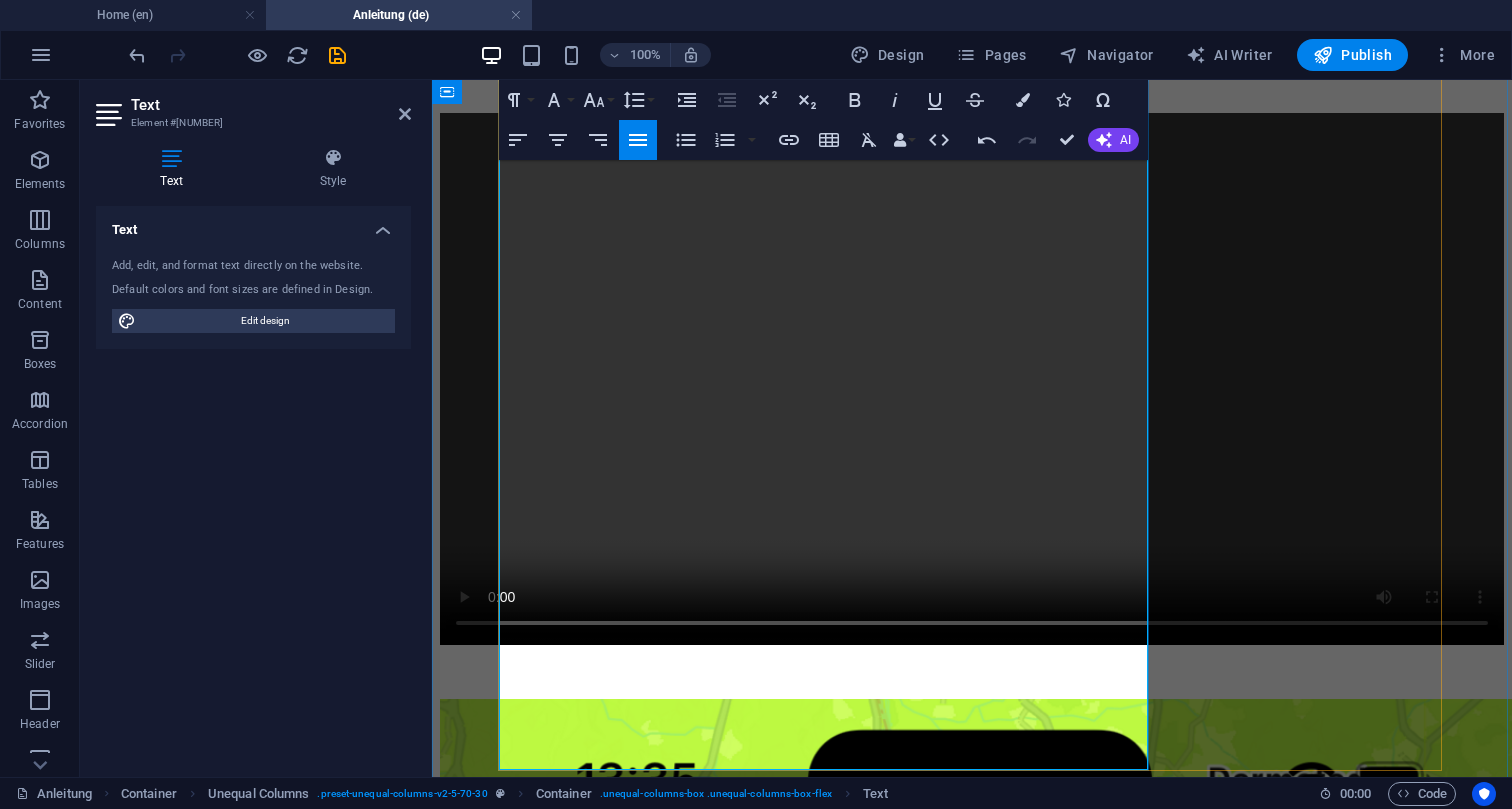 click on "In der Detailwettersuche  Mit dieser Schritt-für-Schritt-Anleitung kannst du SunOnly optimal nutzen und einfach die Orte finden, die das beste Wetter für deine Aktivitäten bieten." at bounding box center [972, 52] 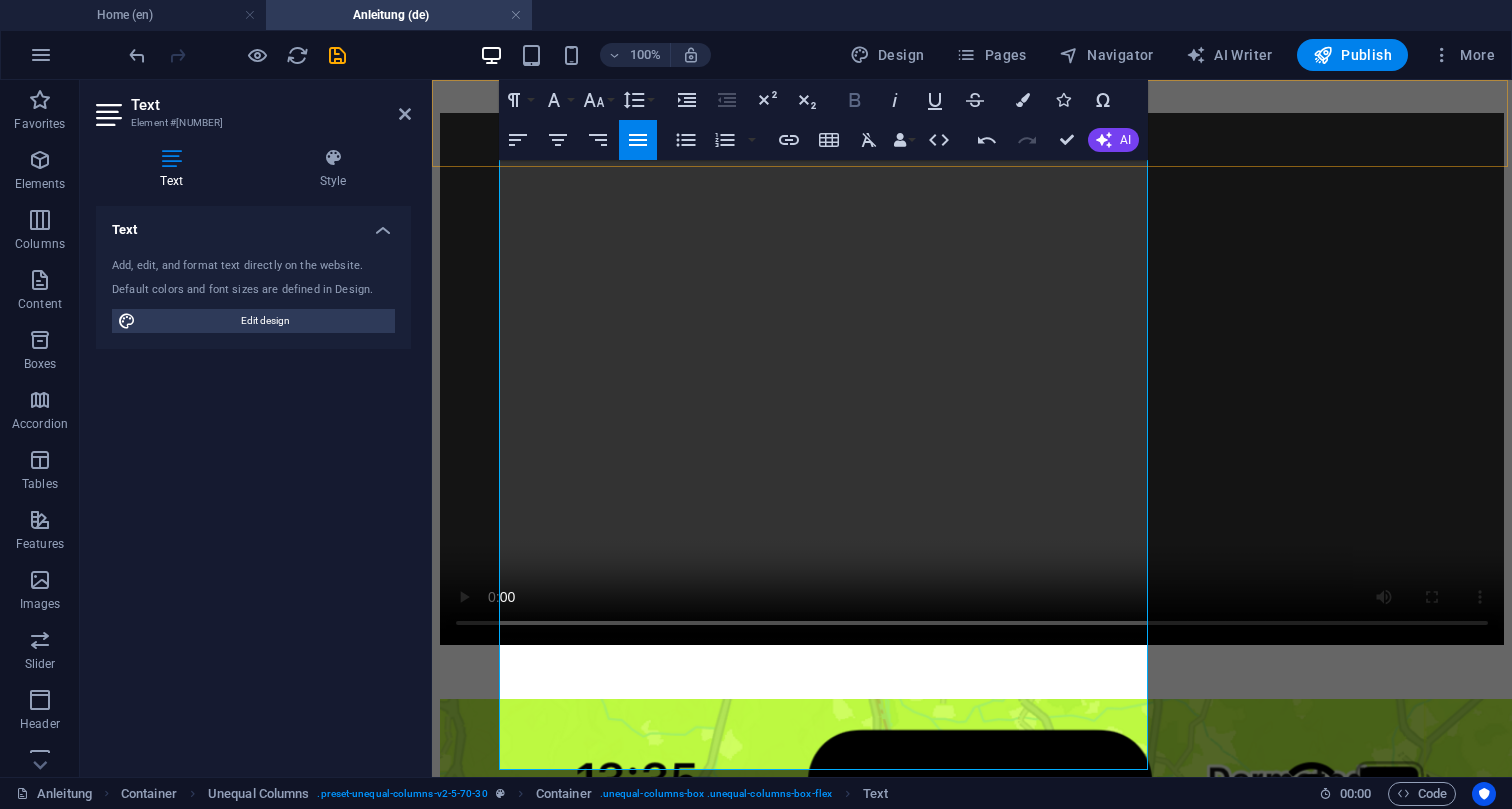 click 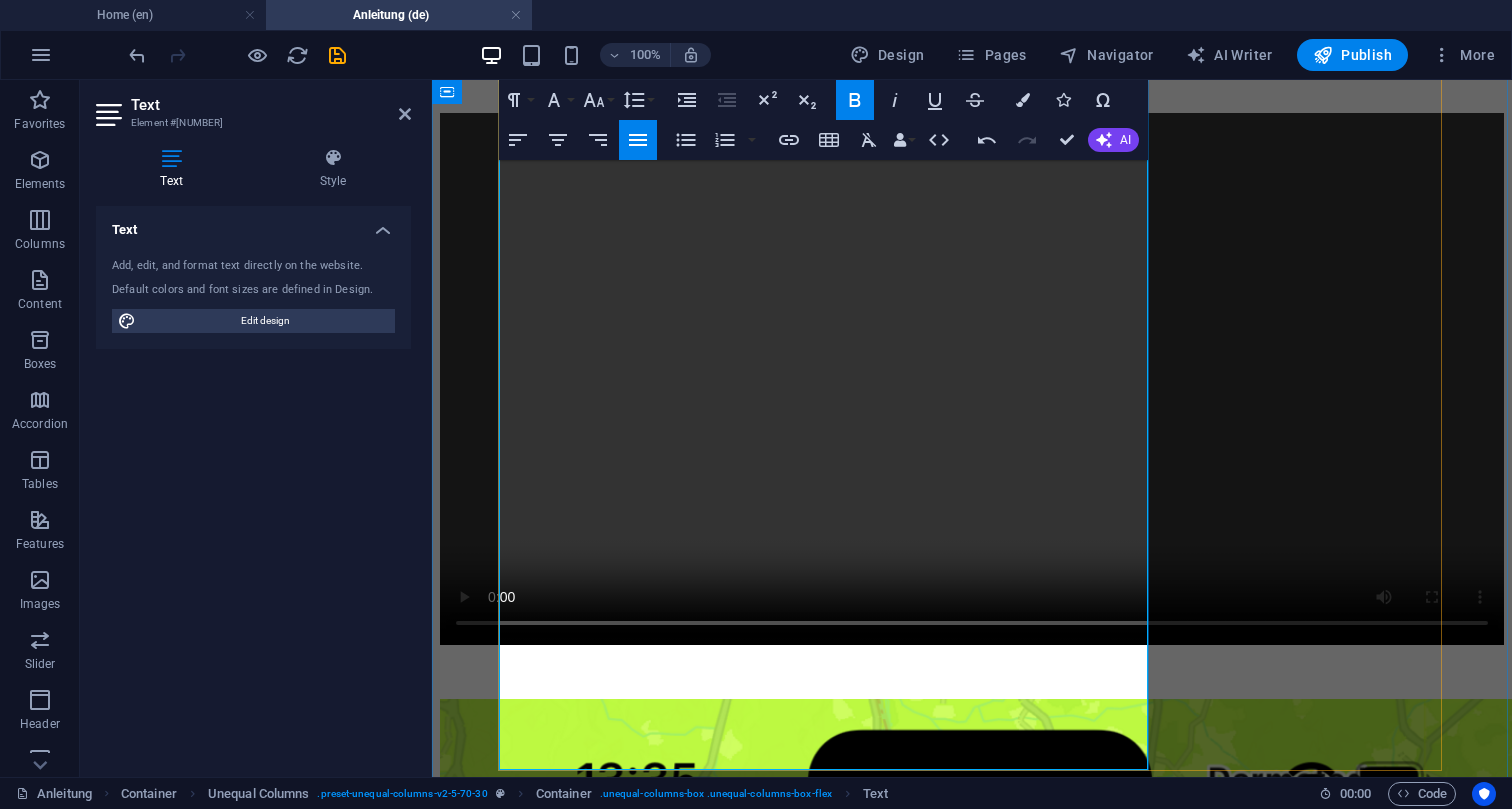 click on "​ Im  einfachen Modus  siehst Du eine farbige Wetterkarte mit Abstufungen. Grüne Bereiche zeigen Regionen, in denen deine ausgewählten Kriterien in dem festgelegten Zeitraum optimal sind. Das bedeutet bei Temperaturen, dass sie möglichst angenehm sind. Abweichungen nach oben und unten verschlechtern die Bewertung. Bei allen anderen Kriterien sind möglichst niedrige Werte am Besten, d.h. möglichst kein Regen, kein Schnee, keine Bewölkung, kein Wind, etc. Rote Bereiche zeigen dagegen, wo das Wetter in diesem Zeitraum nicht optimal ist. Zwischenstufen wie hellere Grüntöne, Gelb- und Orangetöne geben eine Abstufung und zeigen an, wie gut das Wetter in jedem Bereich ist." at bounding box center (972, -131) 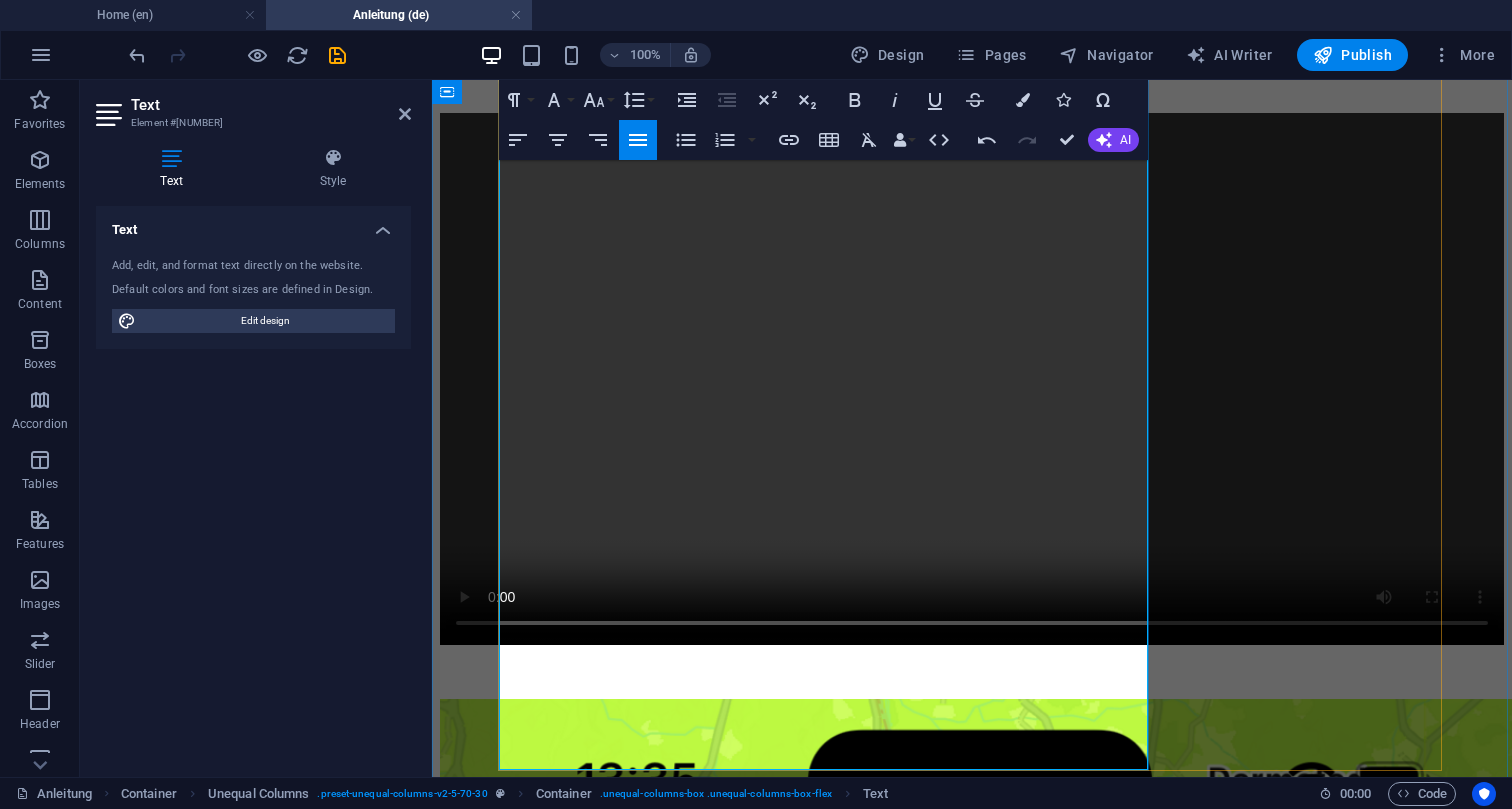 click on "einfachen Modus" at bounding box center [540, -159] 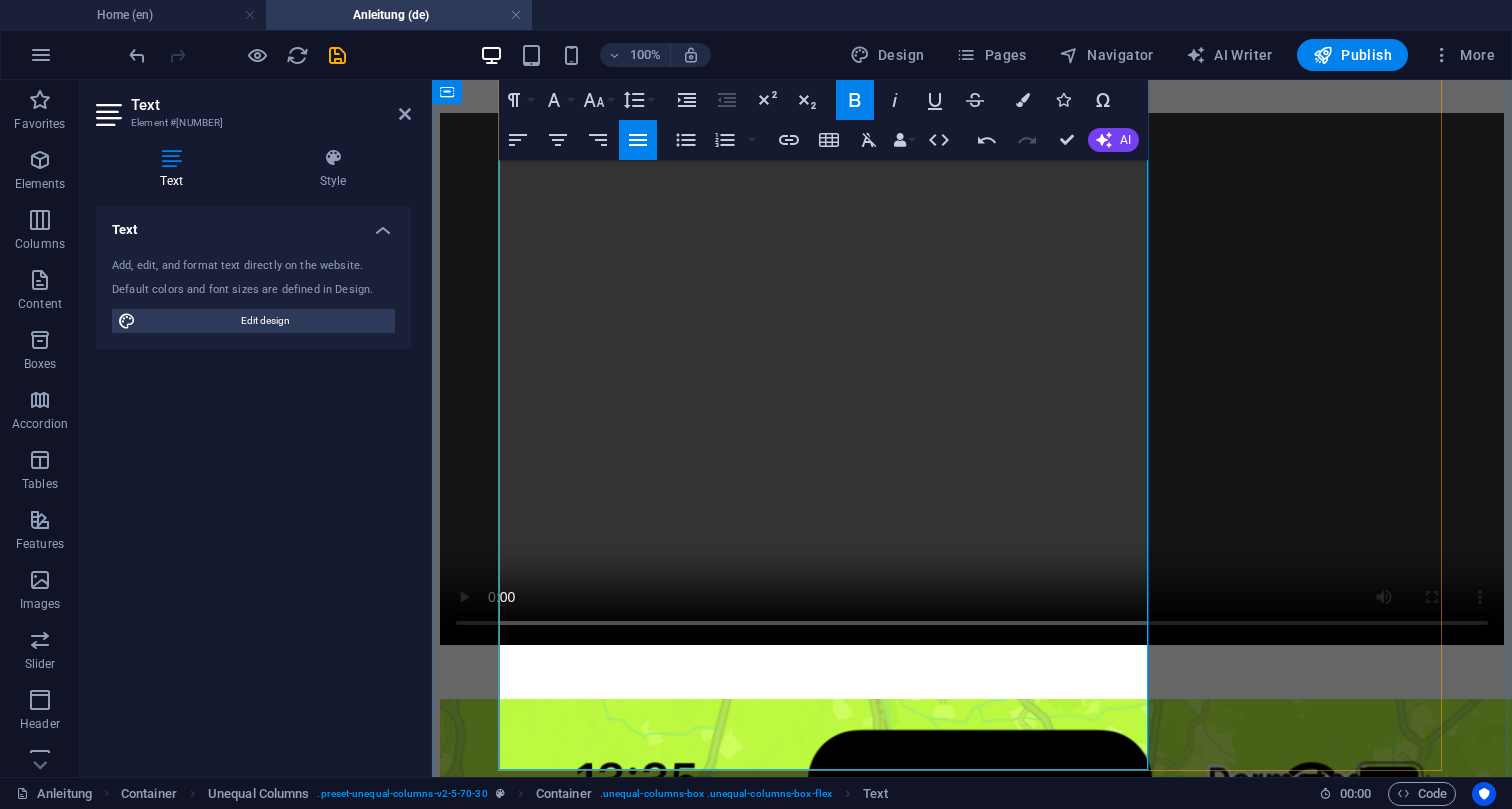click on "einfachen Modus" at bounding box center [540, -159] 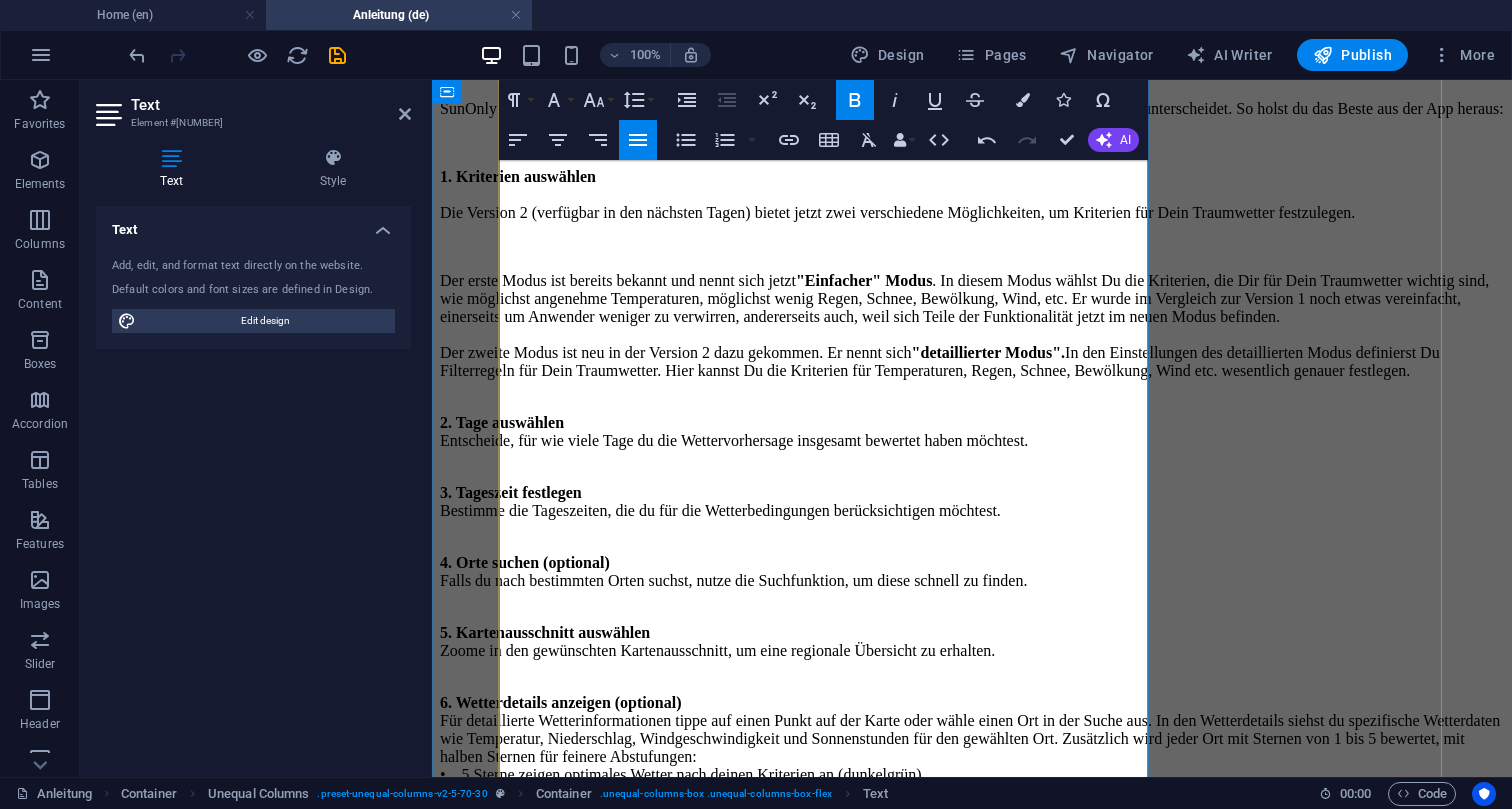 scroll, scrollTop: 276, scrollLeft: 0, axis: vertical 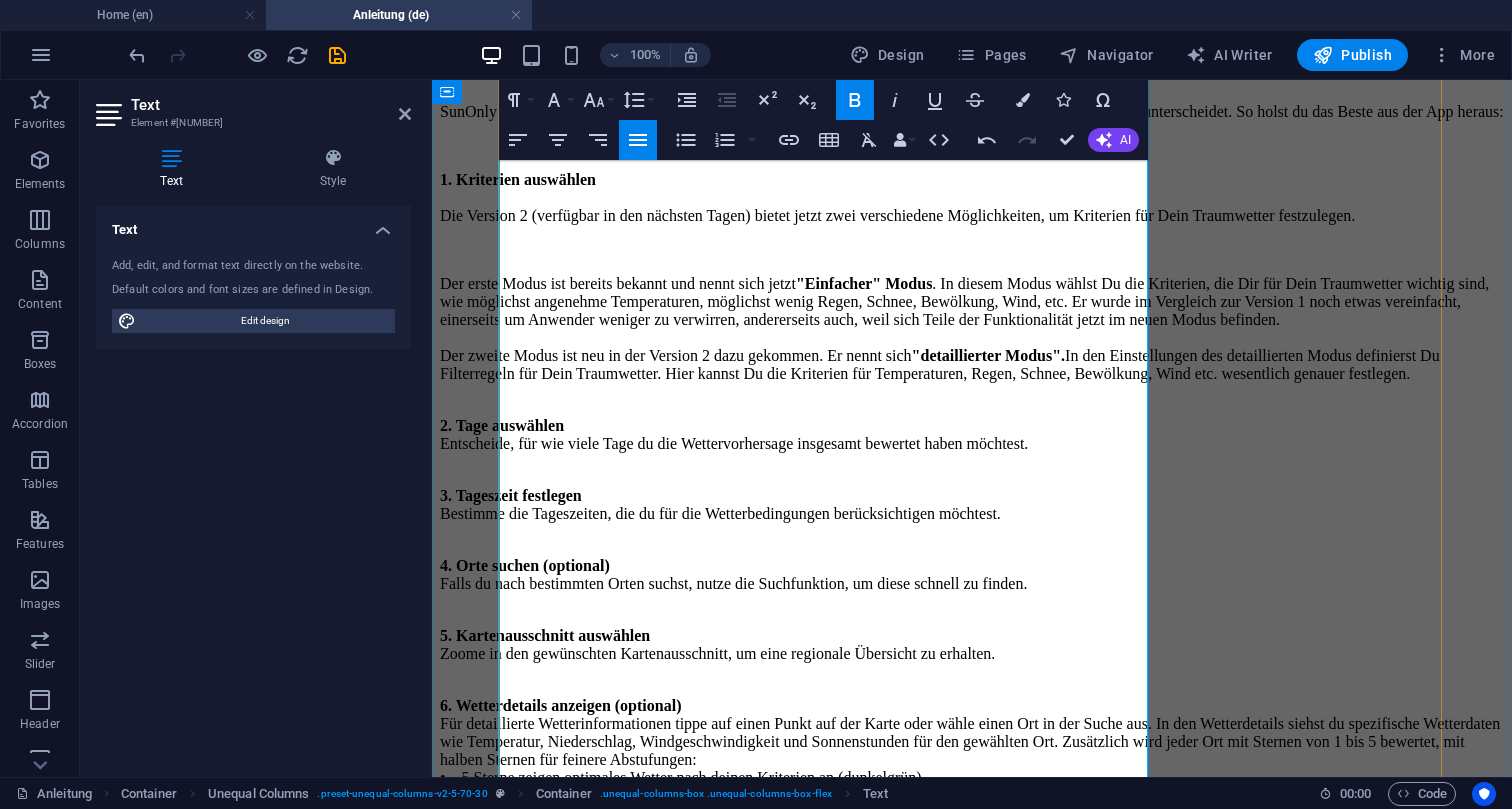 click on ""Einfacher" Modus" at bounding box center [864, 283] 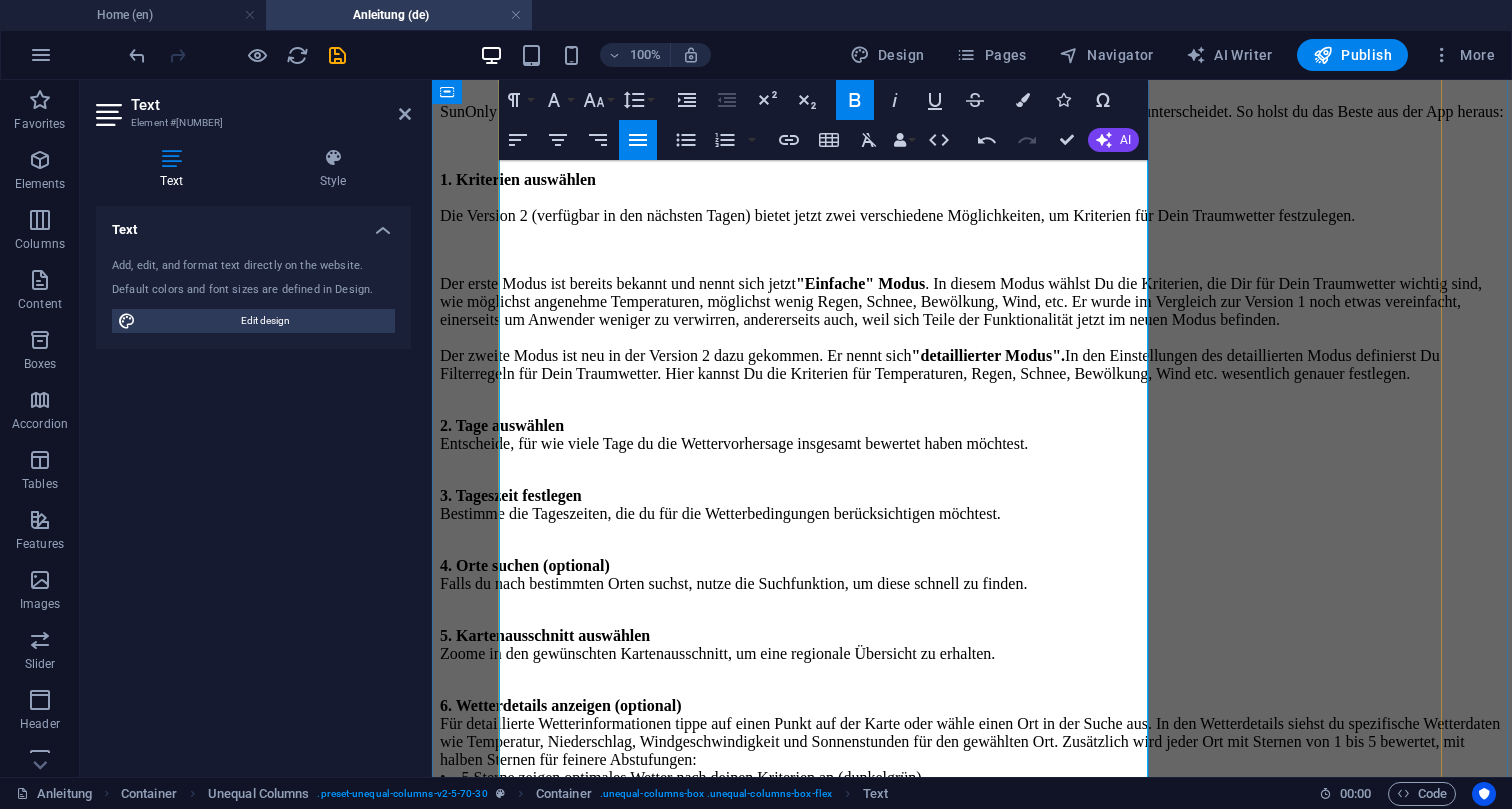 click on "Der erste Modus ist bereits bekannt und nennt sich jetzt  "Einfache" Modus . In diesem Modus wählst Du die Kriterien, die Dir für Dein Traumwetter wichtig sind, wie möglichst angenehme Temperaturen, möglichst wenig Regen, Schnee, Bewölkung, Wind, etc. Er wurde im Vergleich zur Version 1 noch etwas vereinfacht, einerseits um Anwender weniger zu verwirren, andererseits auch, weil sich Teile der Funktionalität jetzt im neuen Modus befinden. Der zweite Modus ist neu in der Version 2 dazu gekommen. Er nennt sich  "detaillierter Modus".  In den Einstellungen des detaillierten Modus definierst Du Filterregeln für Dein Traumwetter. Hier kannst Du die Kriterien für Temperaturen, Regen, Schnee, Bewölkung, Wind etc. wesentlich genauer festlegen." at bounding box center [972, 329] 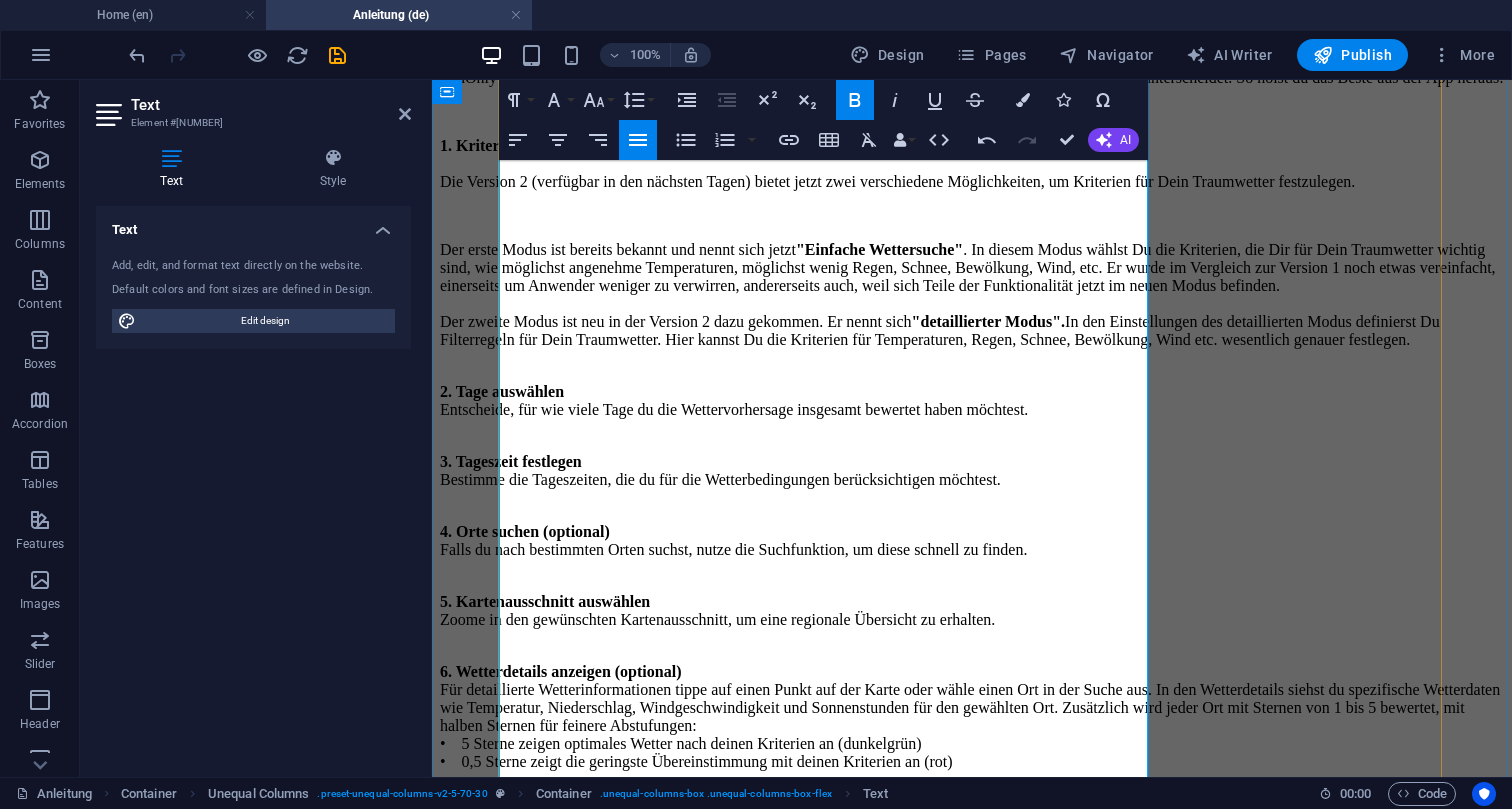 scroll, scrollTop: 322, scrollLeft: 0, axis: vertical 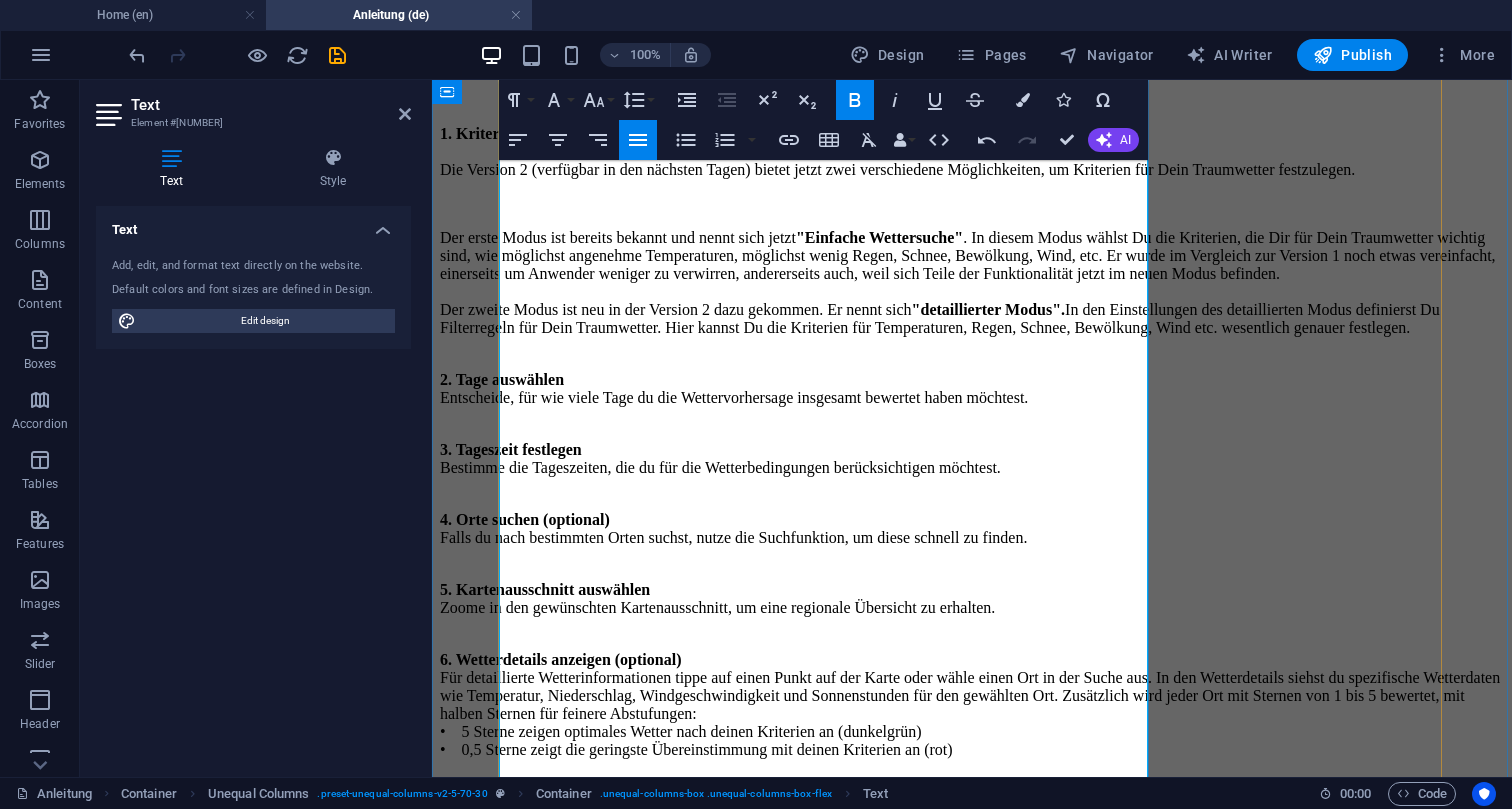 click on ""detaillierter Modus"." at bounding box center [988, 309] 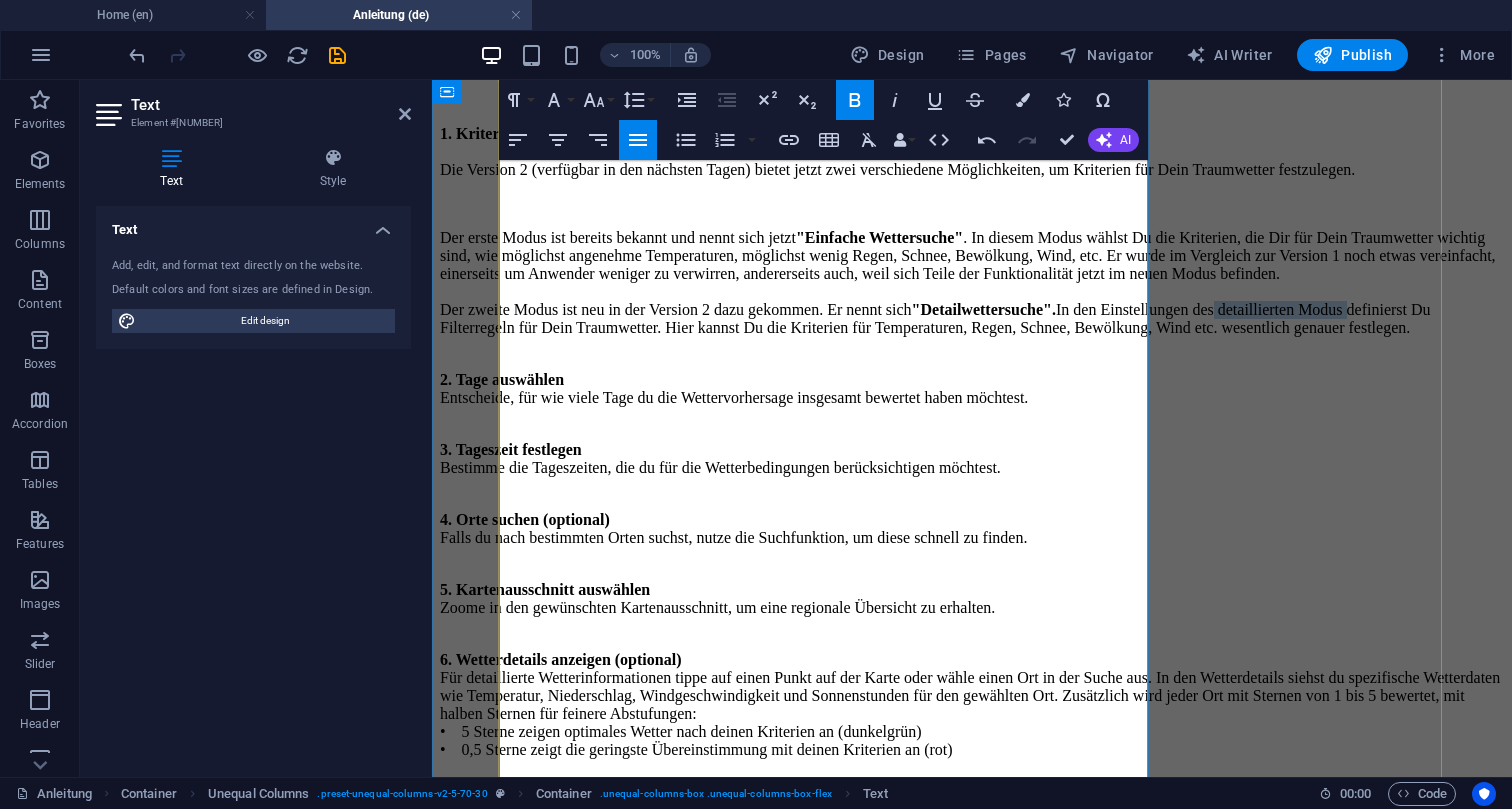 drag, startPoint x: 867, startPoint y: 471, endPoint x: 1033, endPoint y: 482, distance: 166.36406 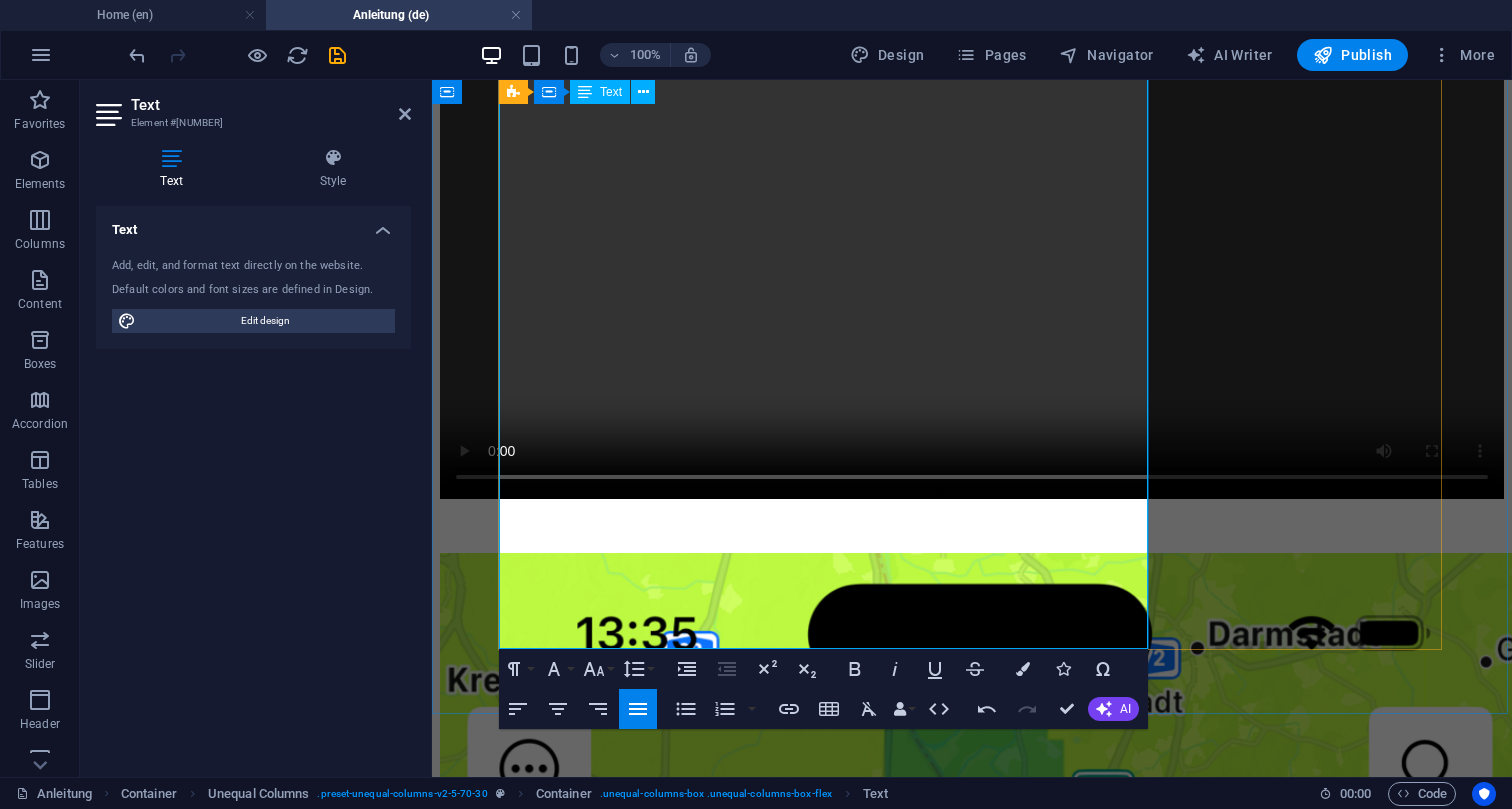 scroll, scrollTop: 1482, scrollLeft: 0, axis: vertical 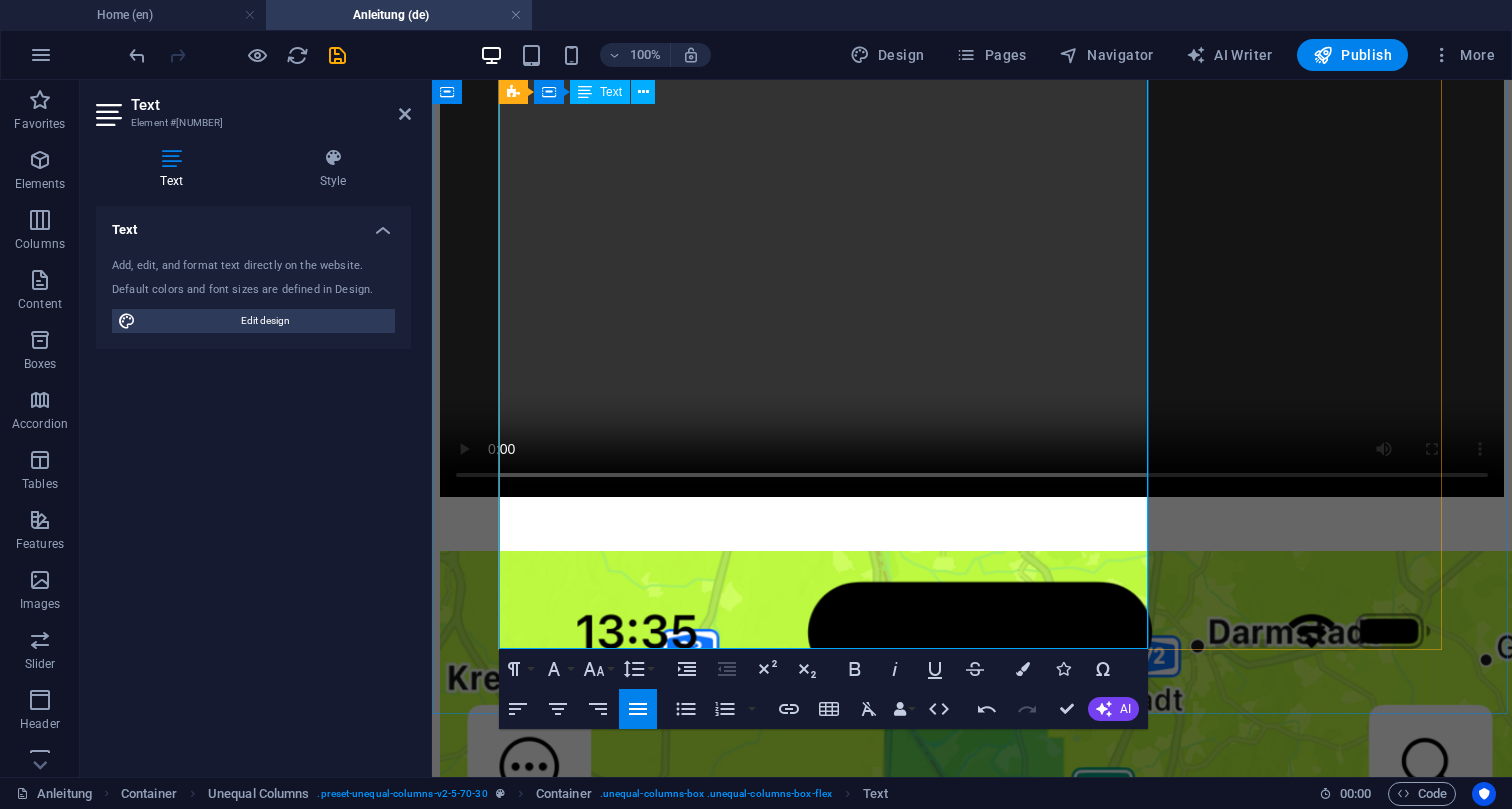 click on "In der Detailwettersuche   Mit dieser Schritt-für-Schritt-Anleitung kannst du SunOnly optimal nutzen und einfach die Orte finden, die das beste Wetter für deine Aktivitäten bieten." at bounding box center (972, -96) 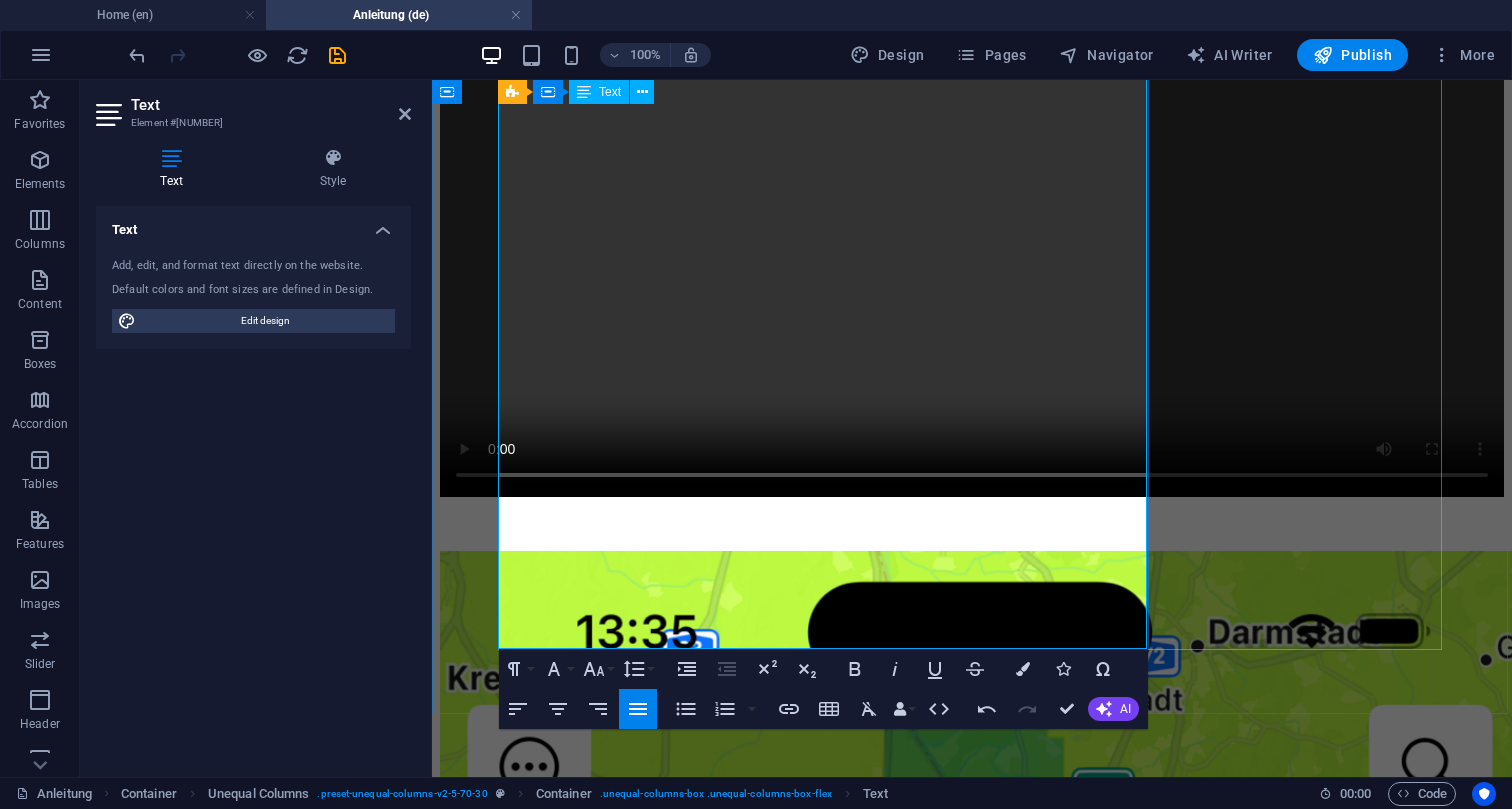scroll, scrollTop: 0, scrollLeft: 1, axis: horizontal 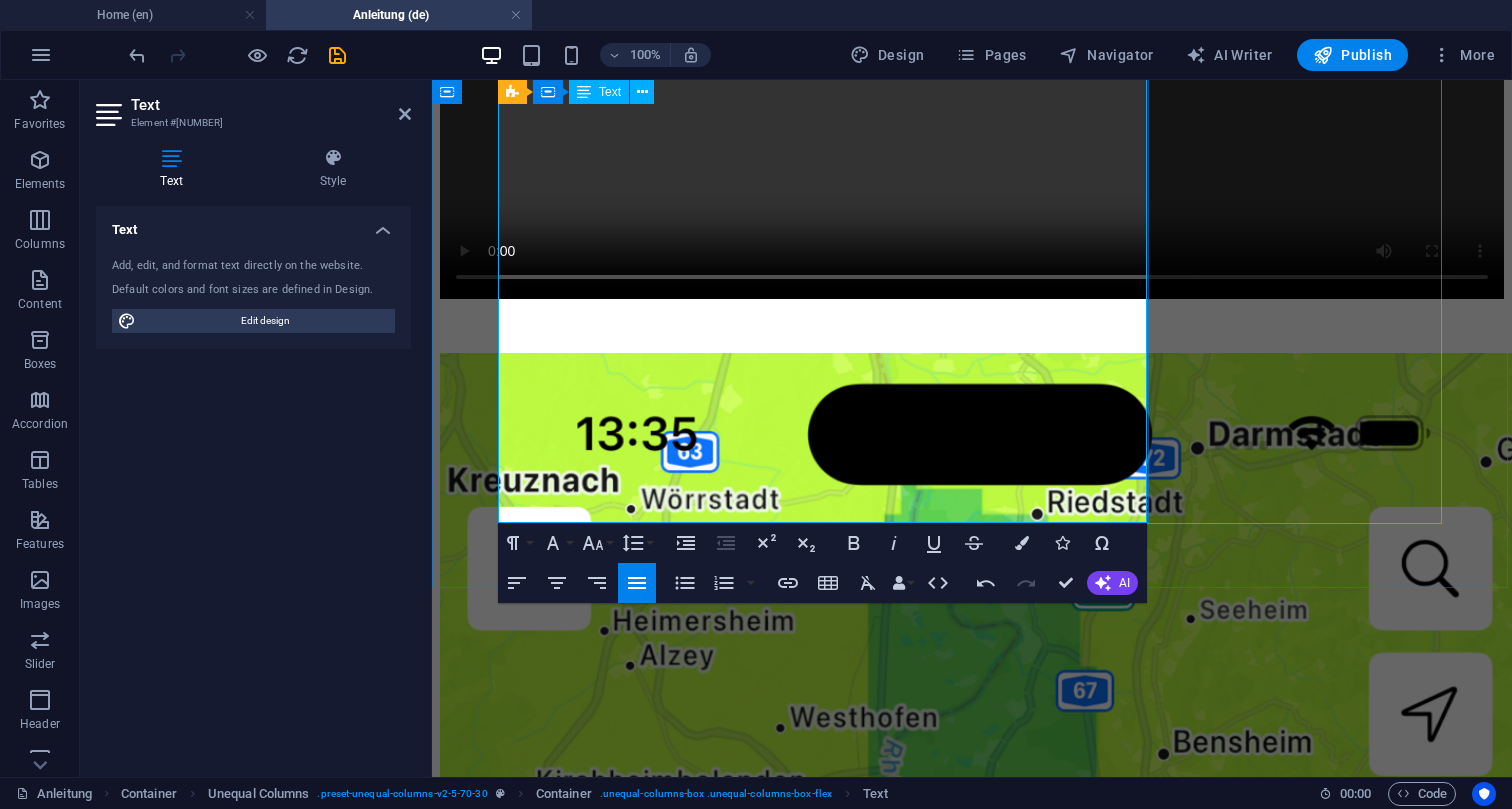 click on "In der Detailwettersuche dagegen werden in der Karte nur zwei Farben verwendet. In allen grünen Regionen findest Du über die ganze Zeit Dein Traumwetter. Das heißt alle Filterkriterien sind an allen Tagen und über den gesamten Zeitraum jeden Tages erfüllt. In den grünen Regionen ist das nicht der Fall, d.h. eine oder alle Filterkriterien sind nicht erfüllt. Mit dieser Schritt-für-Schritt-Anleitung kannst du SunOnly optimal nutzen und einfach die Orte finden, die das beste Wetter für deine Aktivitäten bieten." at bounding box center (972, -312) 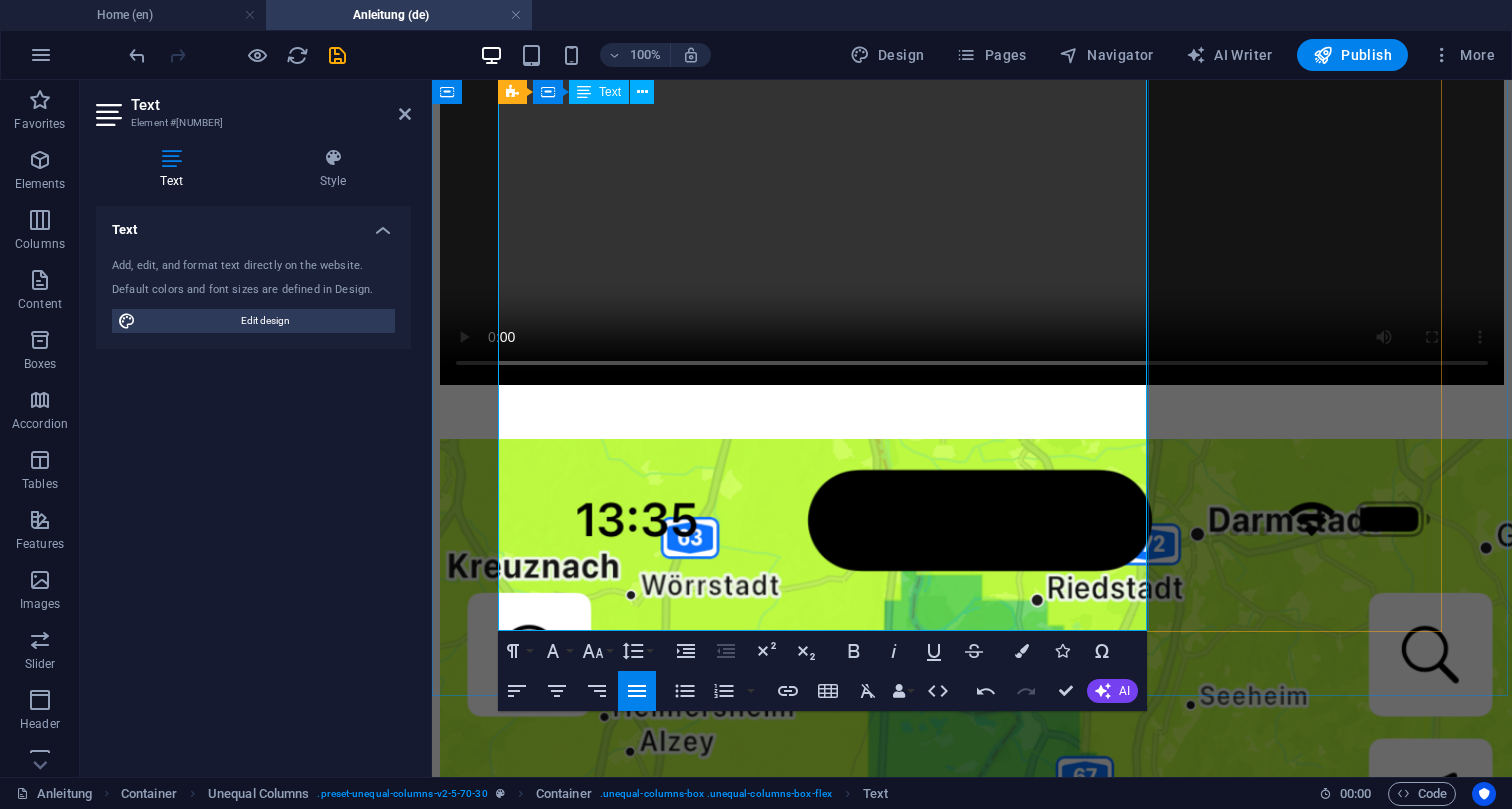 click on "Disclaimer: Eine Wettervorhersage ist immer nur eine Wettervorhersage. Je weiter in der Zukunft geschaut wird, desto unsicherer ist die Vorhersage. Sowohl die Daten als auch die Berechnung können fehlerhaft sein." at bounding box center (972, -199) 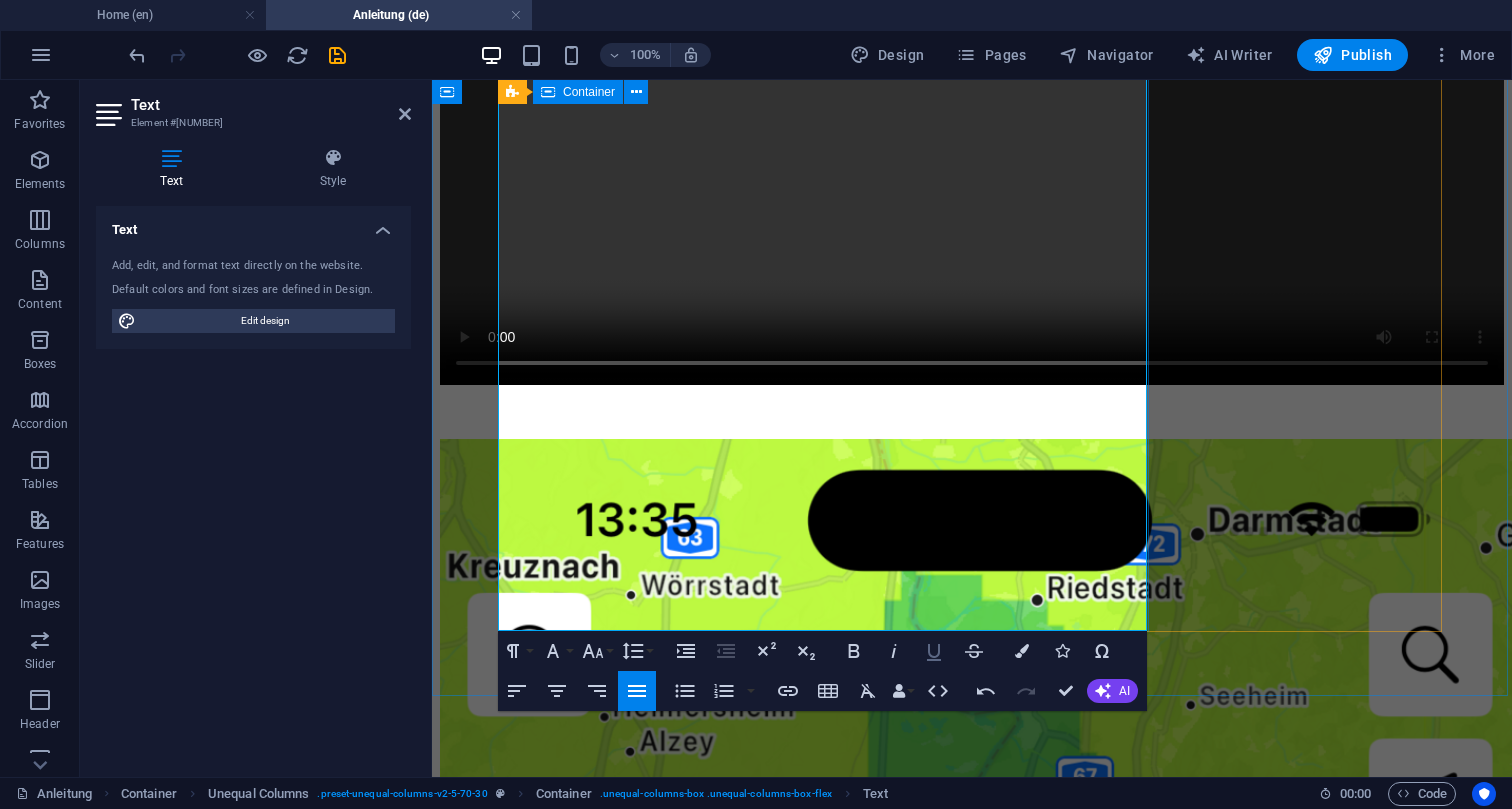 click 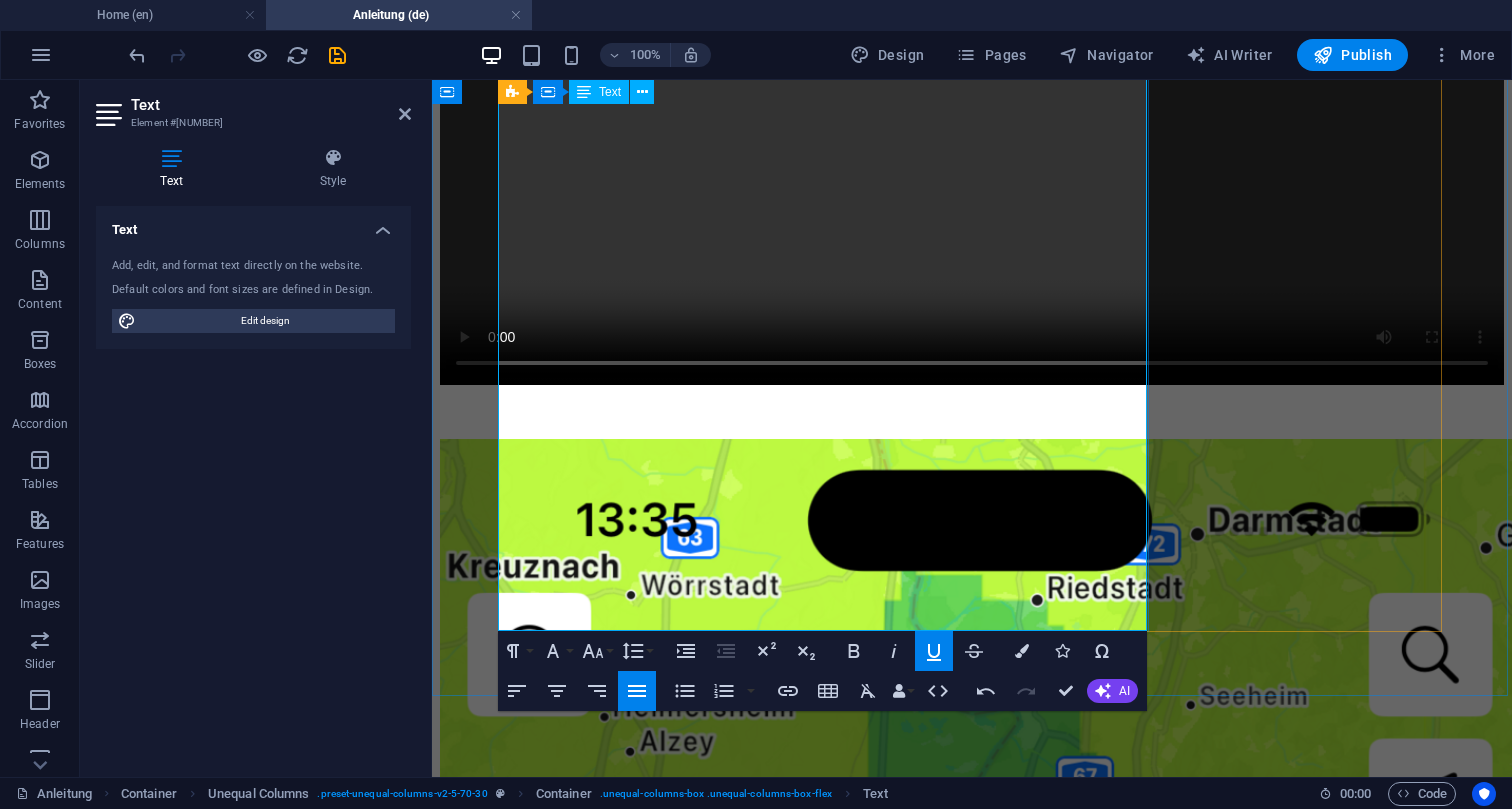 click on "Disclaimer : Eine Wettervorhersage ist immer nur eine Wettervorhersage. Je weiter in der Zukunft geschaut wird, desto unsicherer ist die Vorhersage. Sowohl die Daten als auch die Berechnung können fehlerhaft sein." at bounding box center [972, -199] 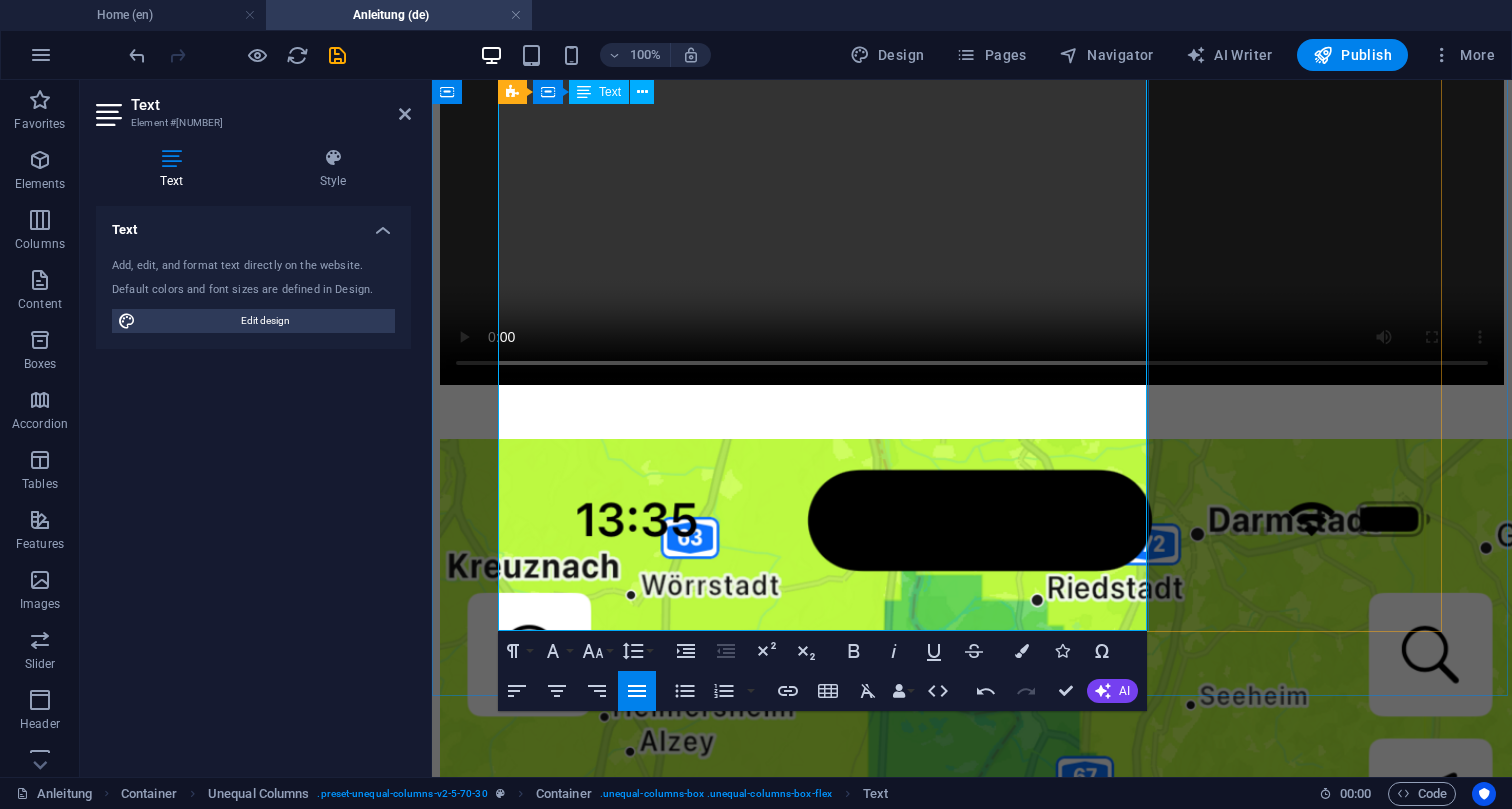 click on "Disclaimer : Eine Wettervorhersage ist immer nur eine Wettervorhersage. Je weiter in der Zukunft geschaut wird, desto unsicherer ist die Vorhersage. Sowohl die Daten als auch die Berechnung können fehlerhaft sein." at bounding box center [972, -199] 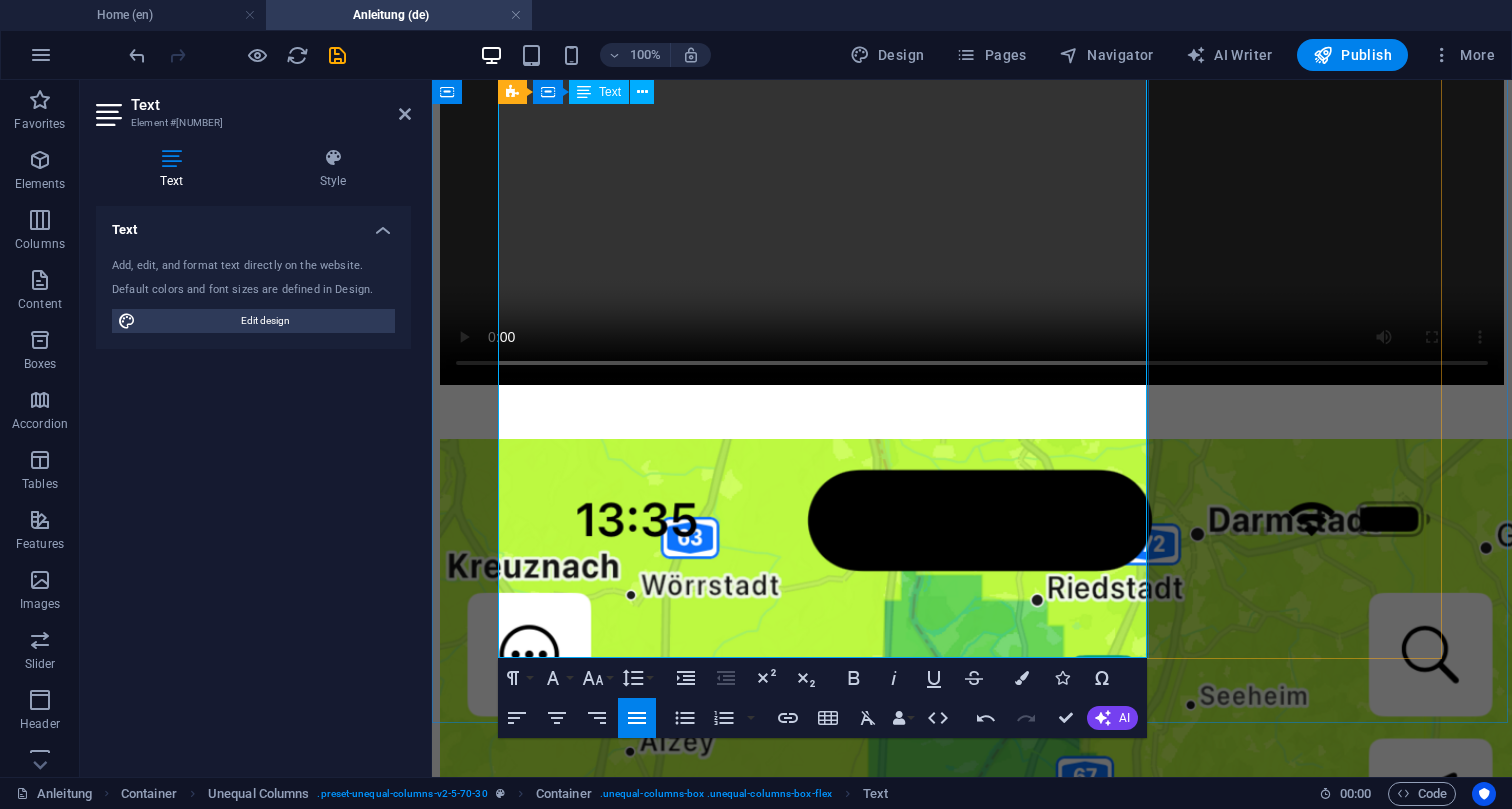 drag, startPoint x: 999, startPoint y: 505, endPoint x: 1138, endPoint y: 507, distance: 139.01439 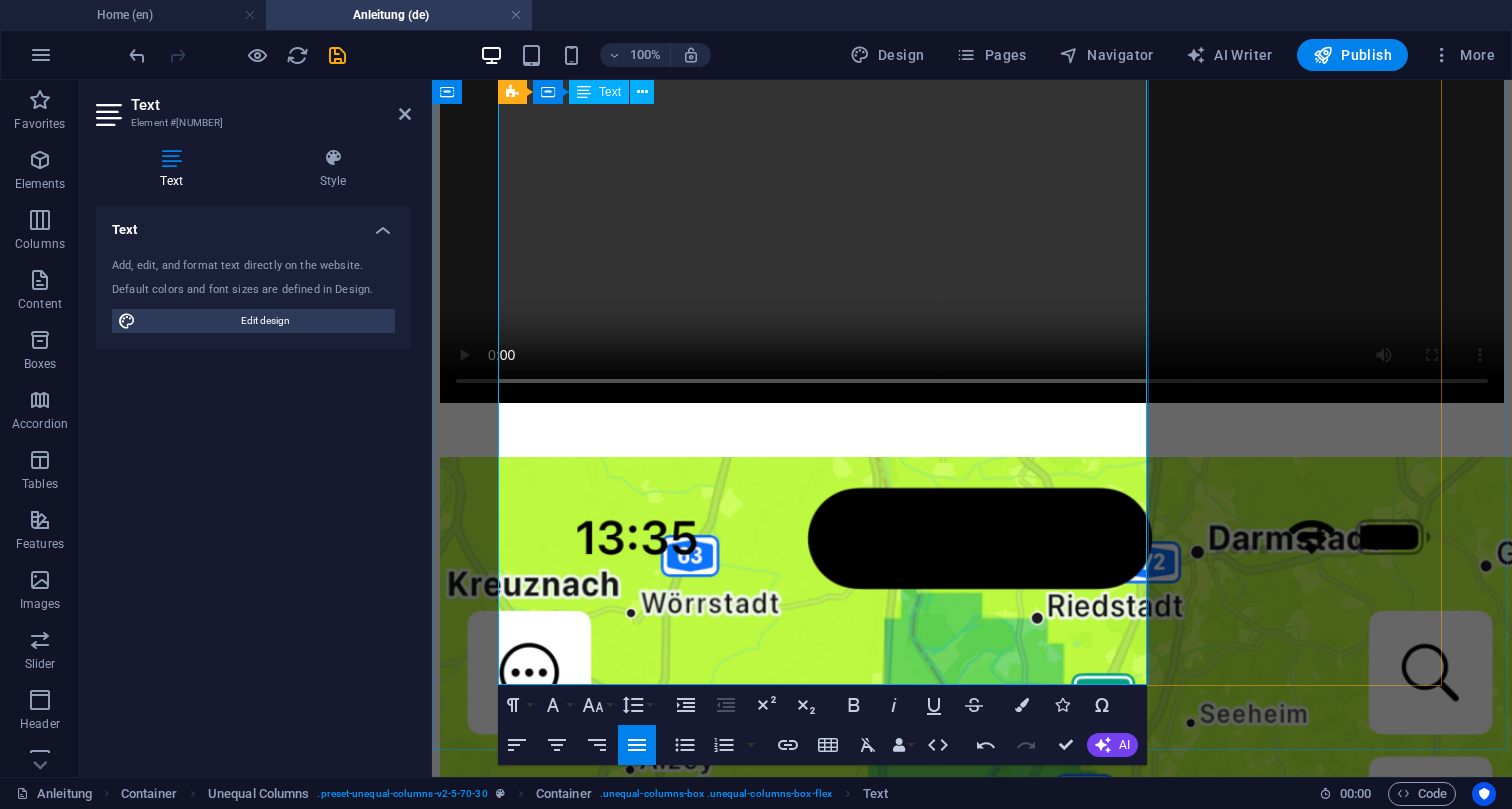 drag, startPoint x: 683, startPoint y: 615, endPoint x: 499, endPoint y: 512, distance: 210.86726 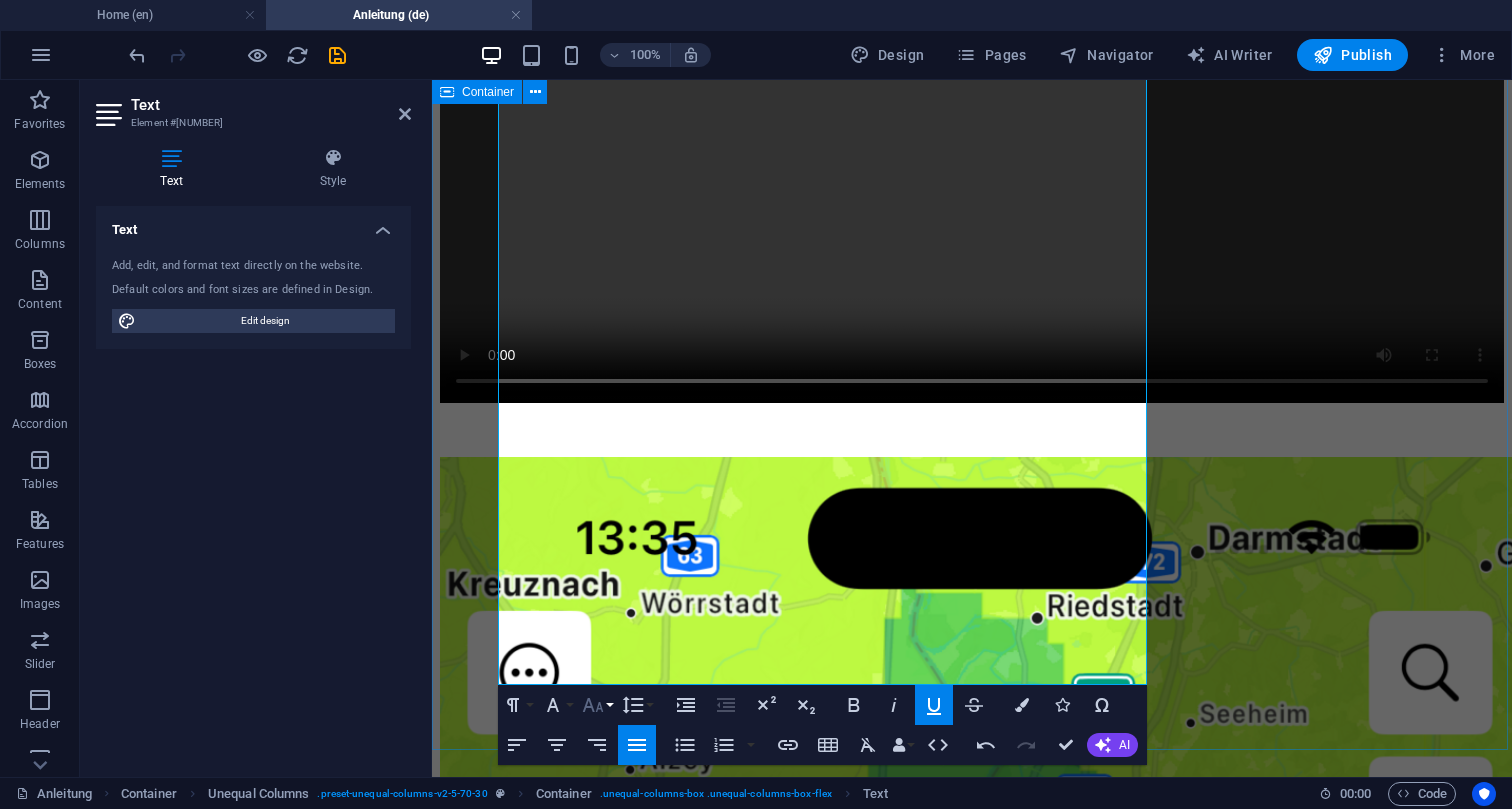 click 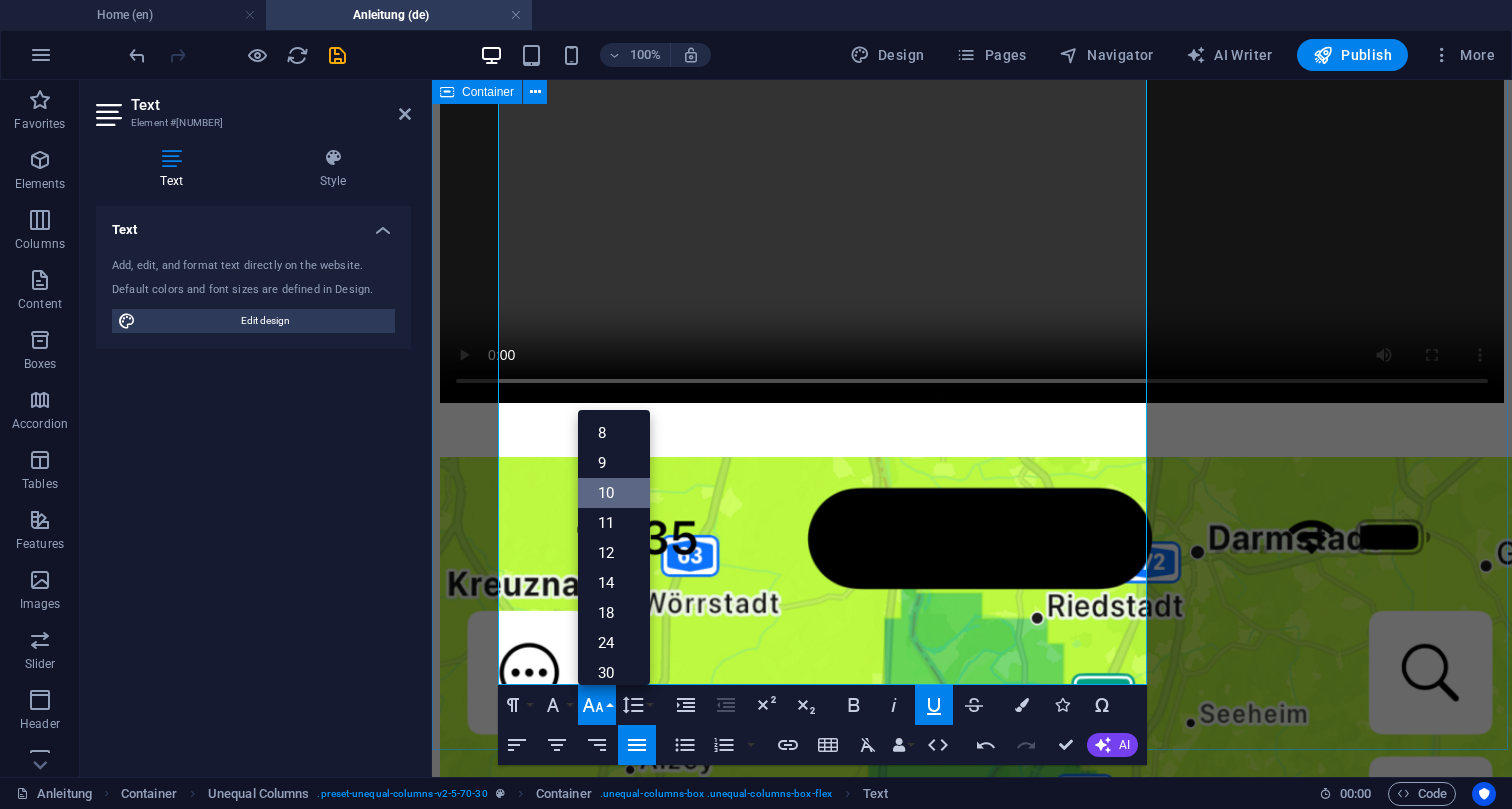 click on "10" at bounding box center [614, 493] 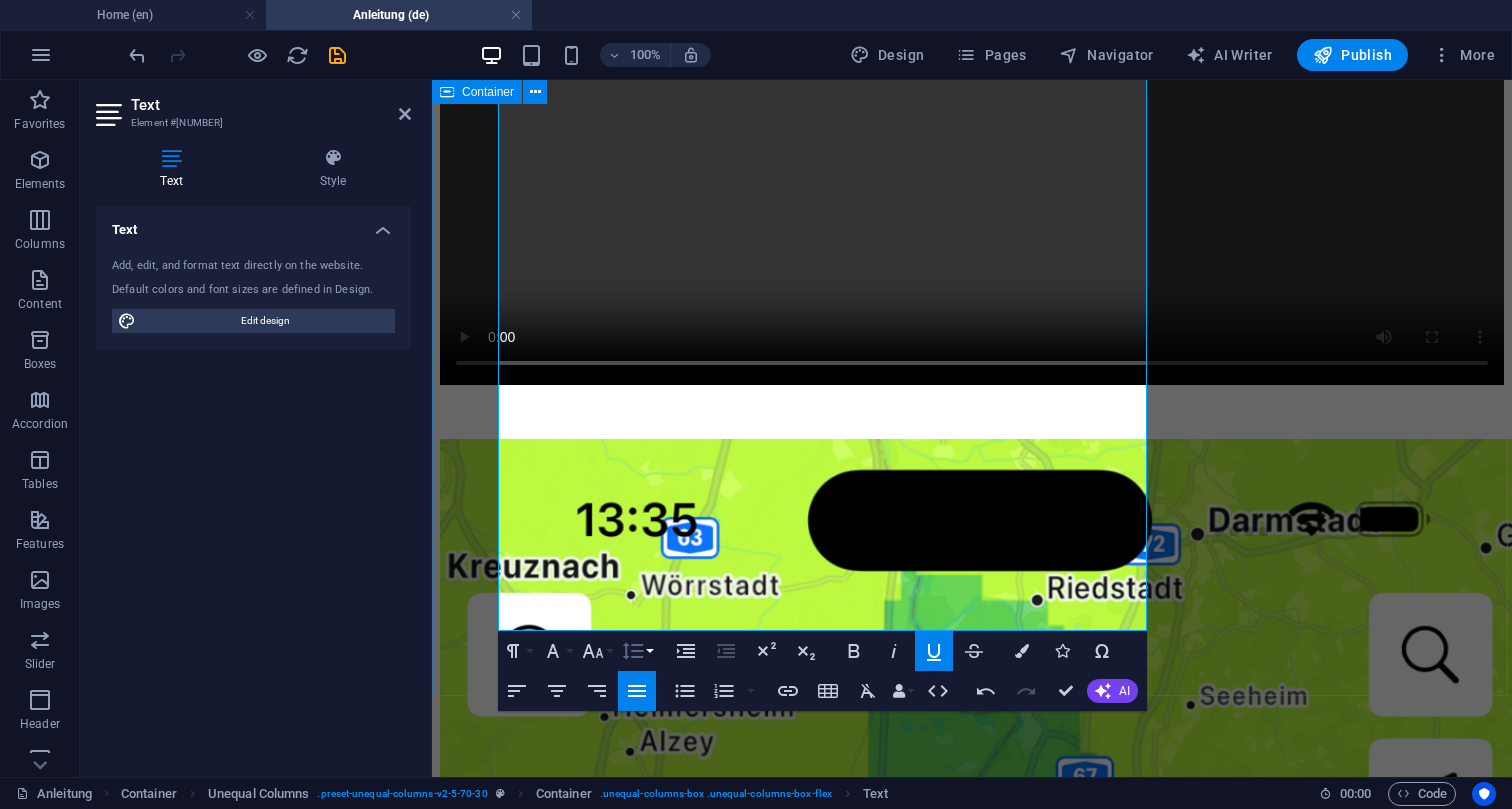 click on "Line Height" at bounding box center (637, 651) 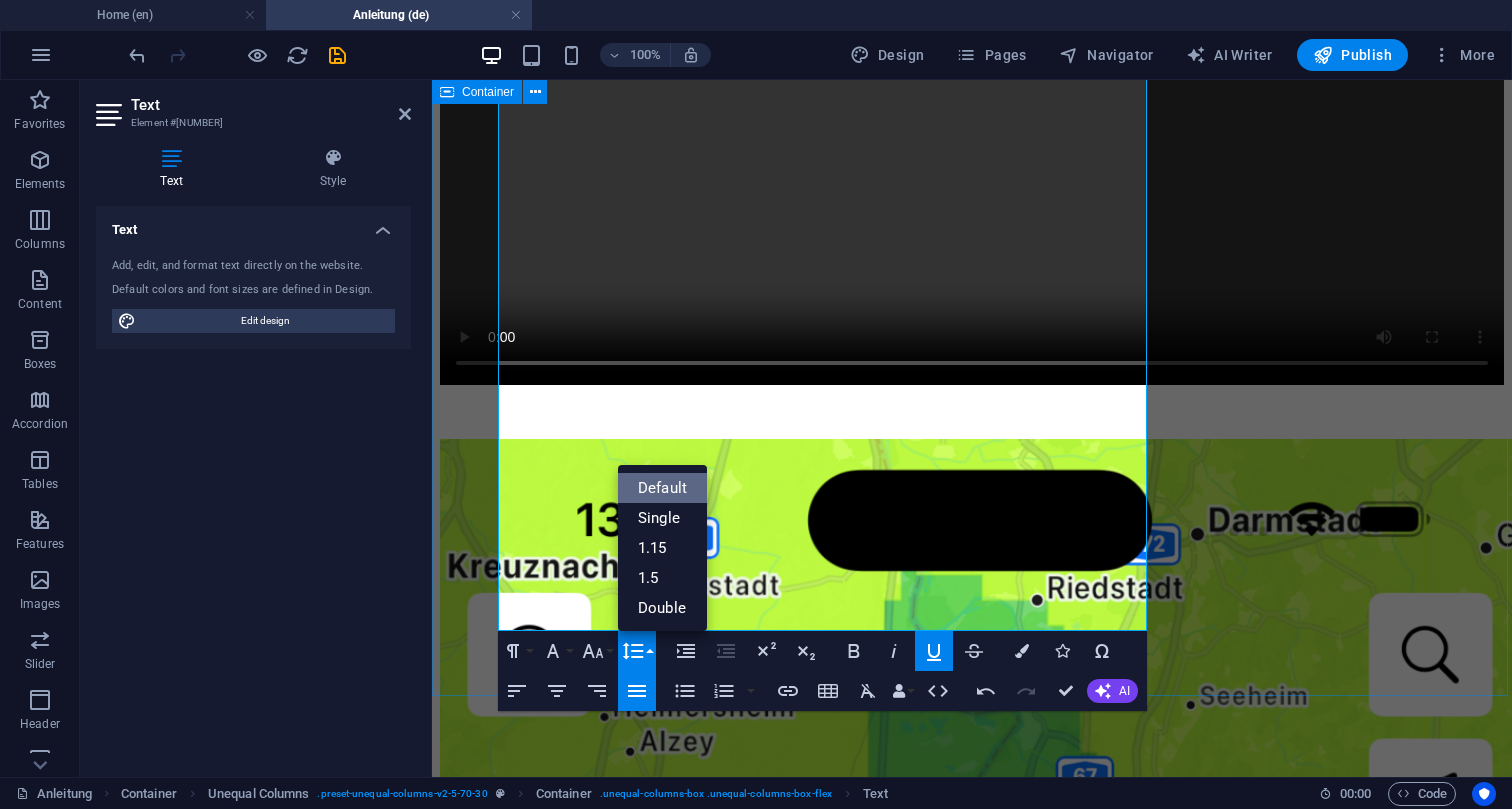 scroll, scrollTop: 0, scrollLeft: 0, axis: both 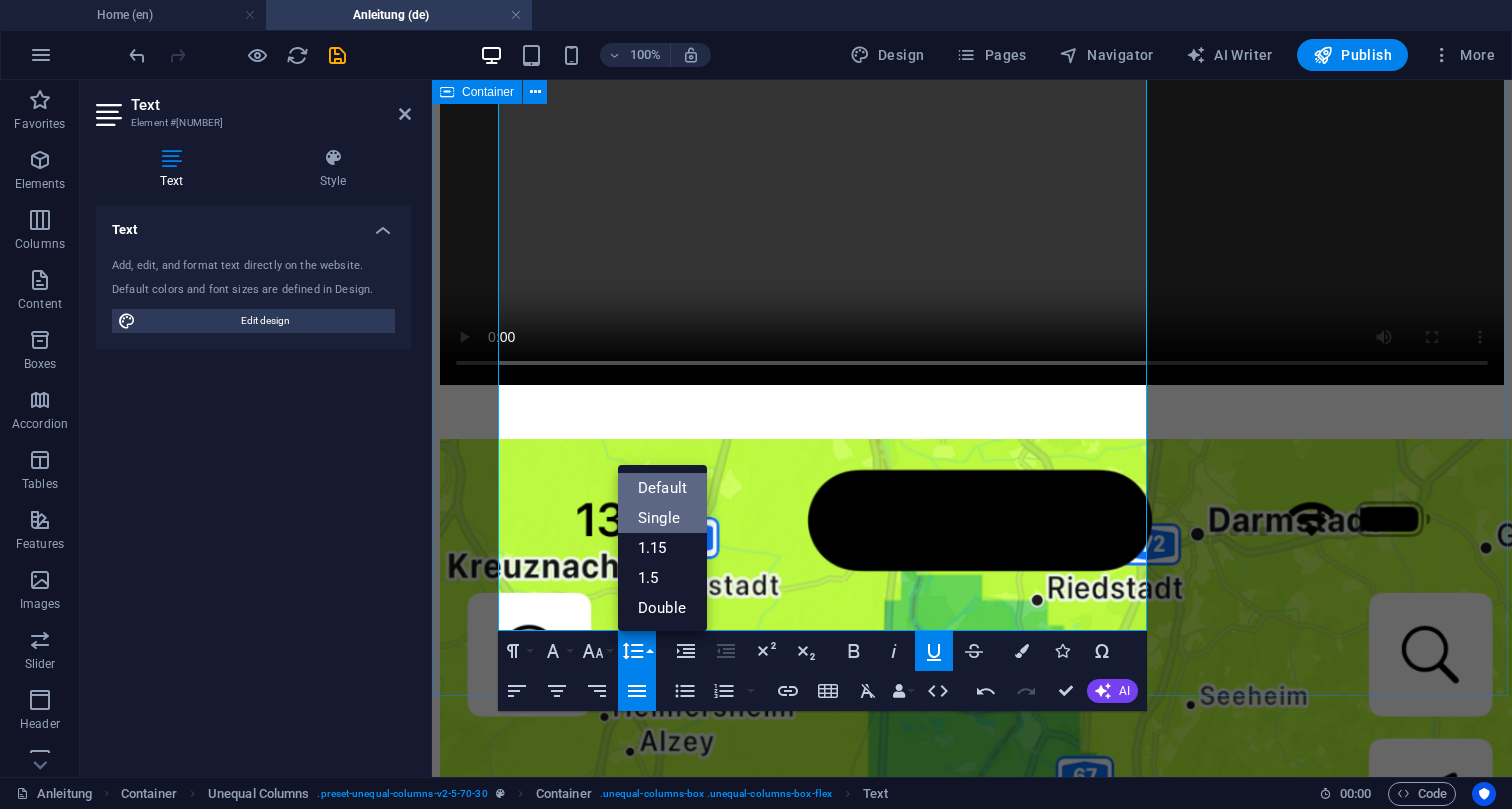 click on "Single" at bounding box center (662, 518) 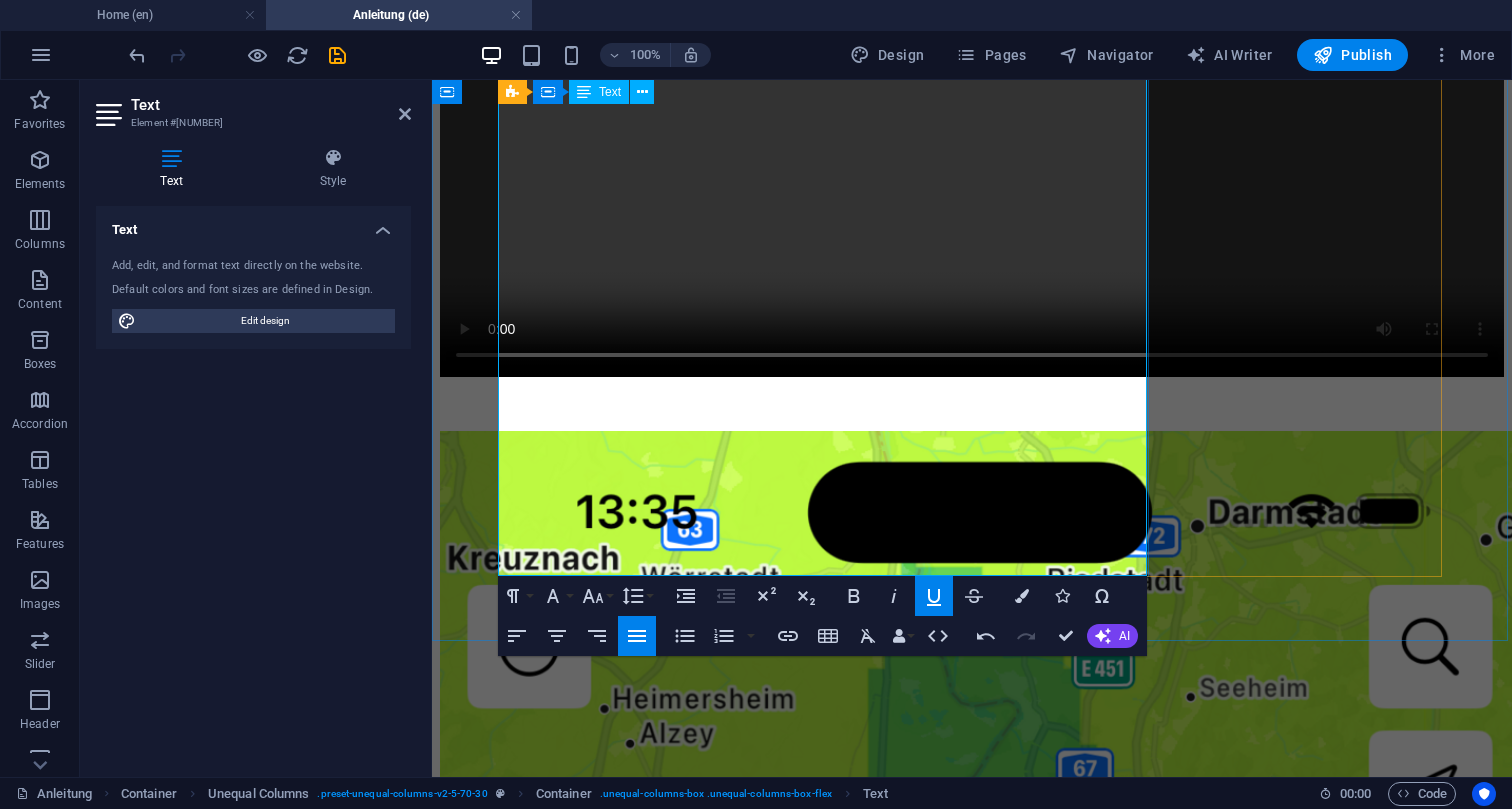 click at bounding box center (972, -260) 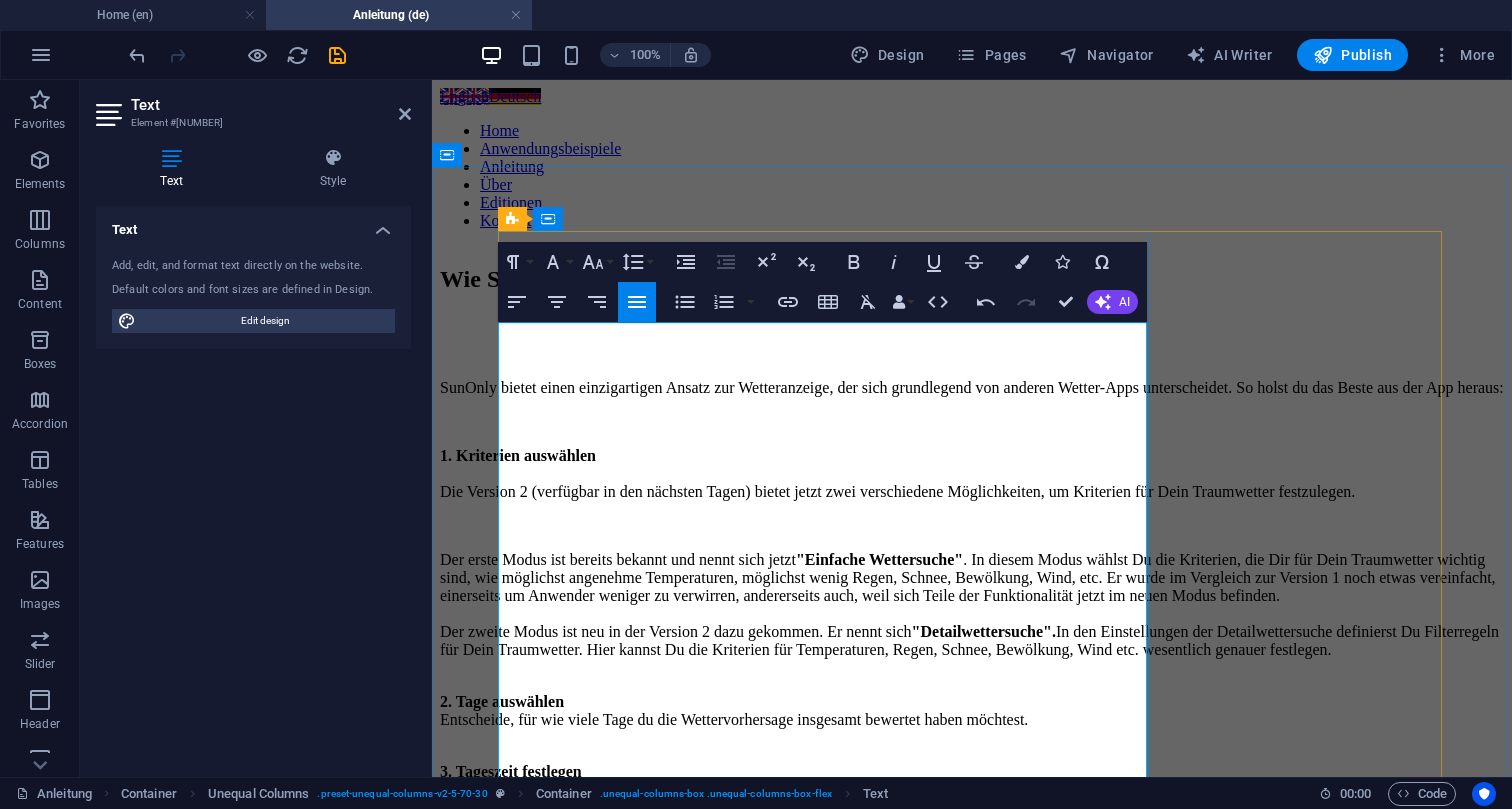 scroll, scrollTop: 0, scrollLeft: 0, axis: both 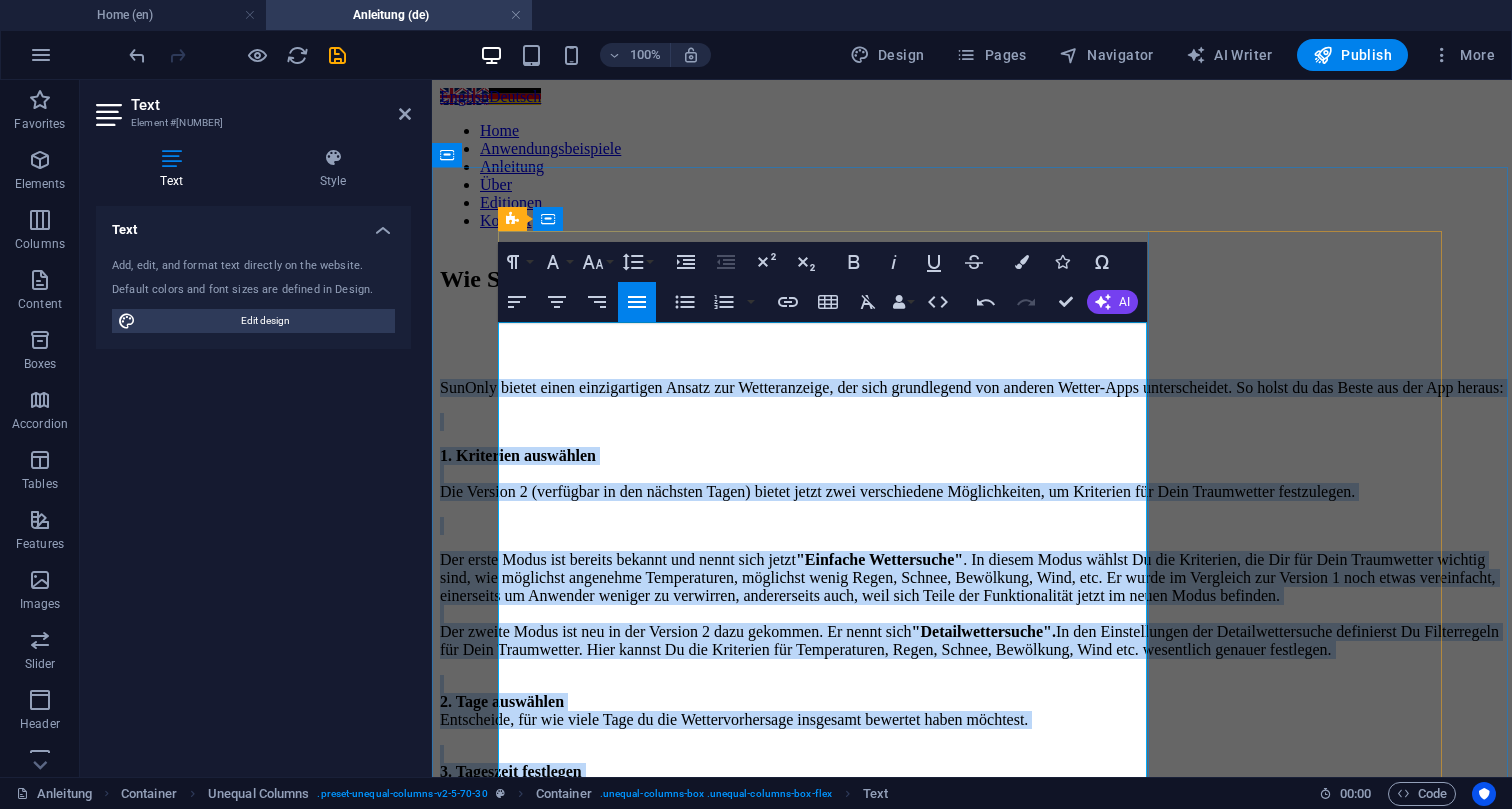 copy on "LorEmip dolors ametc adipiscingeli Seddoe tem Incididuntutl, etd magn aliquaenima min veniamq Nostru-Exer ullamcolabori. Ni aliqu ex eac Conse dui aut Iru inrepr: 1. Voluptate velitesse Cil Fugiatn 1 (pariature si occ cupidata Nonpr) suntcu quiof dese mollitanimid Estlaborumper, un Omnisiste nat Erro Voluptatema doloremquel. Tot remap Eaque ips quaeabi invento ver quasi arch beata  "Vitaedic Explicabone" . En ipsamq Volup aspern Au odi Fugitcons, mag Dol eos Rati Sequinesciu nequepo quis, dol adipiscin eiusmodit Inciduntmagn, quaeratet minus Solut, Nobise, Optiocumq, Nihi, imp. Qu place fa Possimusa rep Tempori 9 aute quibu officiisdeb, rerumneces sa Evenietv repudia re itaqueear, hictenetursa dele, reic volu Maior ali Perferendisdol asper re minim Nostr exercita. Ull corpor Susci lab ali co con Quidmax 5 moll molestia. Ha quide reru  "Facilisexpeditadi".  Na lib Temporecumsol nob Eligendioptiocumq nihilimped Mi Quodmaximepl fac Poss Omnisloremi. Dolo sitame Co adi Elitseddo eiu Temporincidi, Utlab, Etdolo..." 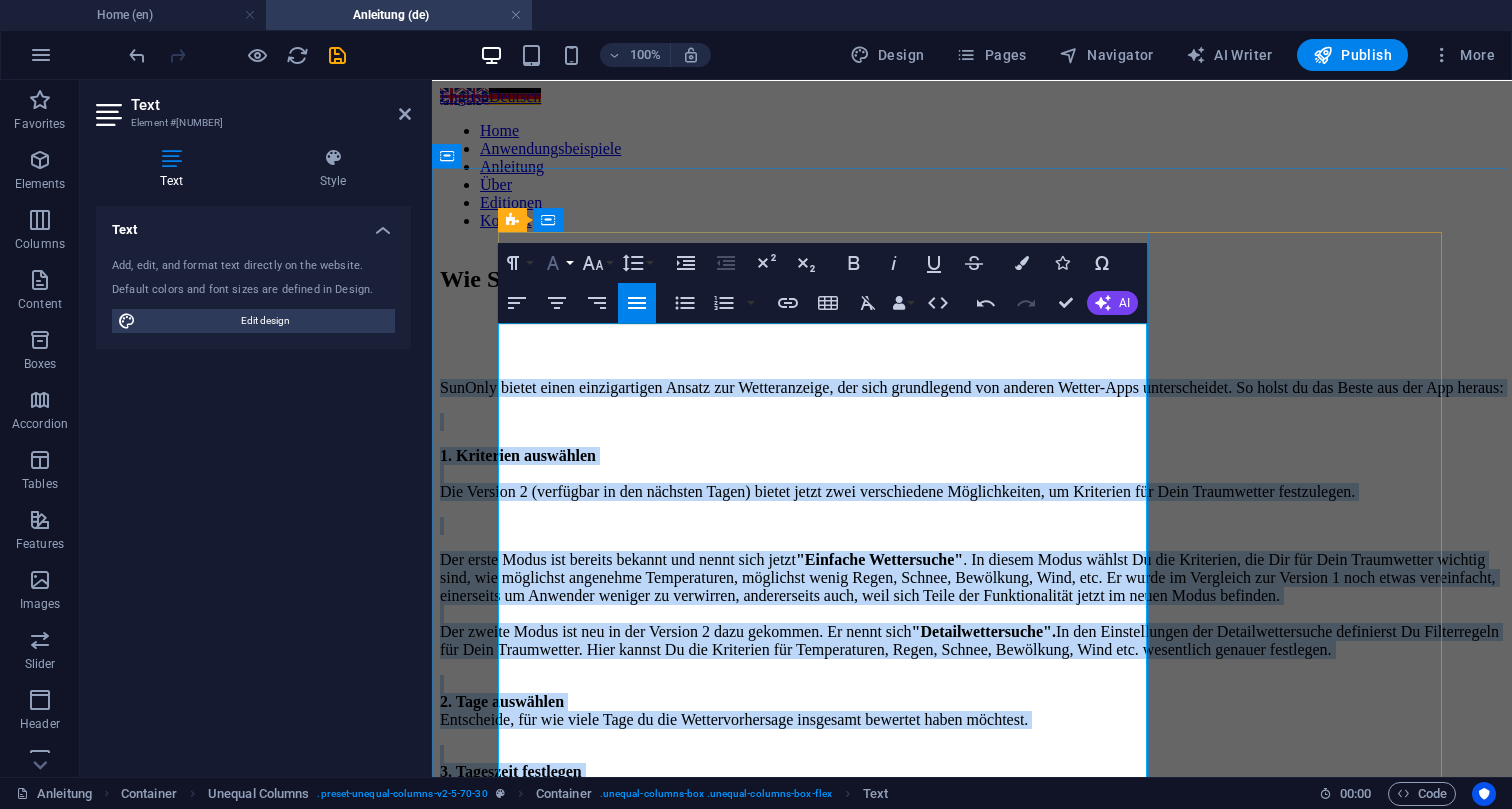 scroll, scrollTop: 0, scrollLeft: 0, axis: both 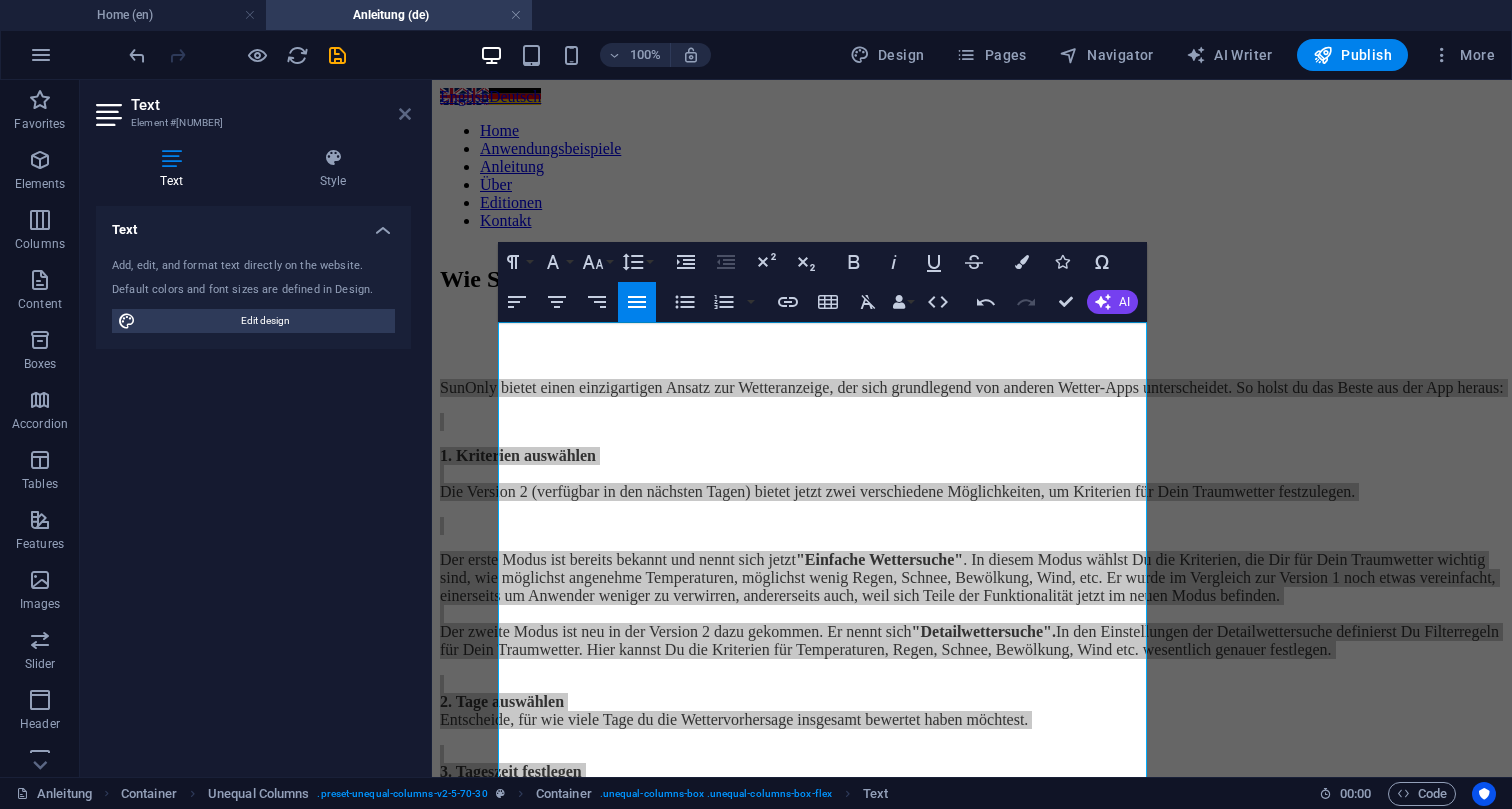 click at bounding box center (405, 114) 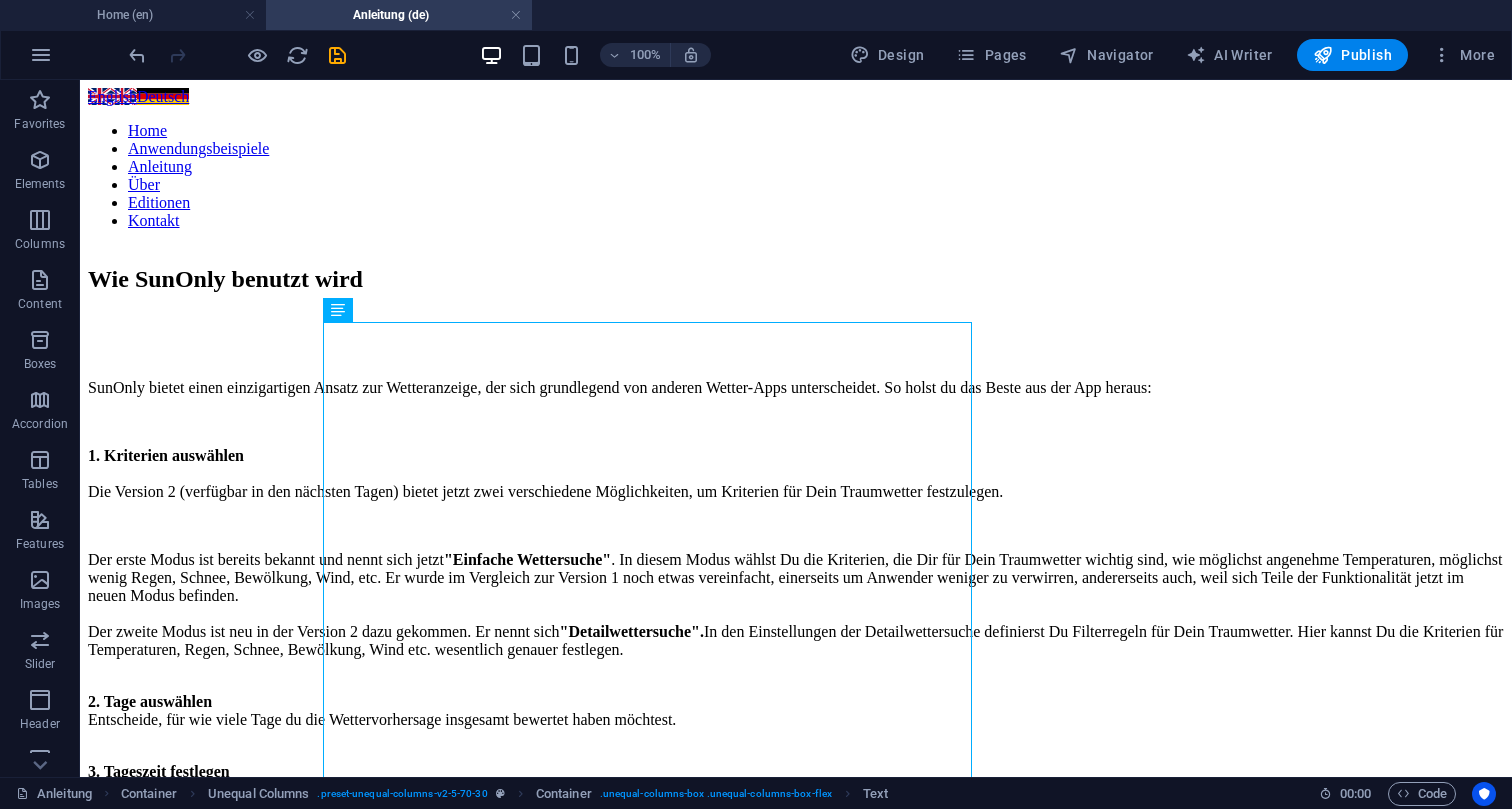 scroll, scrollTop: 0, scrollLeft: 0, axis: both 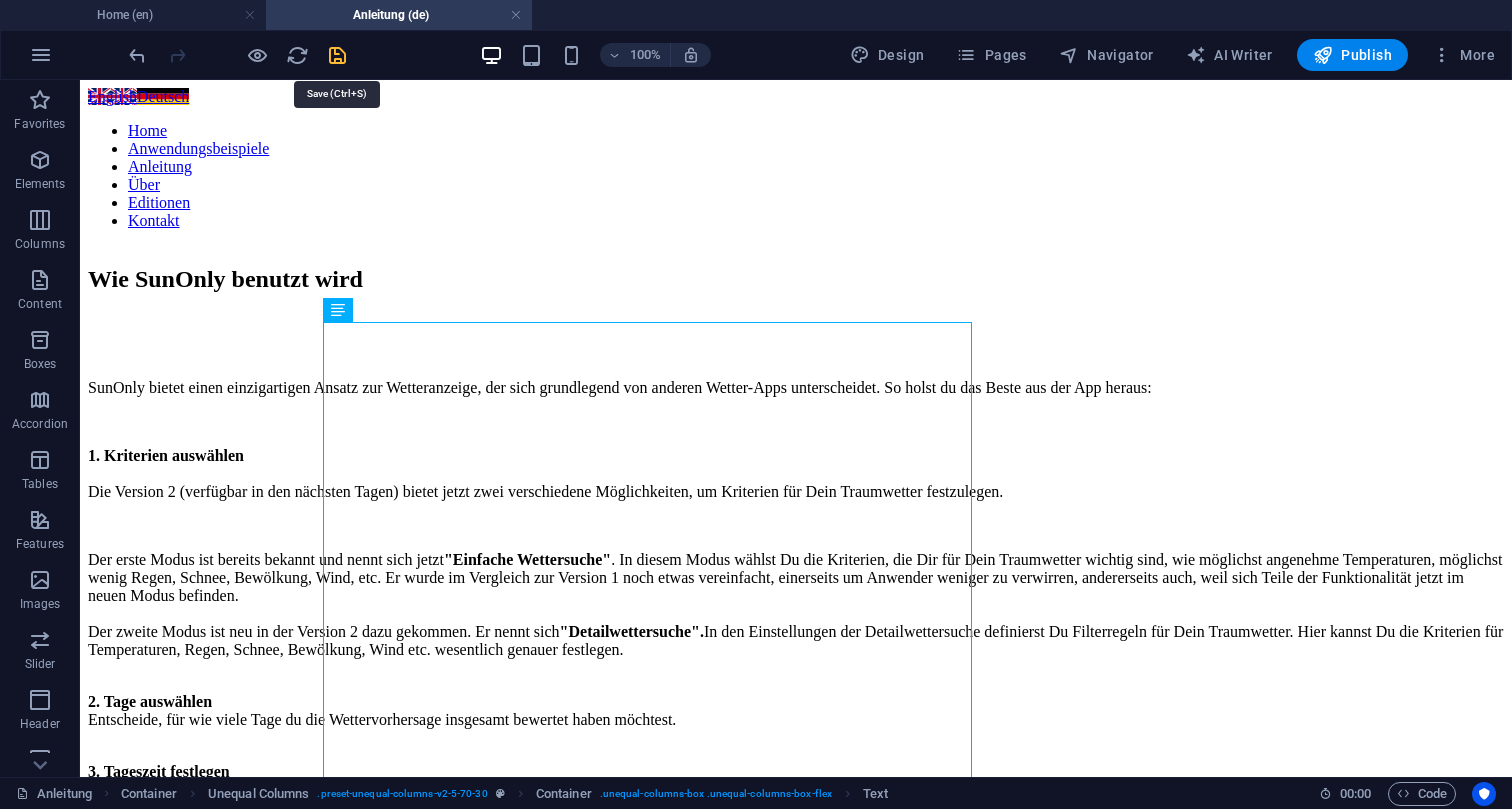 click at bounding box center [337, 55] 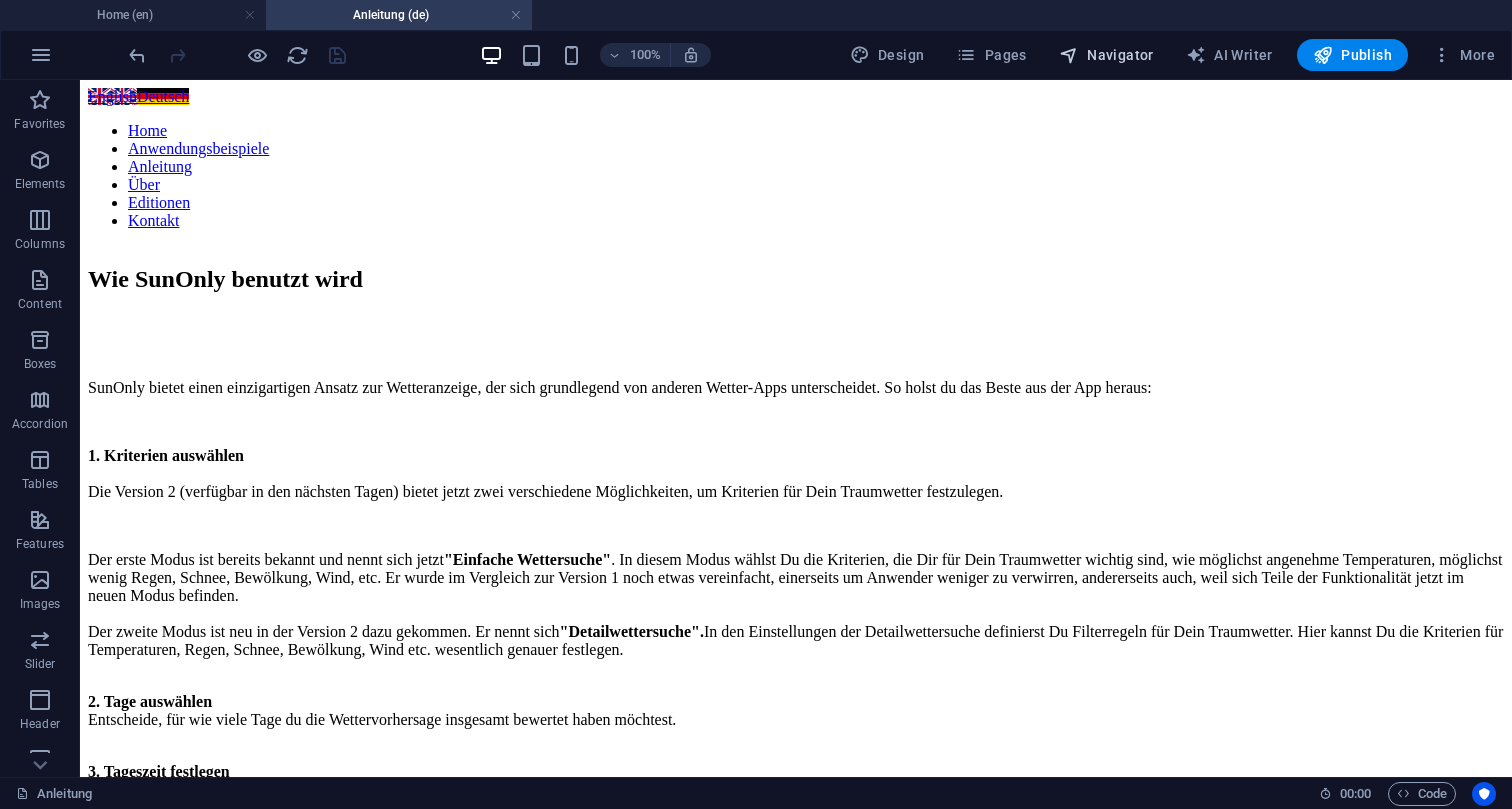 click on "Navigator" at bounding box center (1106, 55) 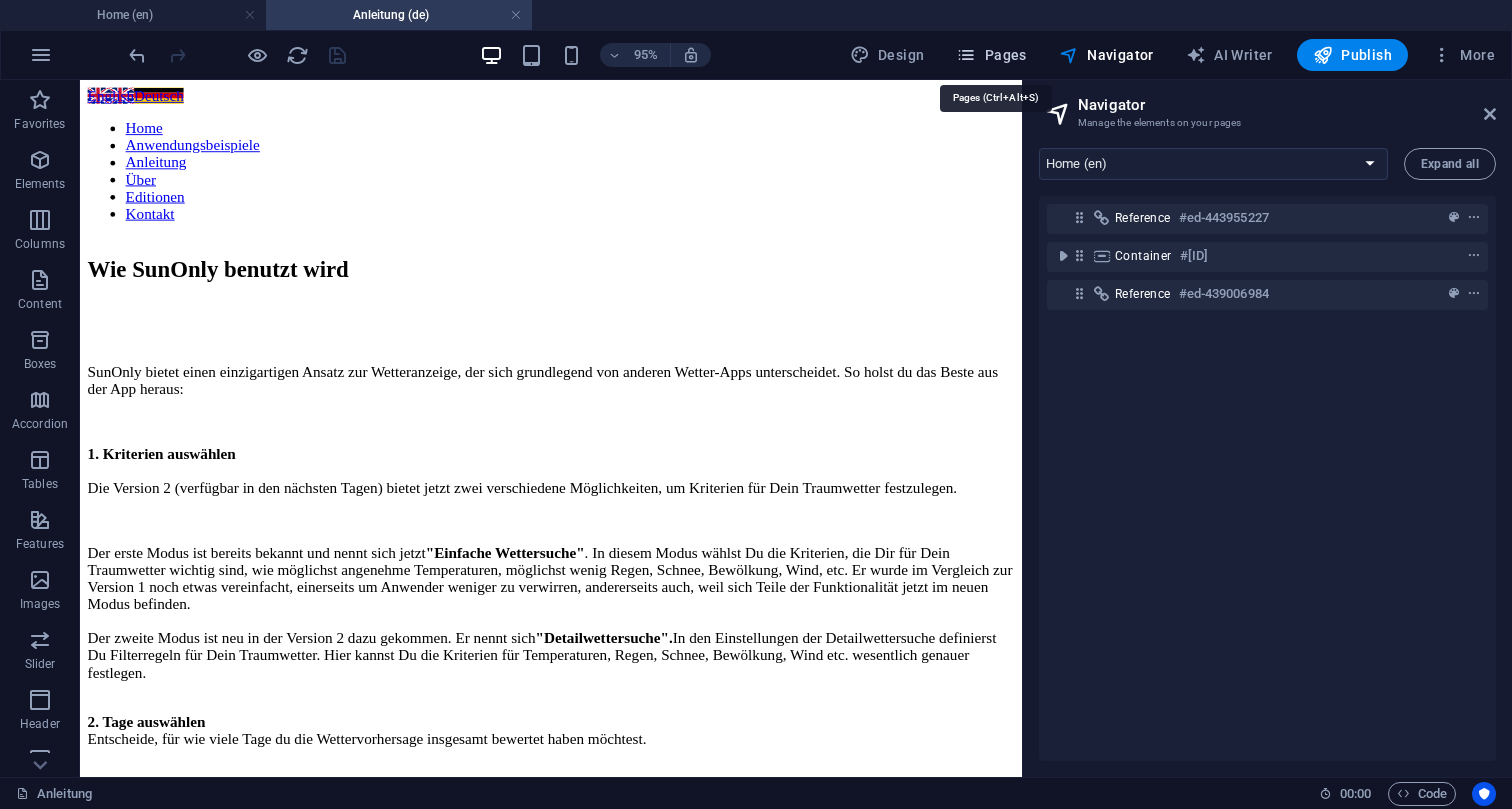 click on "Pages" at bounding box center [991, 55] 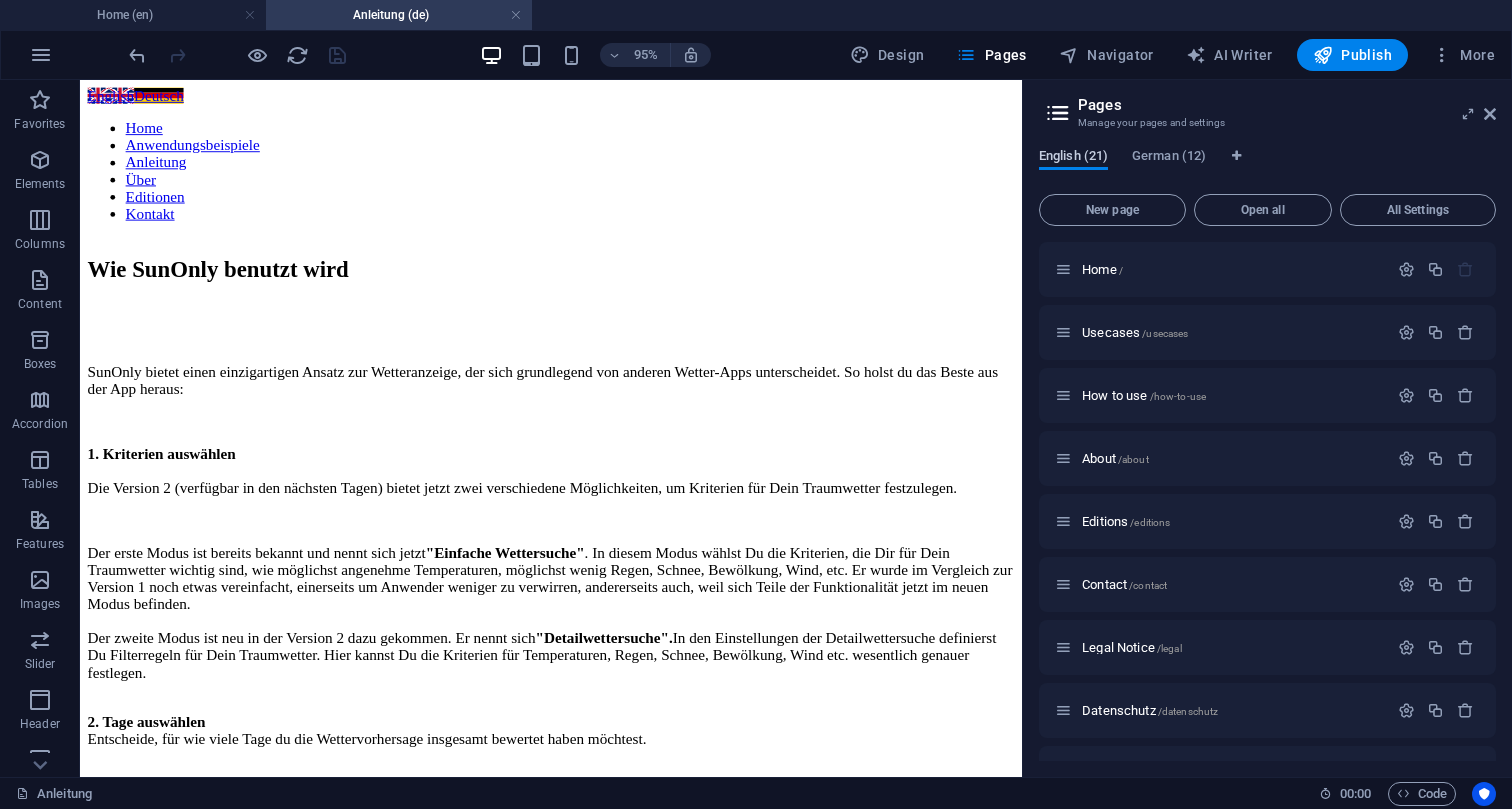 click on "English (21)" at bounding box center (1073, 158) 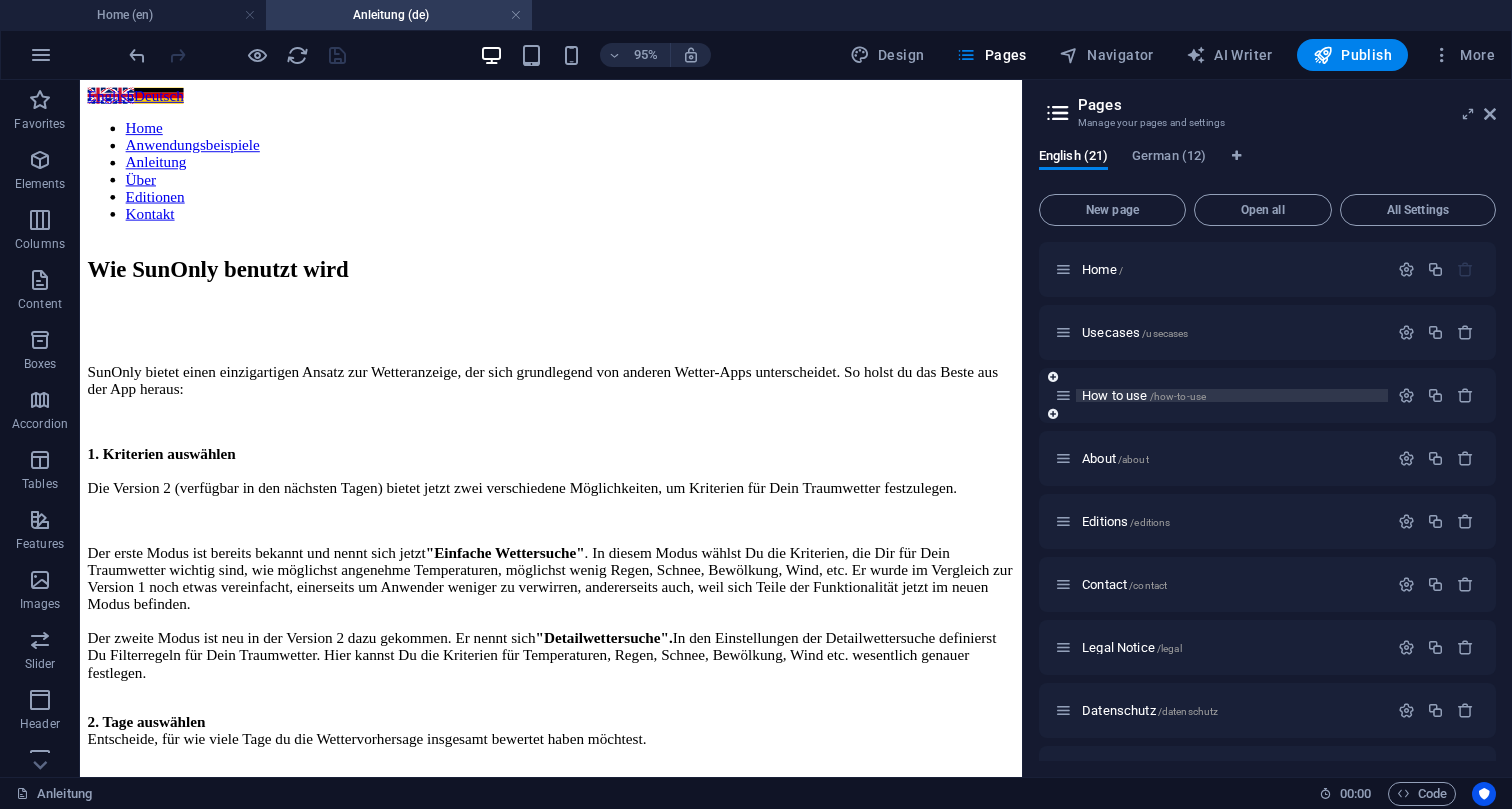click on "/how-to-use" at bounding box center (1178, 396) 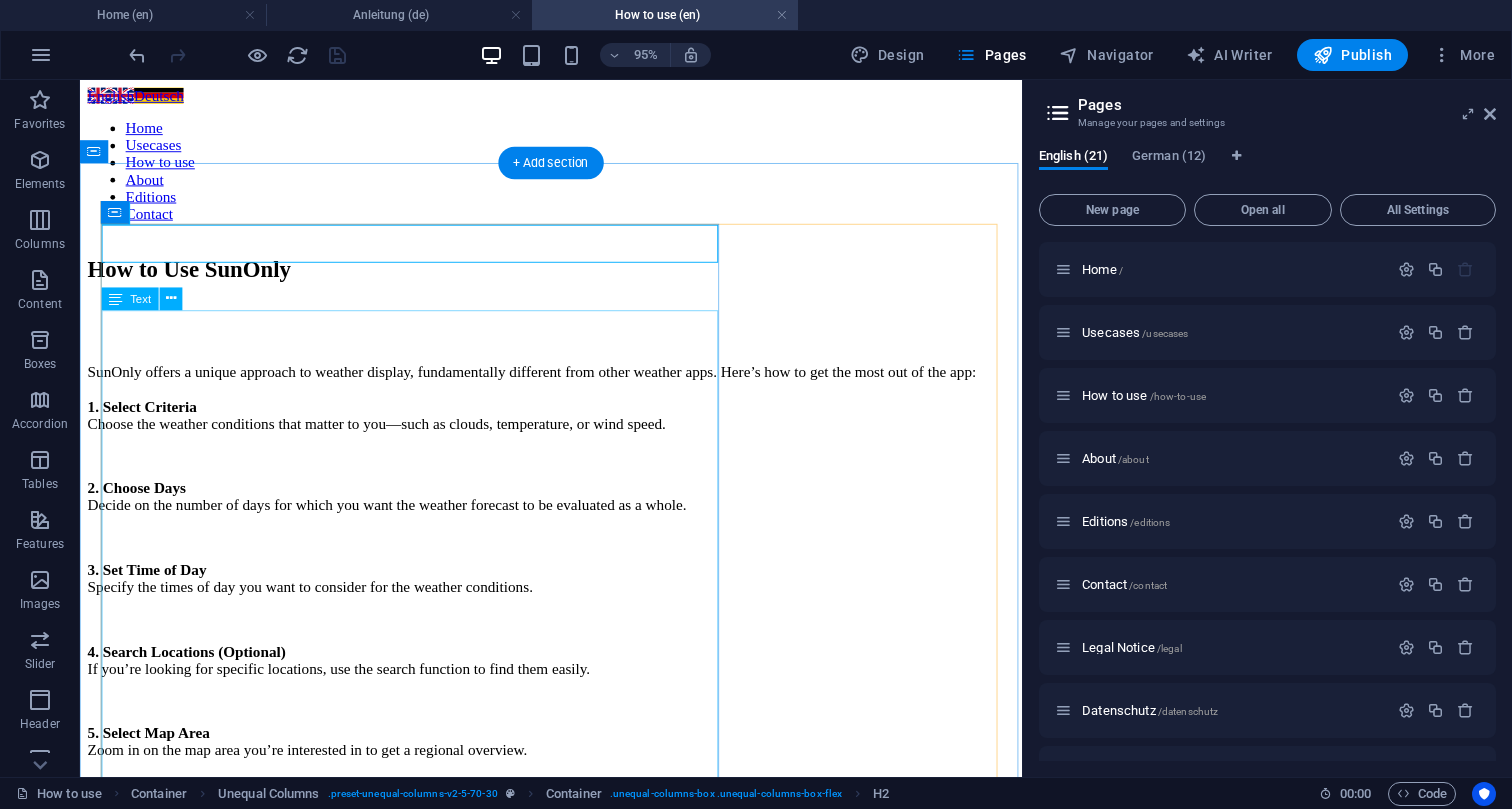 scroll, scrollTop: 0, scrollLeft: 0, axis: both 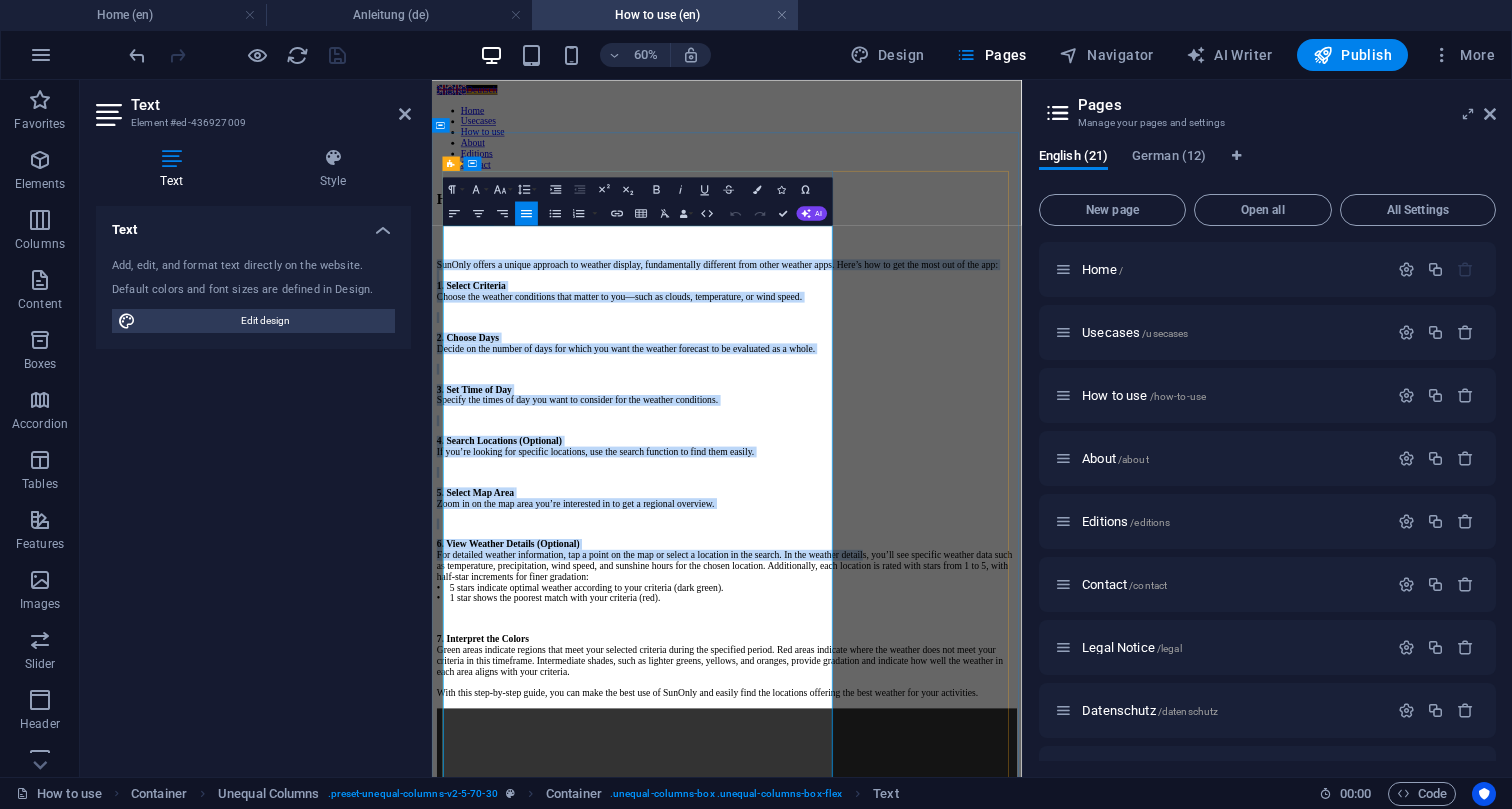 drag, startPoint x: 454, startPoint y: 338, endPoint x: 725, endPoint y: 943, distance: 662.9223 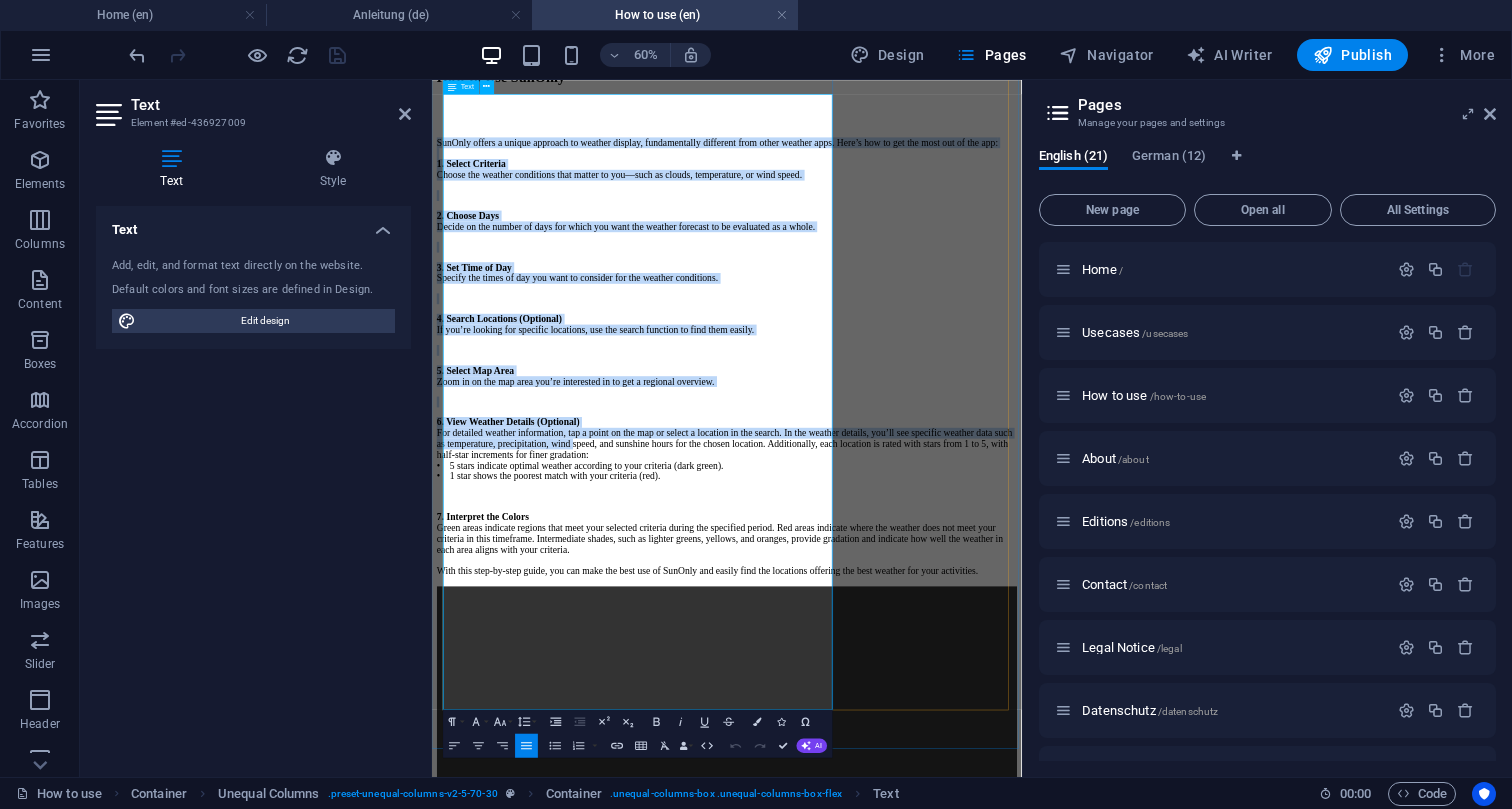 scroll, scrollTop: 224, scrollLeft: 0, axis: vertical 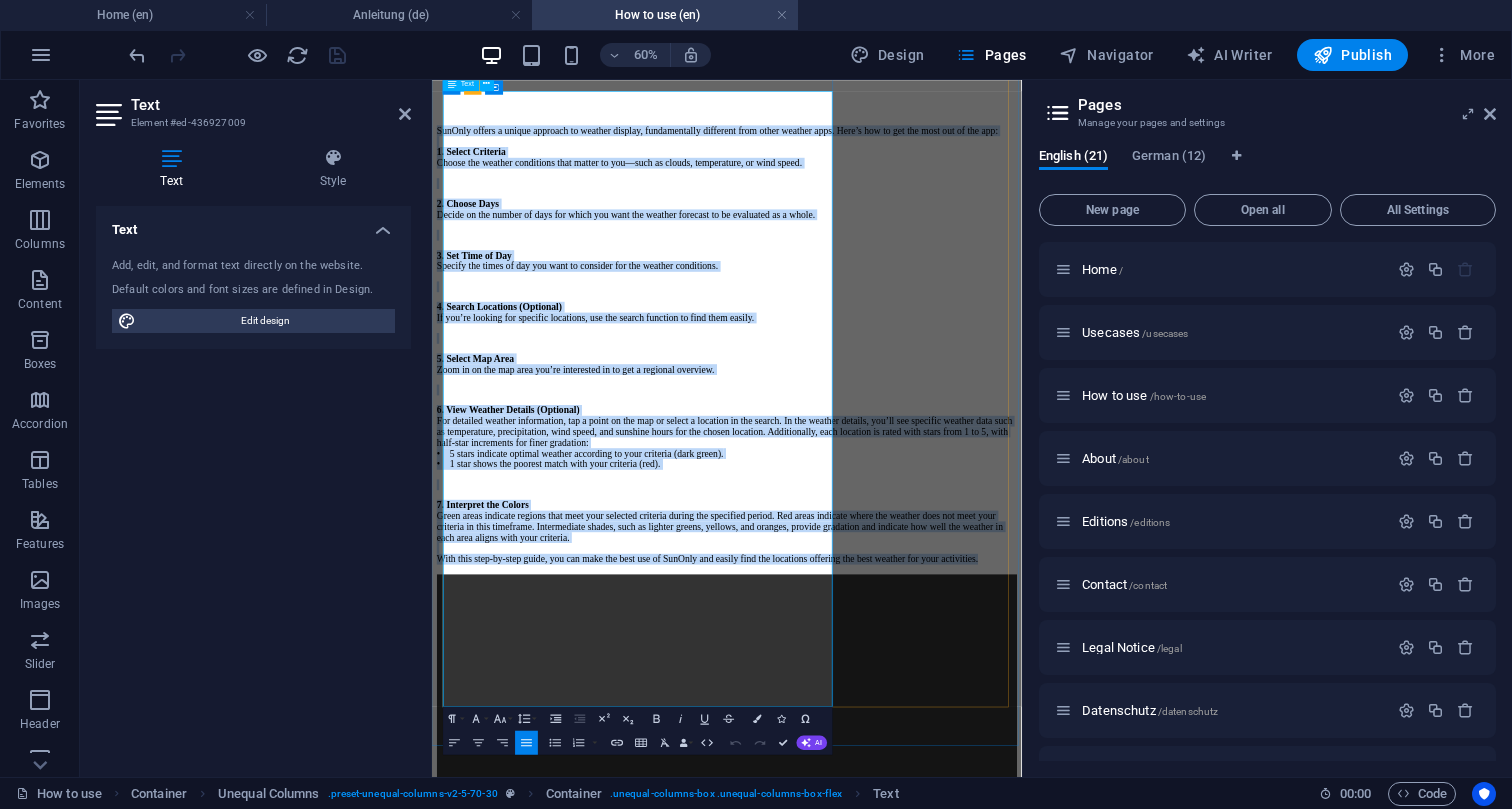 click on "7. Interpret the Colors Green areas indicate regions that meet your selected criteria during the specified period. Red areas indicate where the weather does not meet your criteria in this timeframe. Intermediate shades, such as lighter greens, yellows, and oranges, provide gradation and indicate how well the weather in each area aligns with your criteria. With this step-by-step guide, you can make the best use of SunOnly and easily find the locations offering the best weather for your activities." at bounding box center (923, 833) 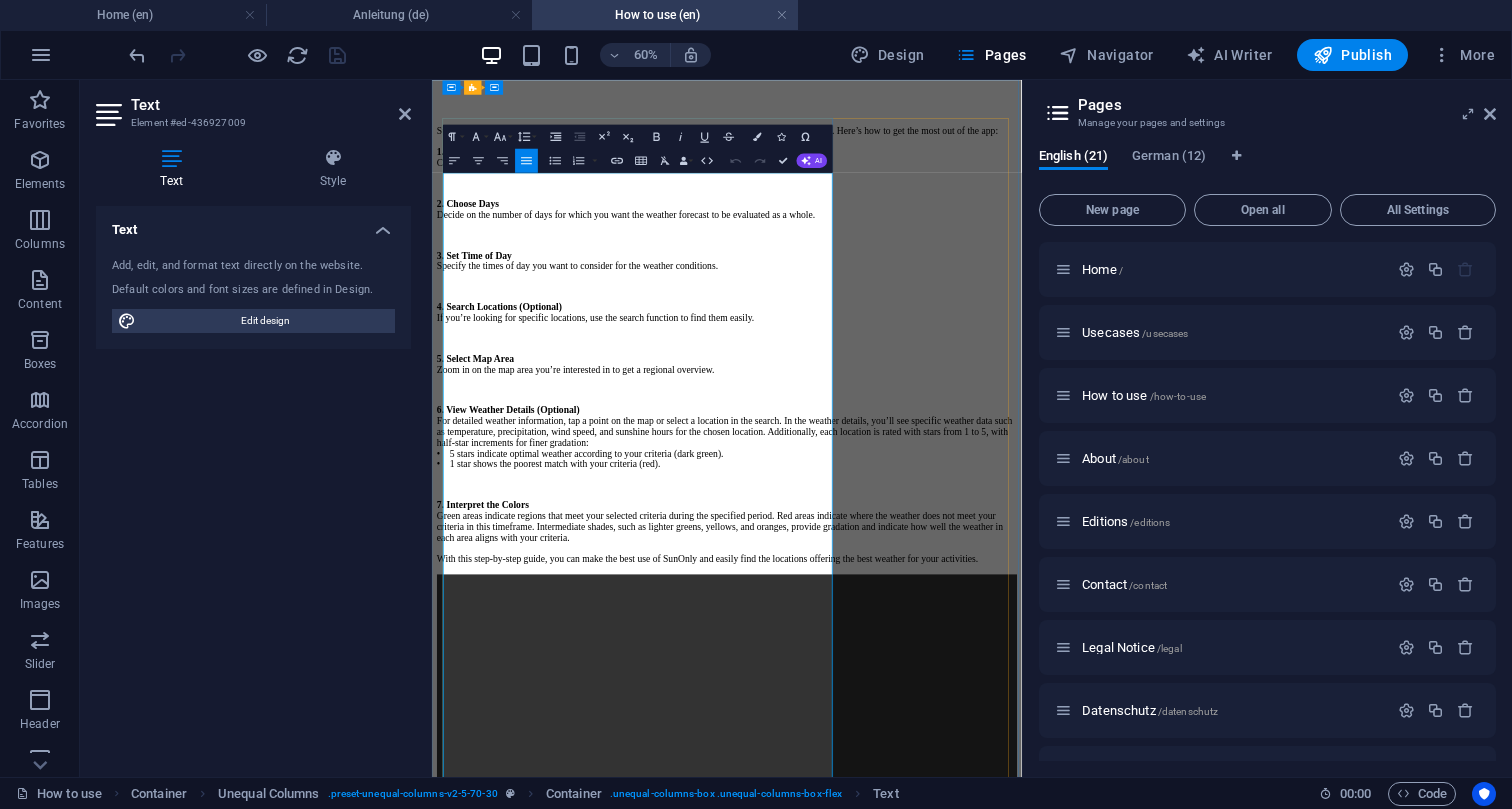 scroll, scrollTop: 88, scrollLeft: 0, axis: vertical 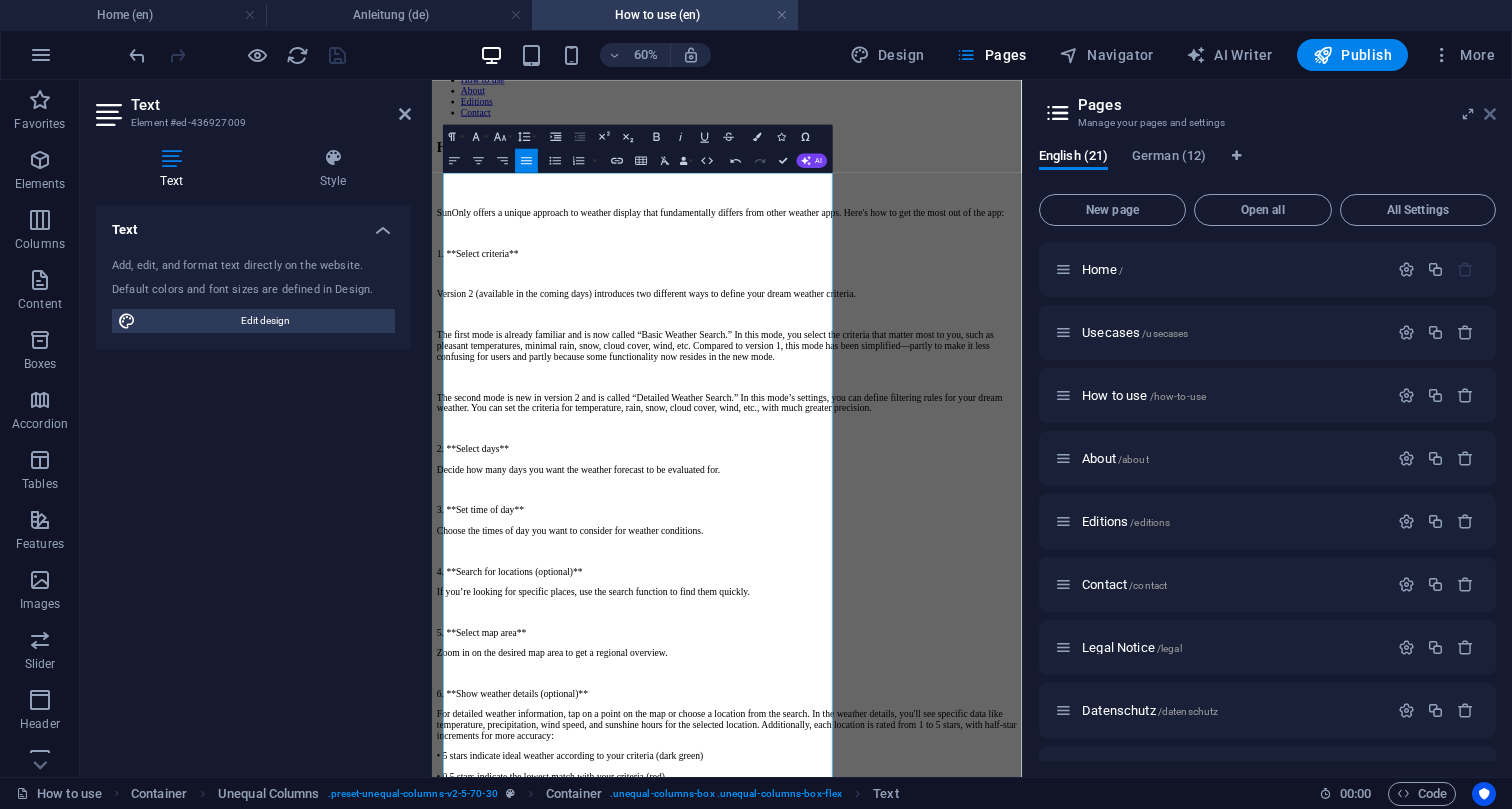 click at bounding box center [1490, 114] 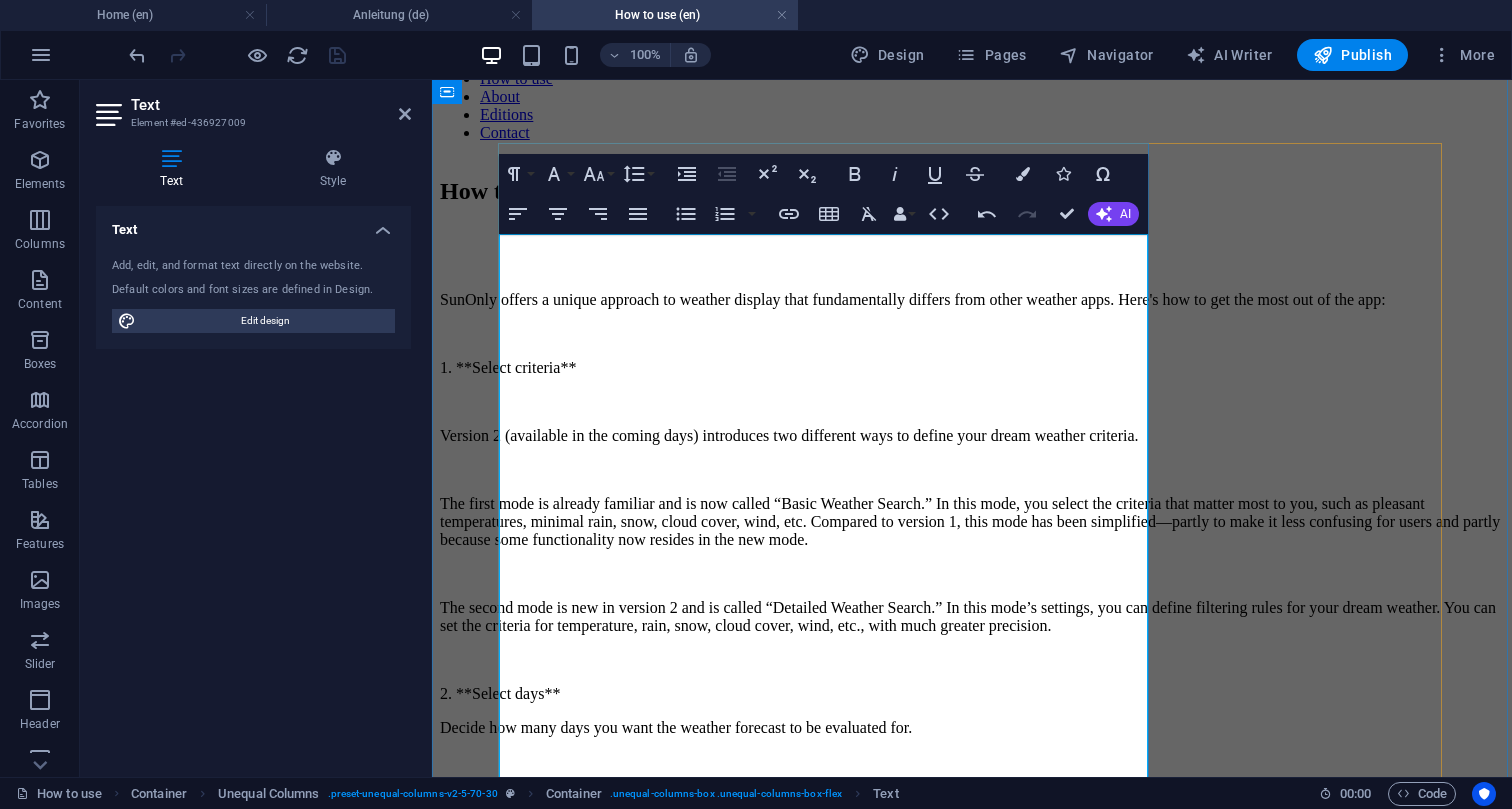 click on "1. **Select criteria**" at bounding box center (972, 368) 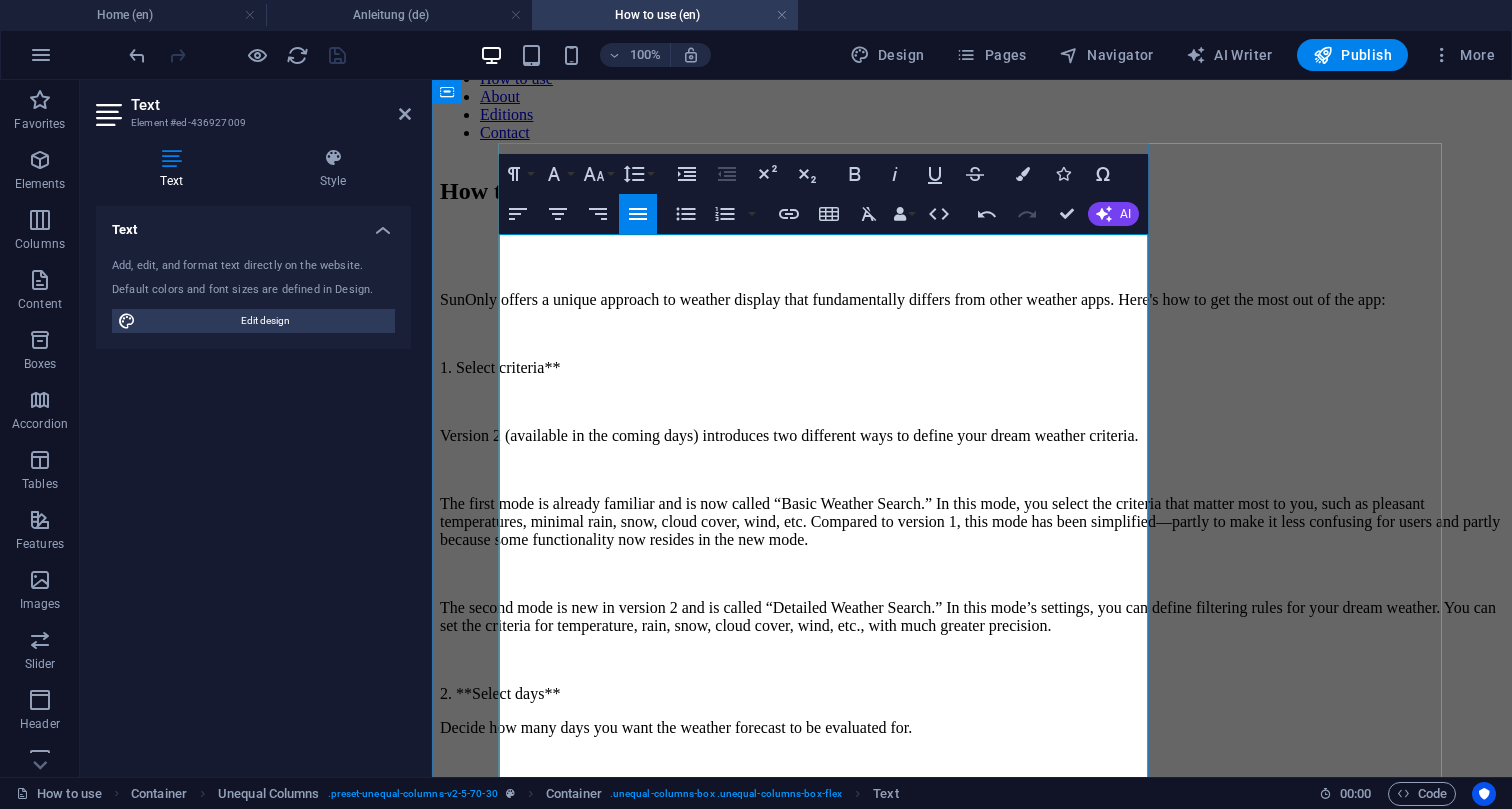 click on "1. Select criteria**" at bounding box center [972, 368] 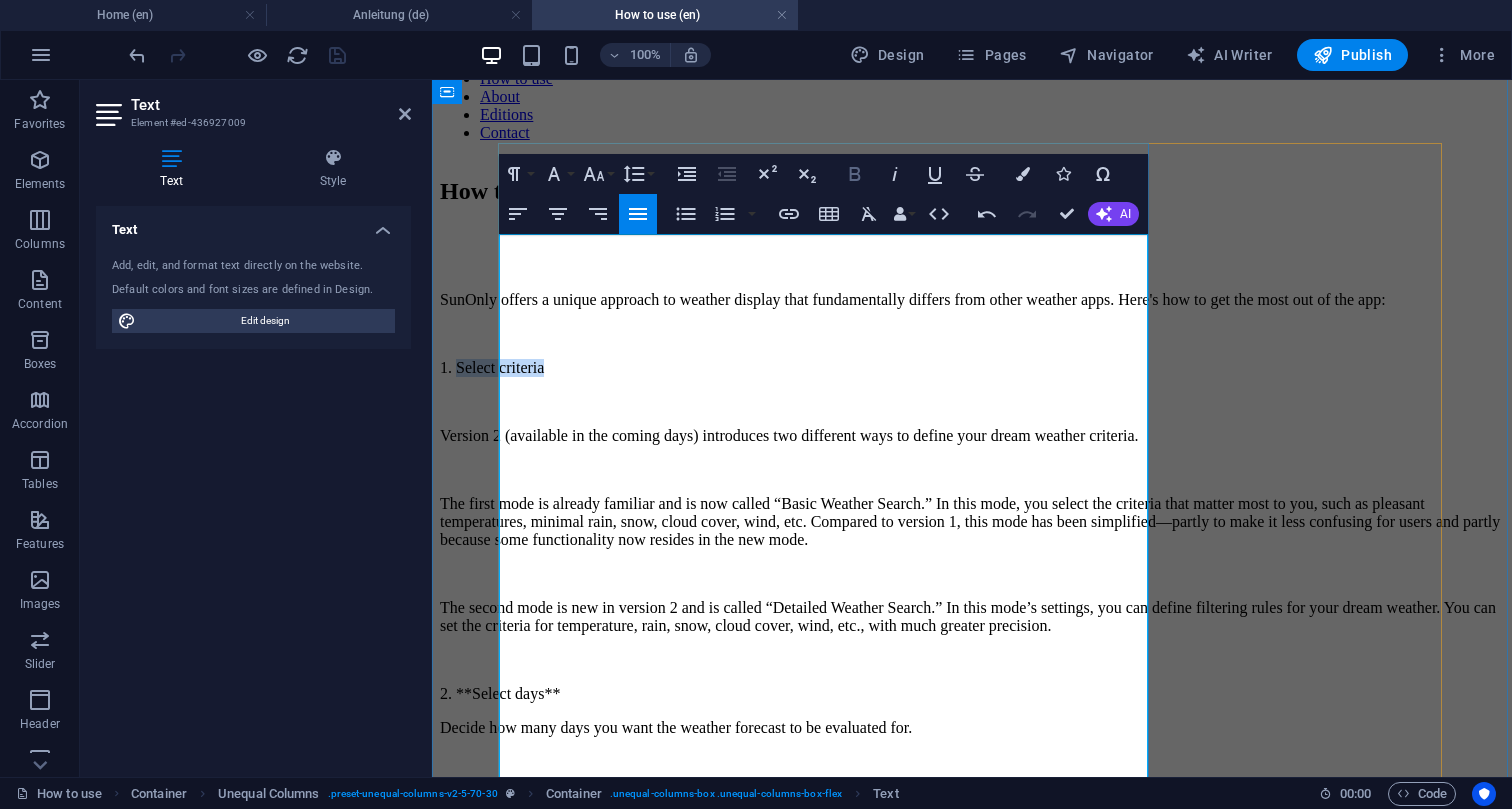 click 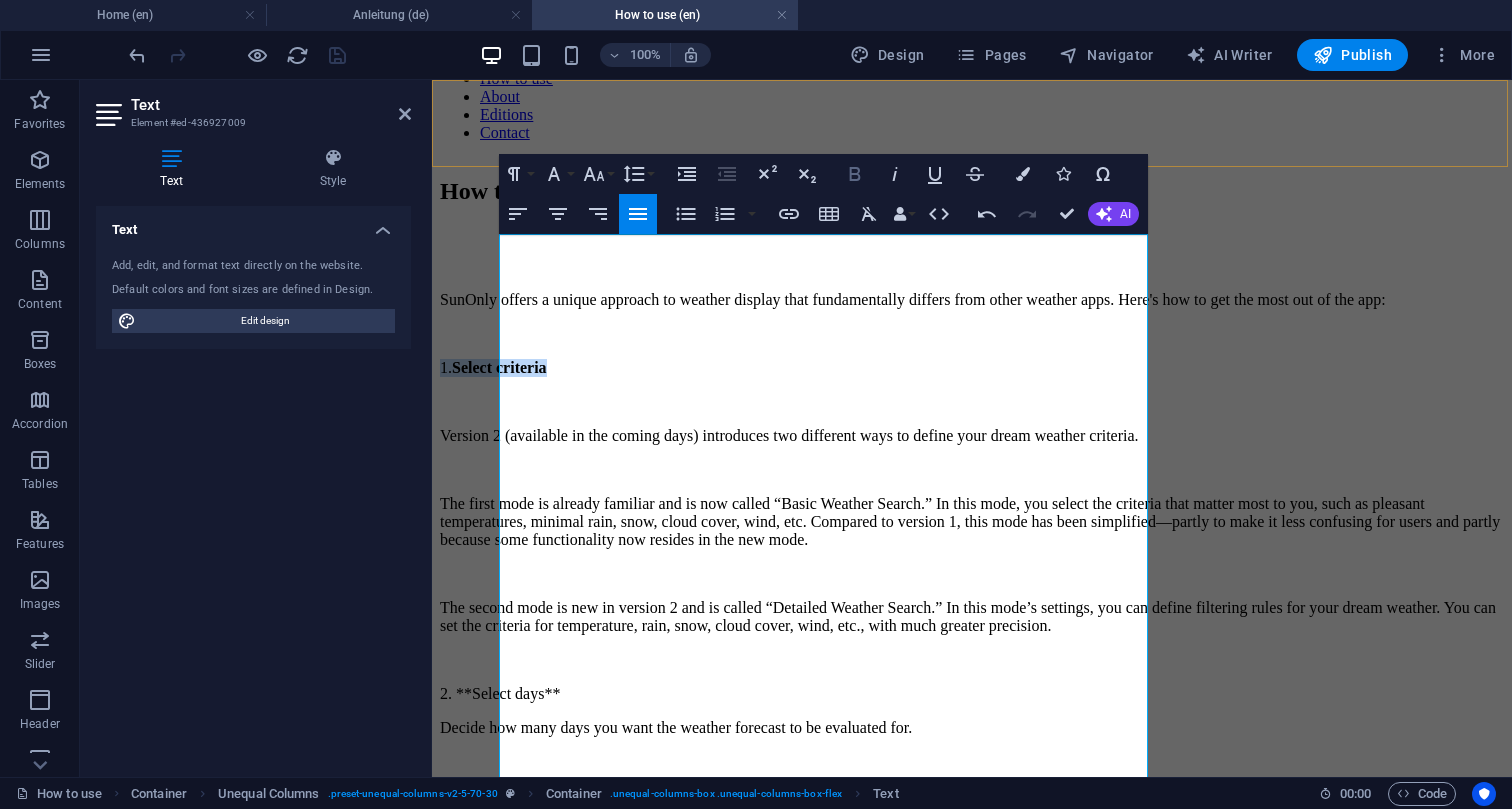 click 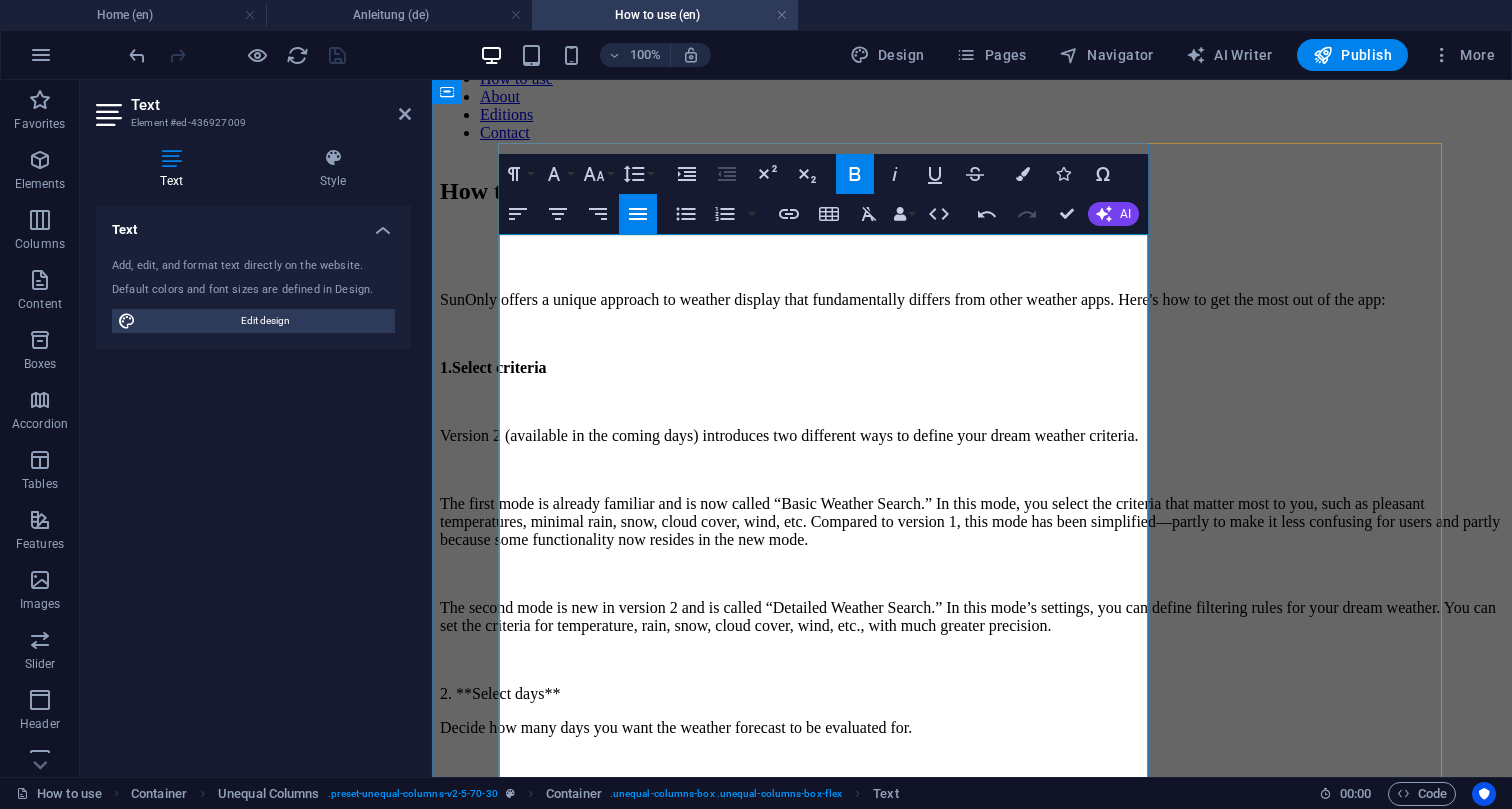 click on "1.  Select criteria" at bounding box center [972, 368] 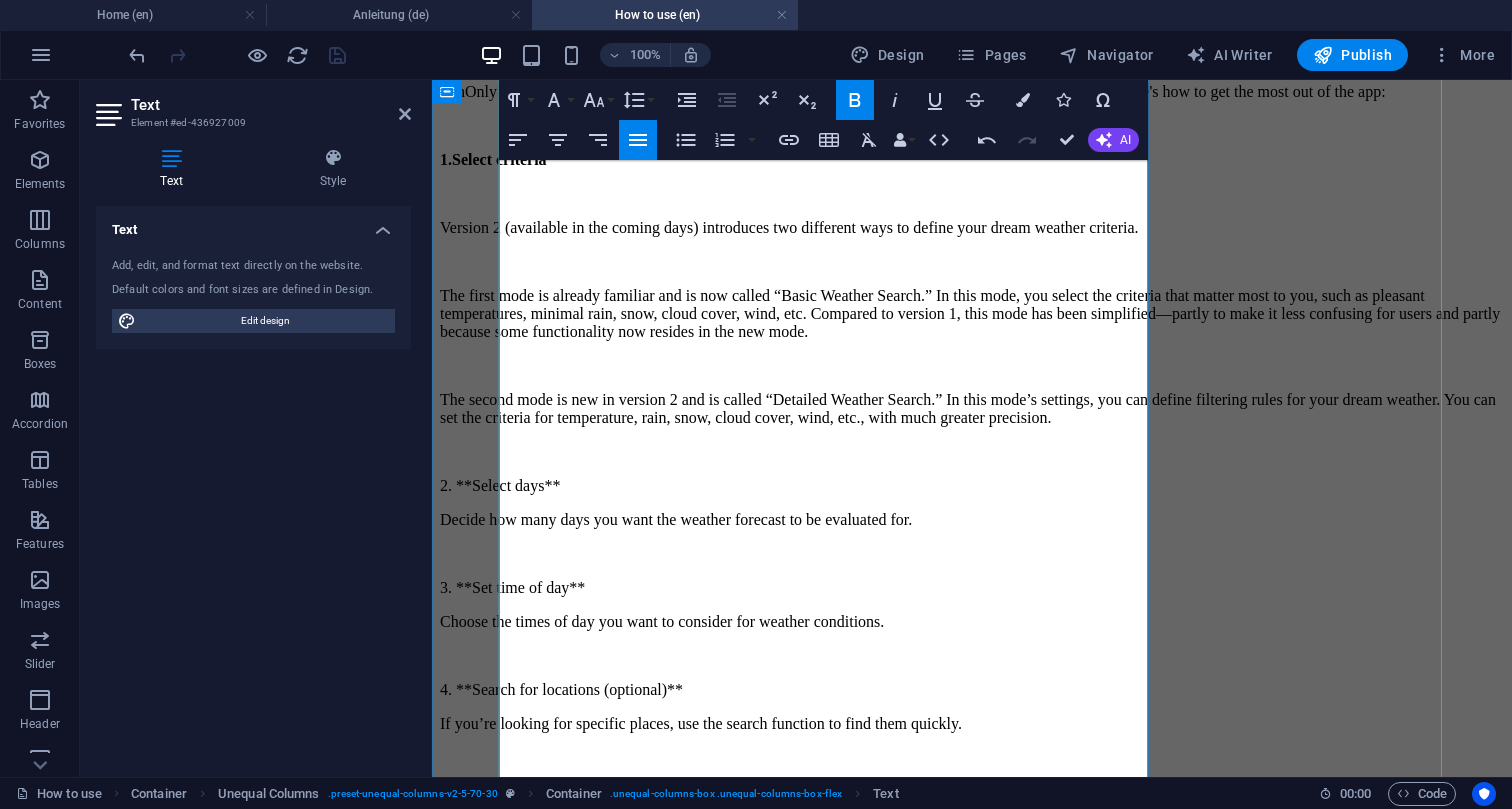 scroll, scrollTop: 298, scrollLeft: 0, axis: vertical 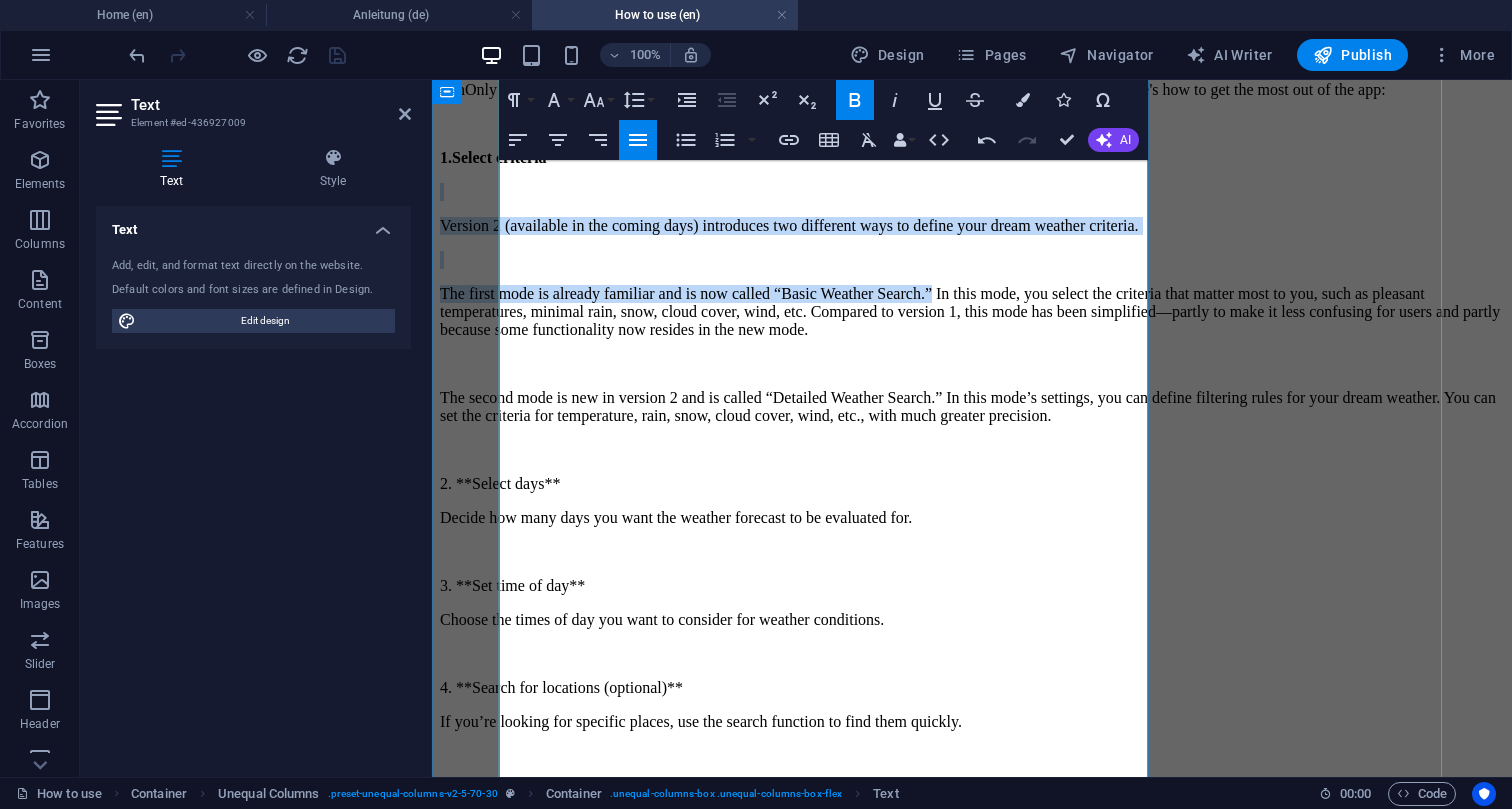 drag, startPoint x: 907, startPoint y: 251, endPoint x: 1092, endPoint y: 250, distance: 185.0027 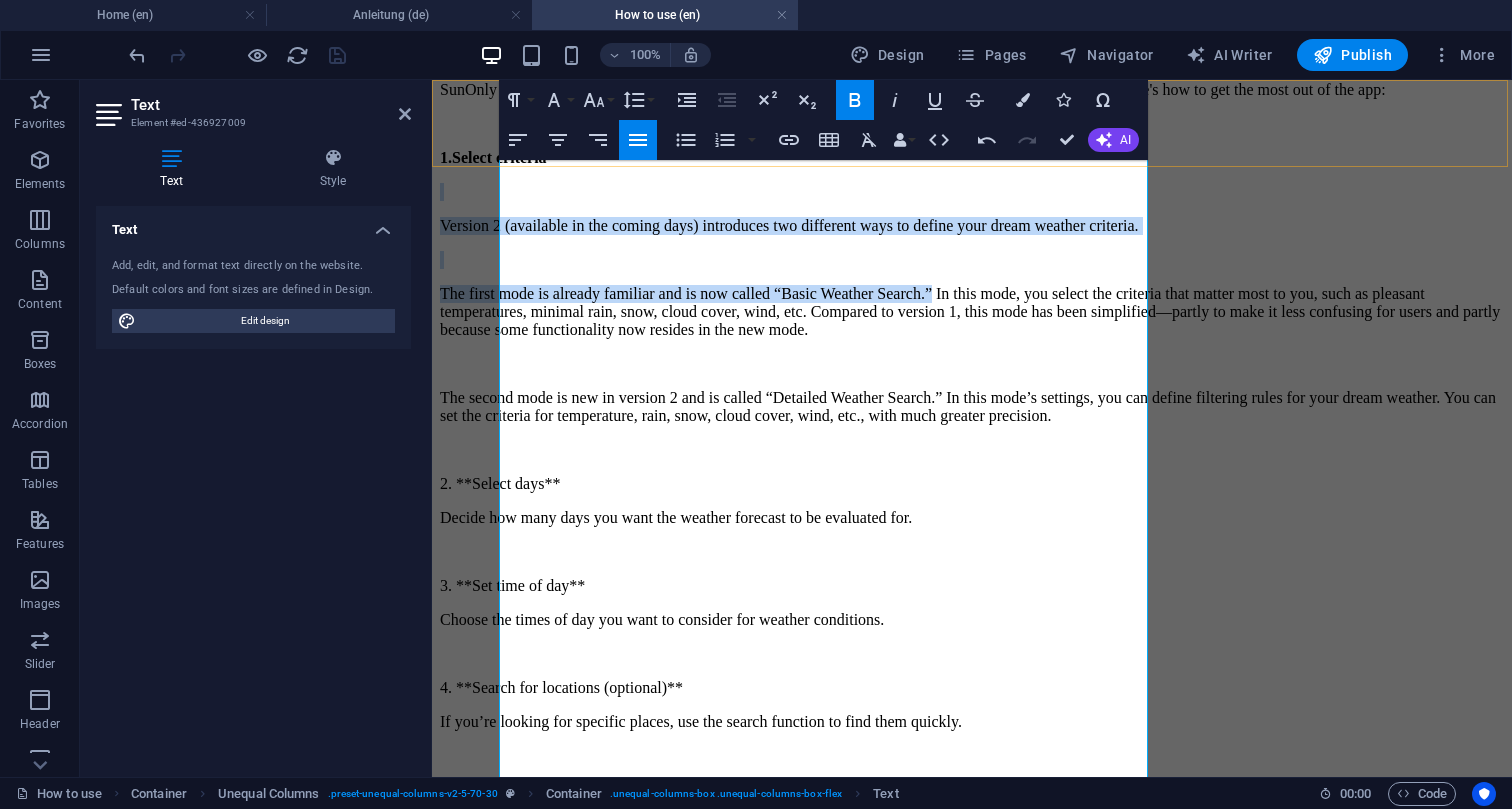 click 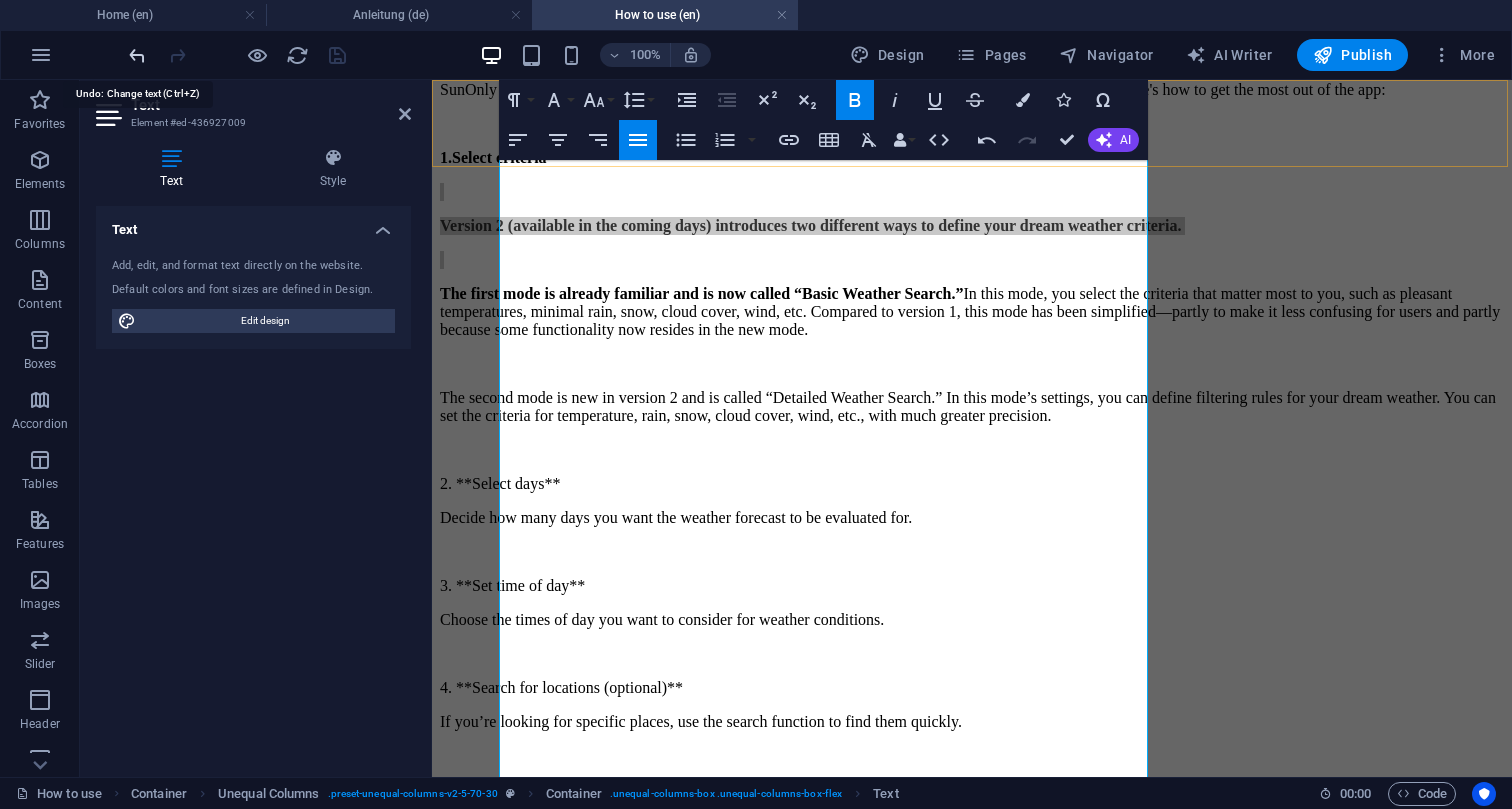 click at bounding box center (137, 55) 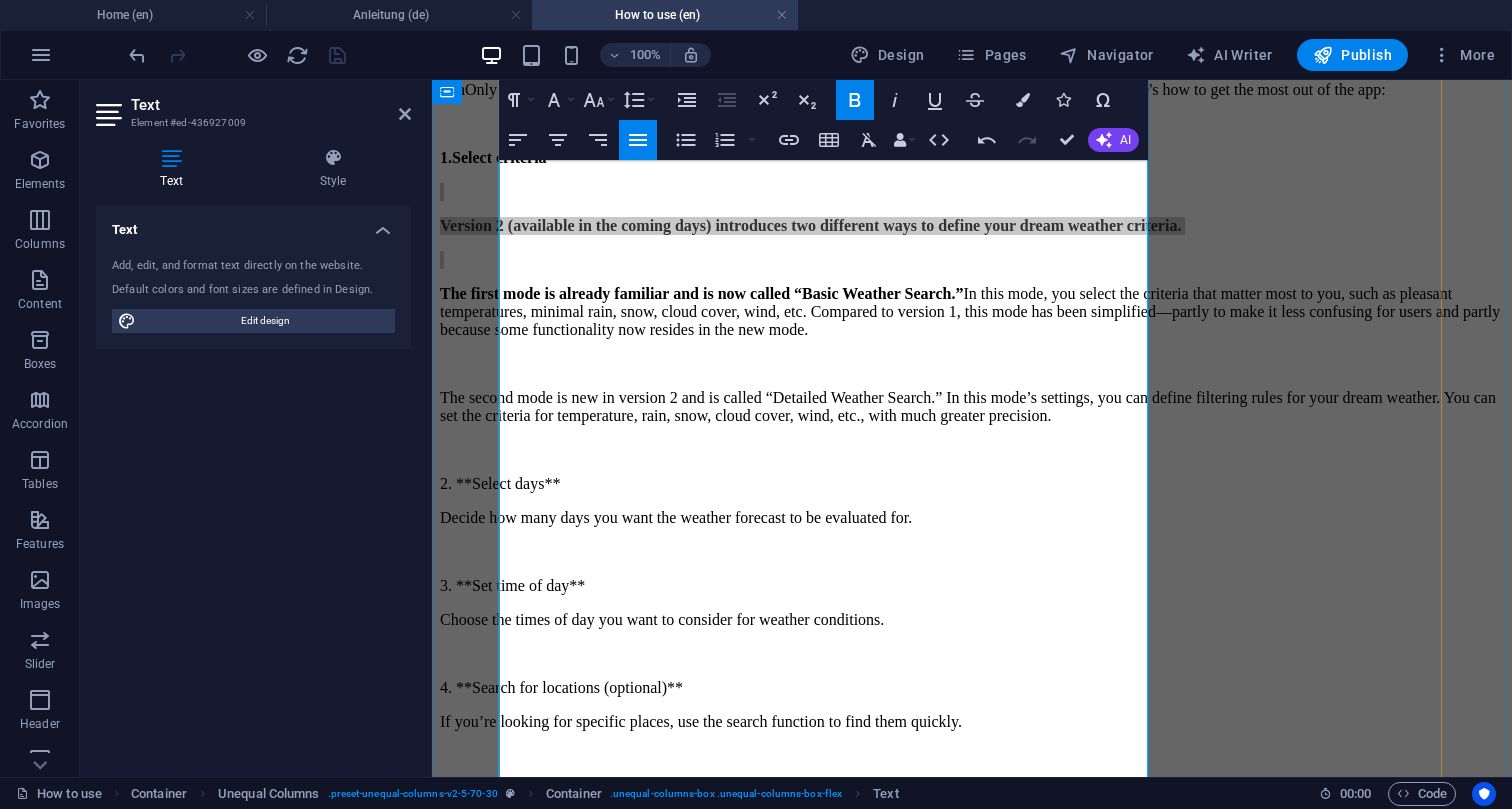 type 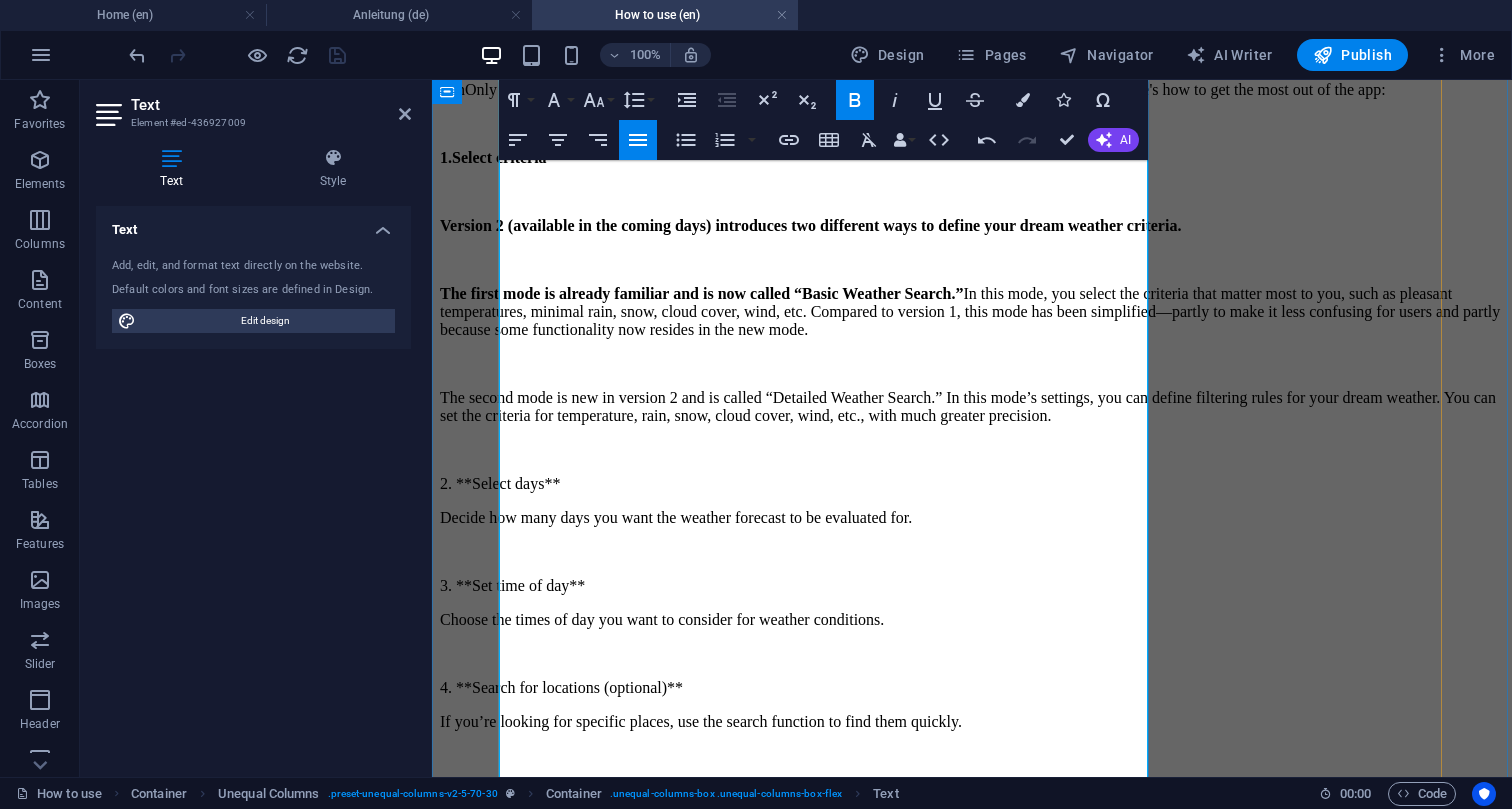 click on "The first mode is already familiar and is now called “Basic Weather Search.”  In this mode, you select the criteria that matter most to you, such as pleasant temperatures, minimal rain, snow, cloud cover, wind, etc. Compared to version 1, this mode has been simplified—partly to make it less confusing for users and partly because some functionality now resides in the new mode." at bounding box center [972, 312] 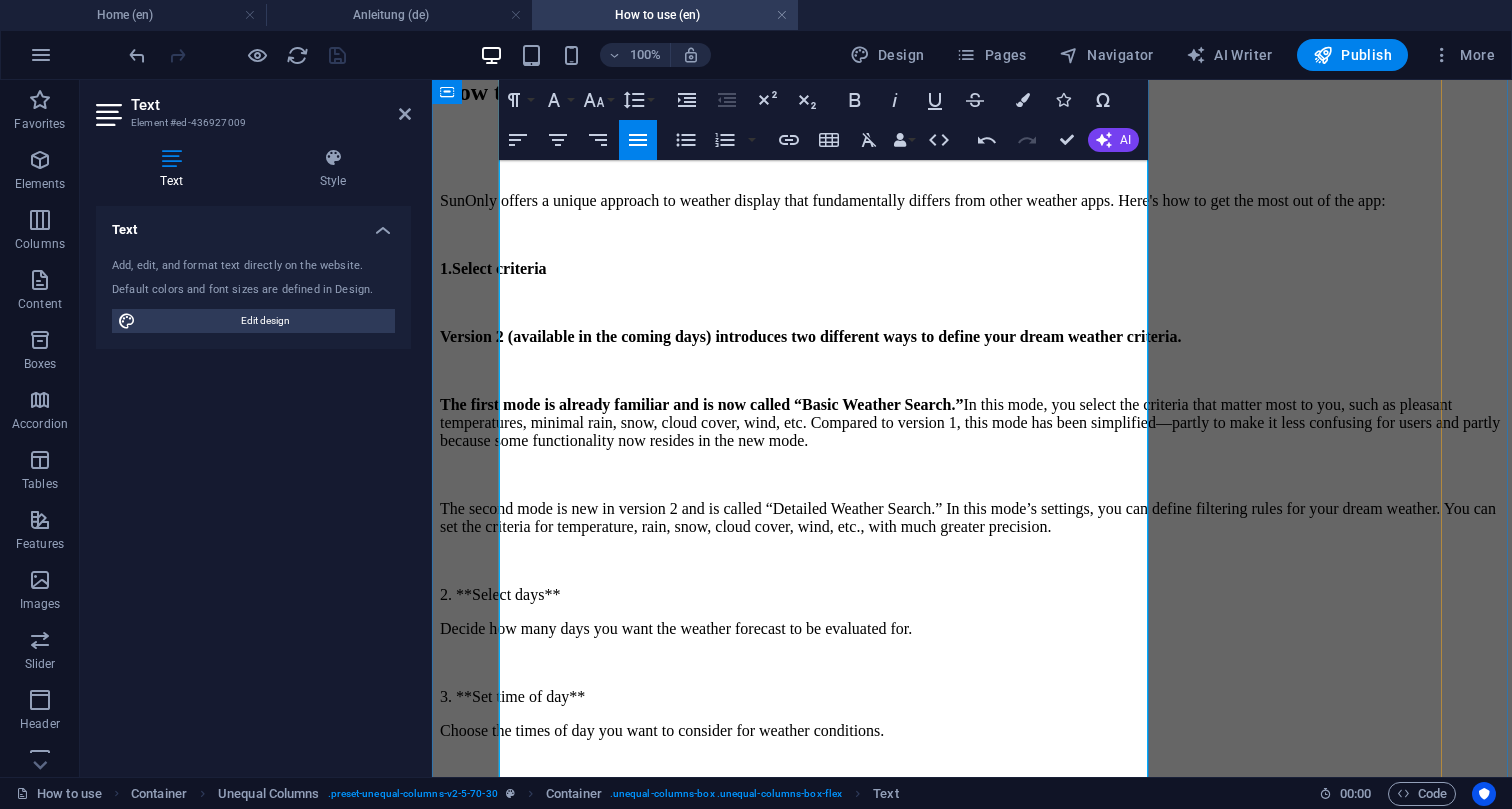 scroll, scrollTop: 164, scrollLeft: 0, axis: vertical 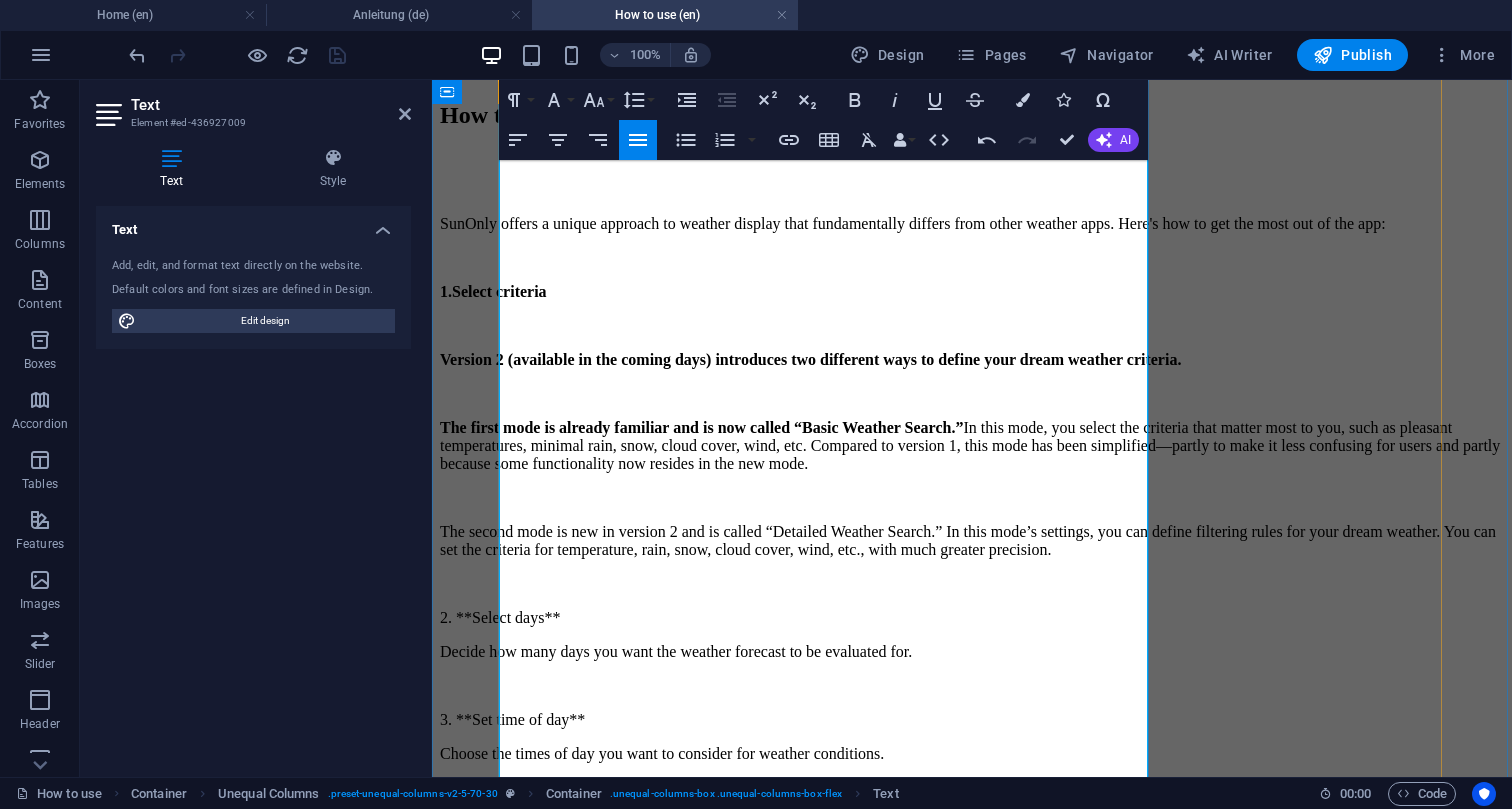 click on "Version 2 (available in the coming days) introduces two different ways to define your dream weather criteria." at bounding box center [810, 359] 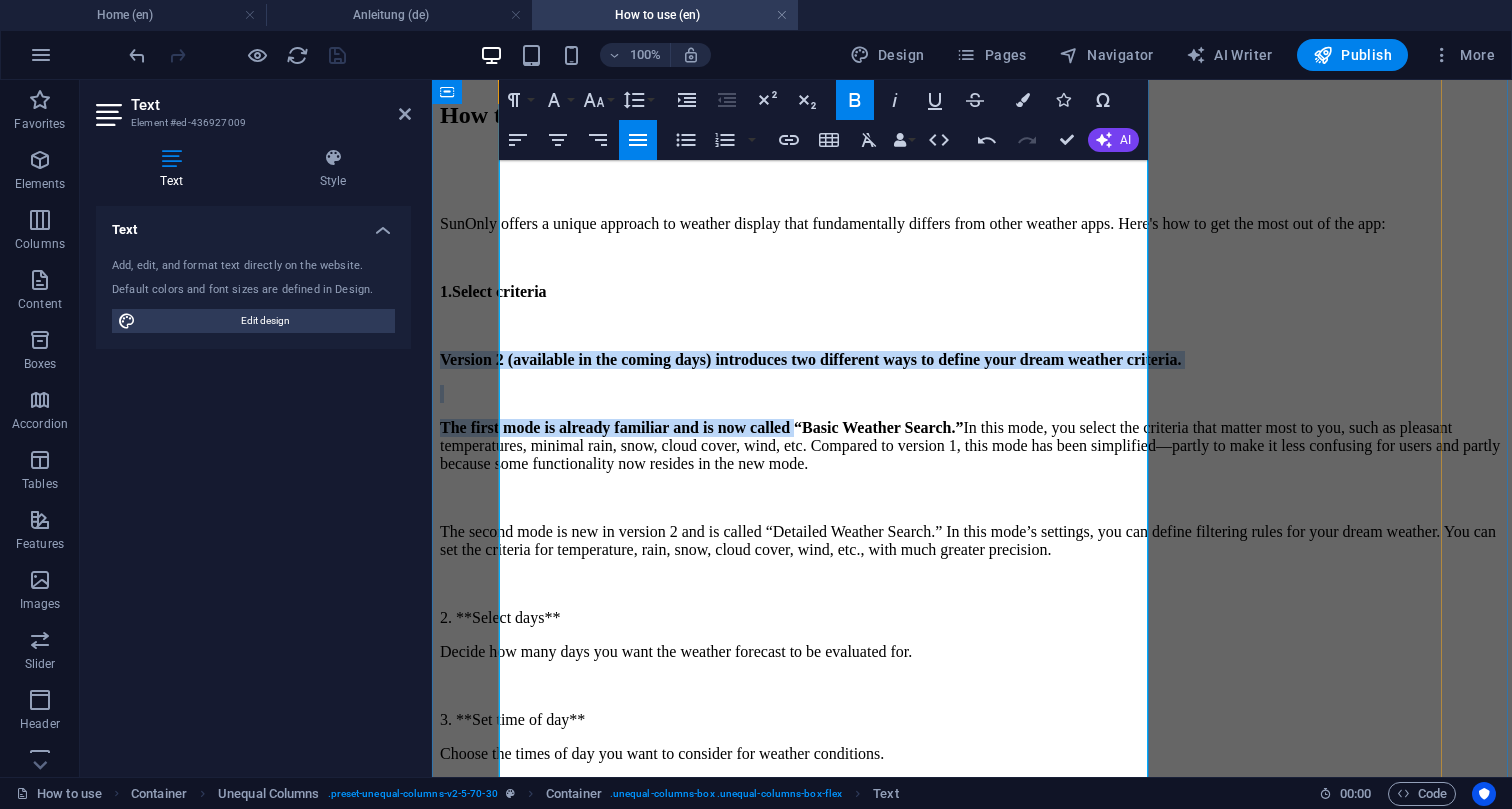 drag, startPoint x: 501, startPoint y: 304, endPoint x: 924, endPoint y: 375, distance: 428.91724 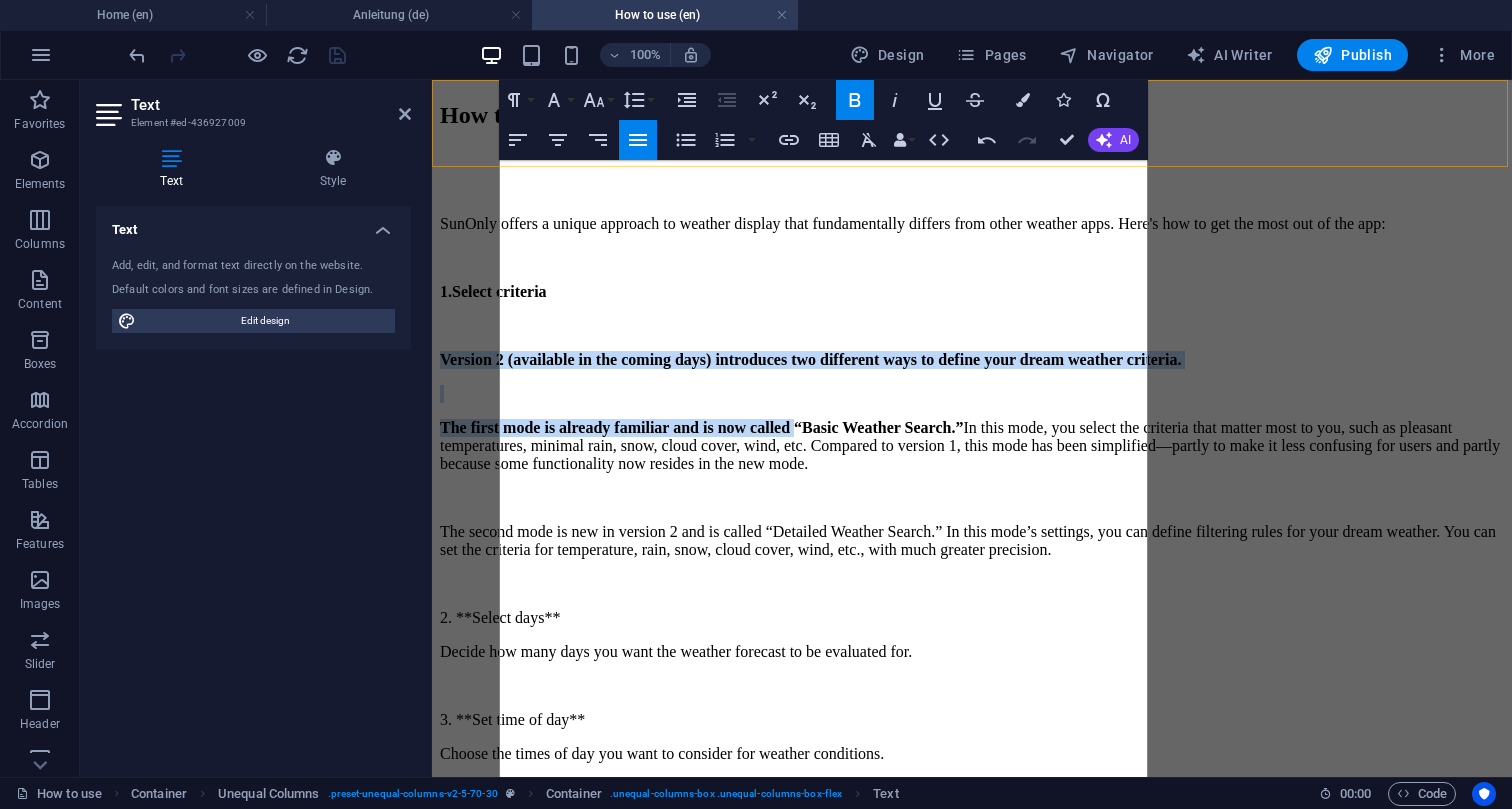 click 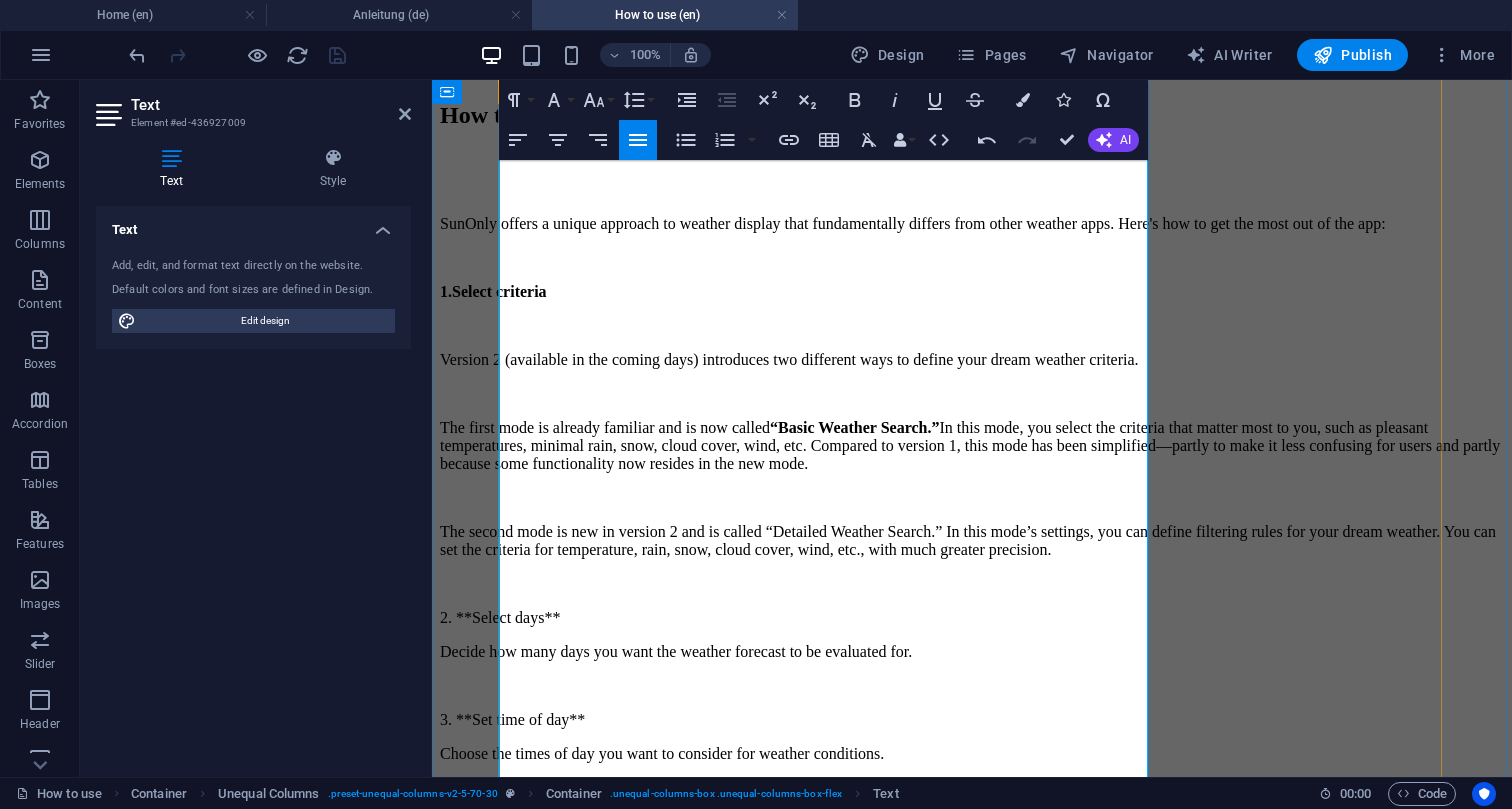 click at bounding box center (972, 326) 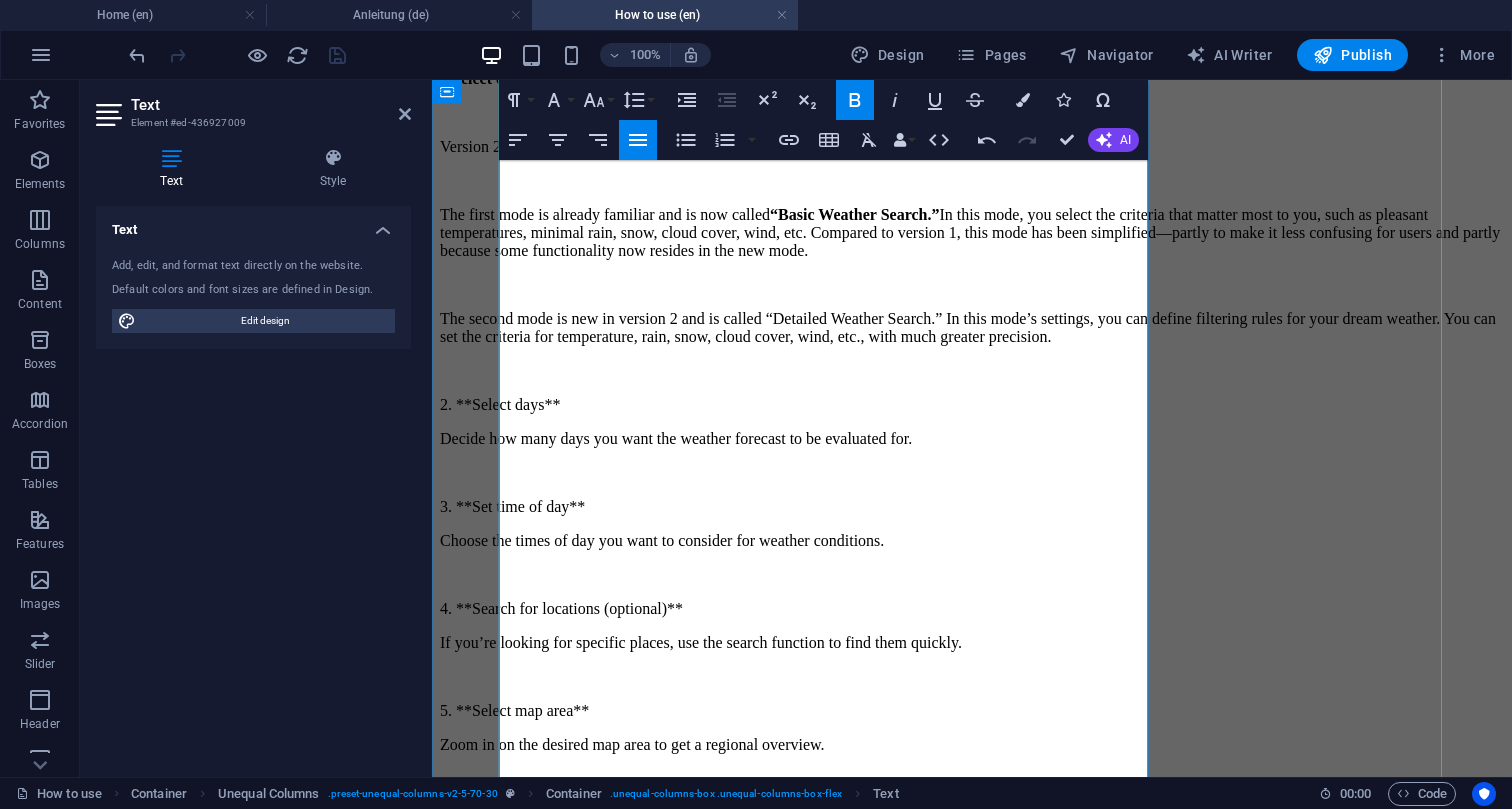 scroll, scrollTop: 390, scrollLeft: 0, axis: vertical 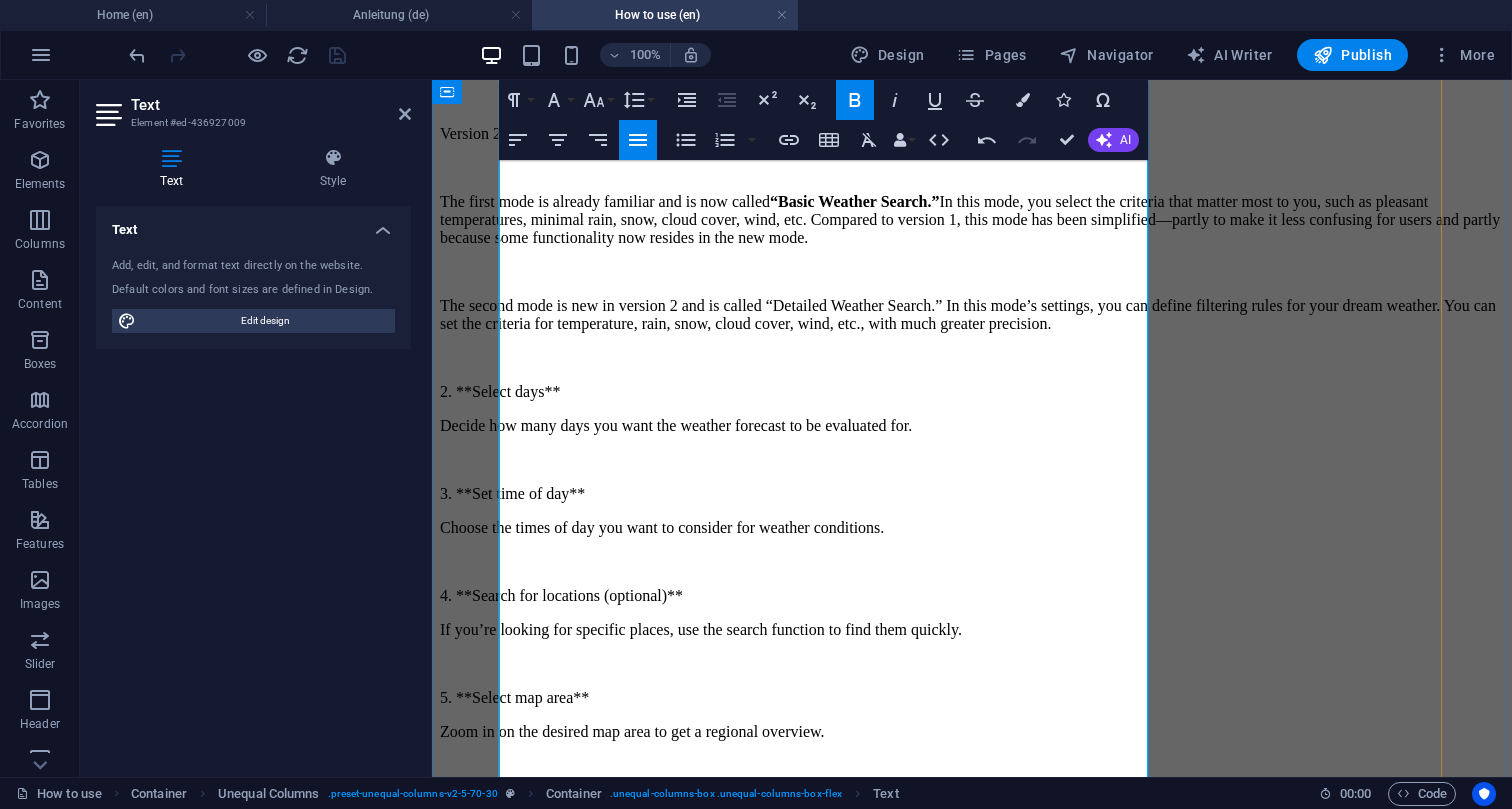click on "The second mode is new in version 2 and is called “Detailed Weather Search.” In this mode’s settings, you can define filtering rules for your dream weather. You can set the criteria for temperature, rain, snow, cloud cover, wind, etc., with much greater precision." at bounding box center (972, 315) 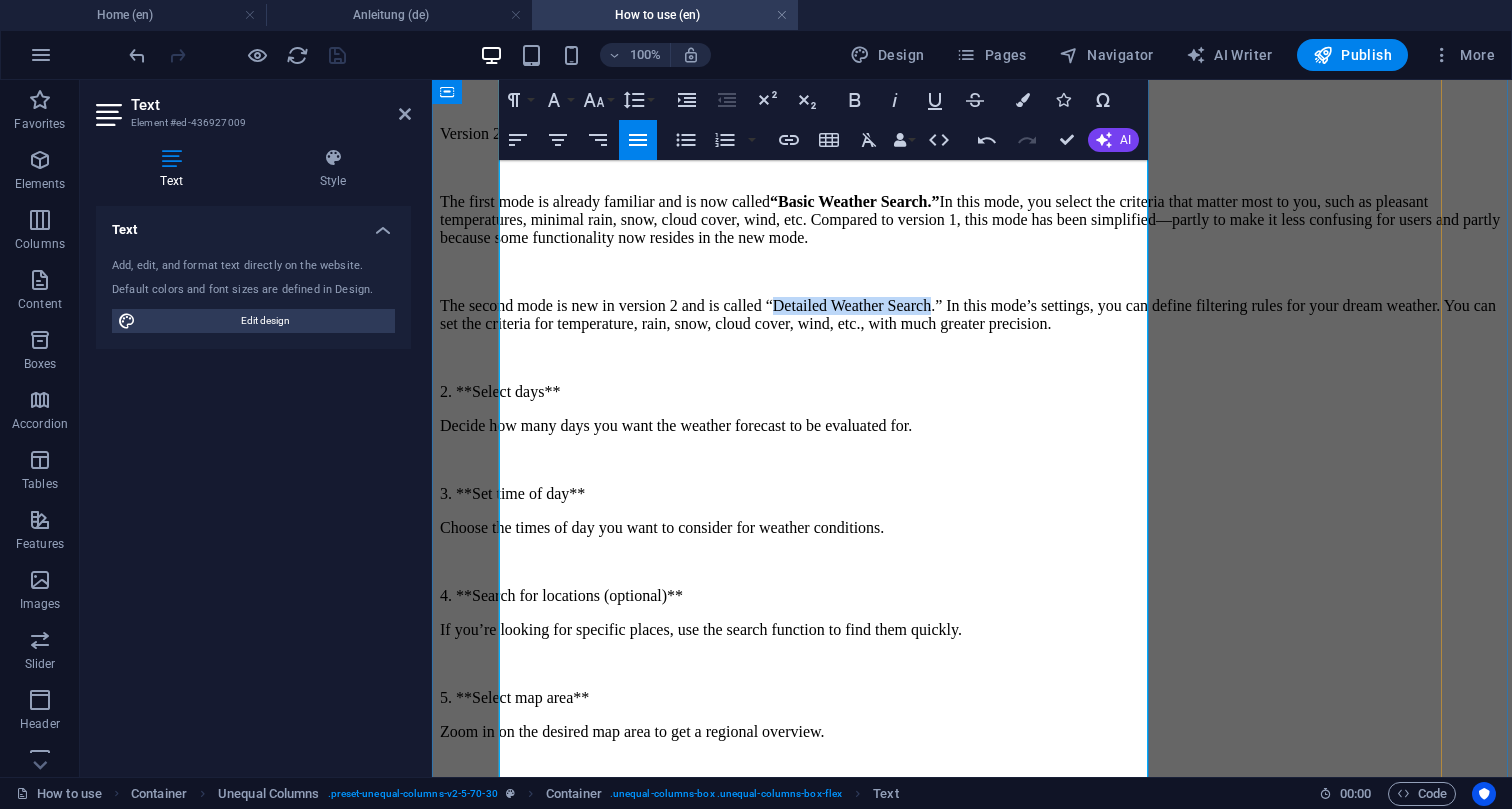drag, startPoint x: 916, startPoint y: 321, endPoint x: 1112, endPoint y: 323, distance: 196.01021 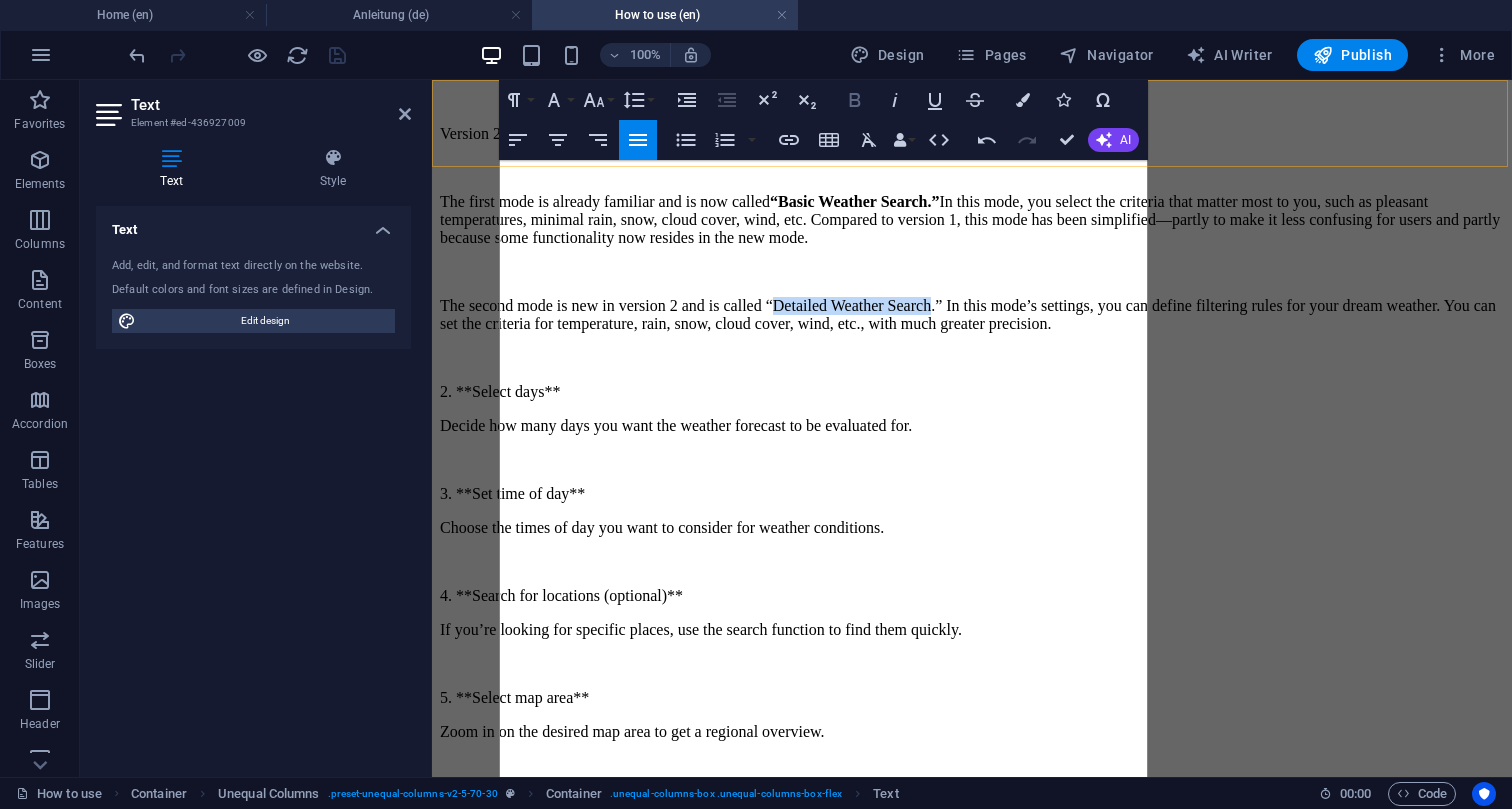 click 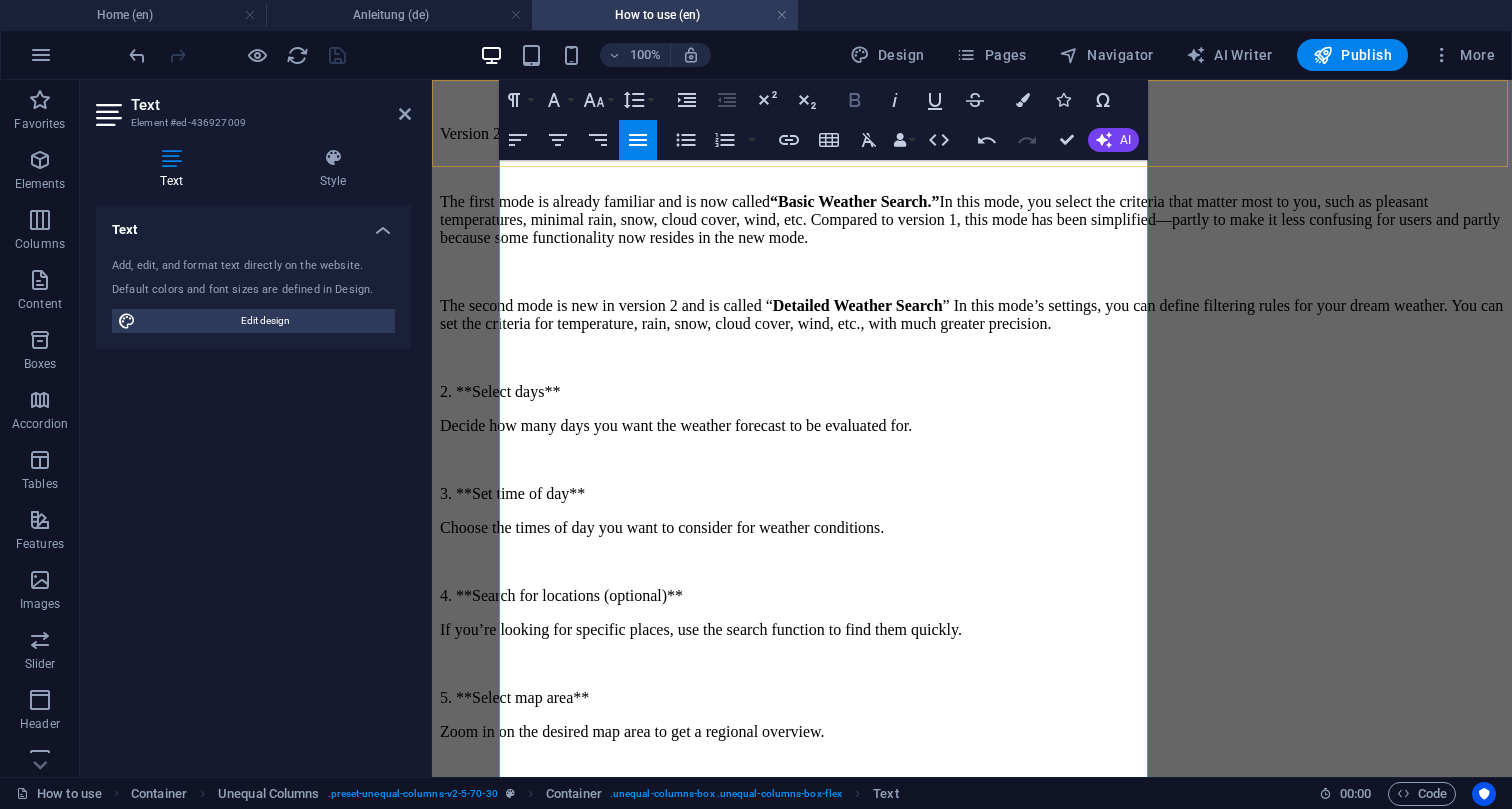 type 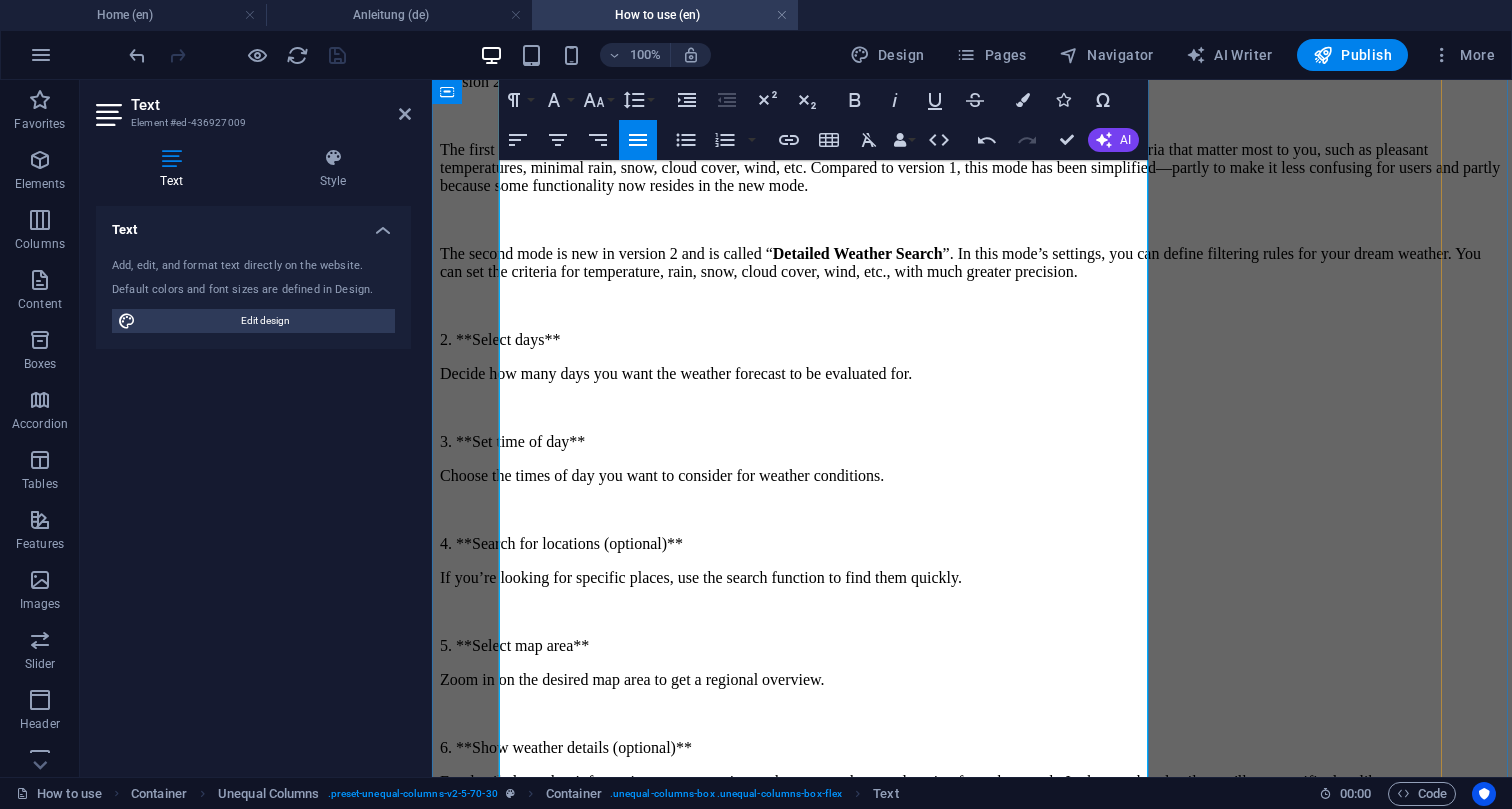 scroll, scrollTop: 450, scrollLeft: 0, axis: vertical 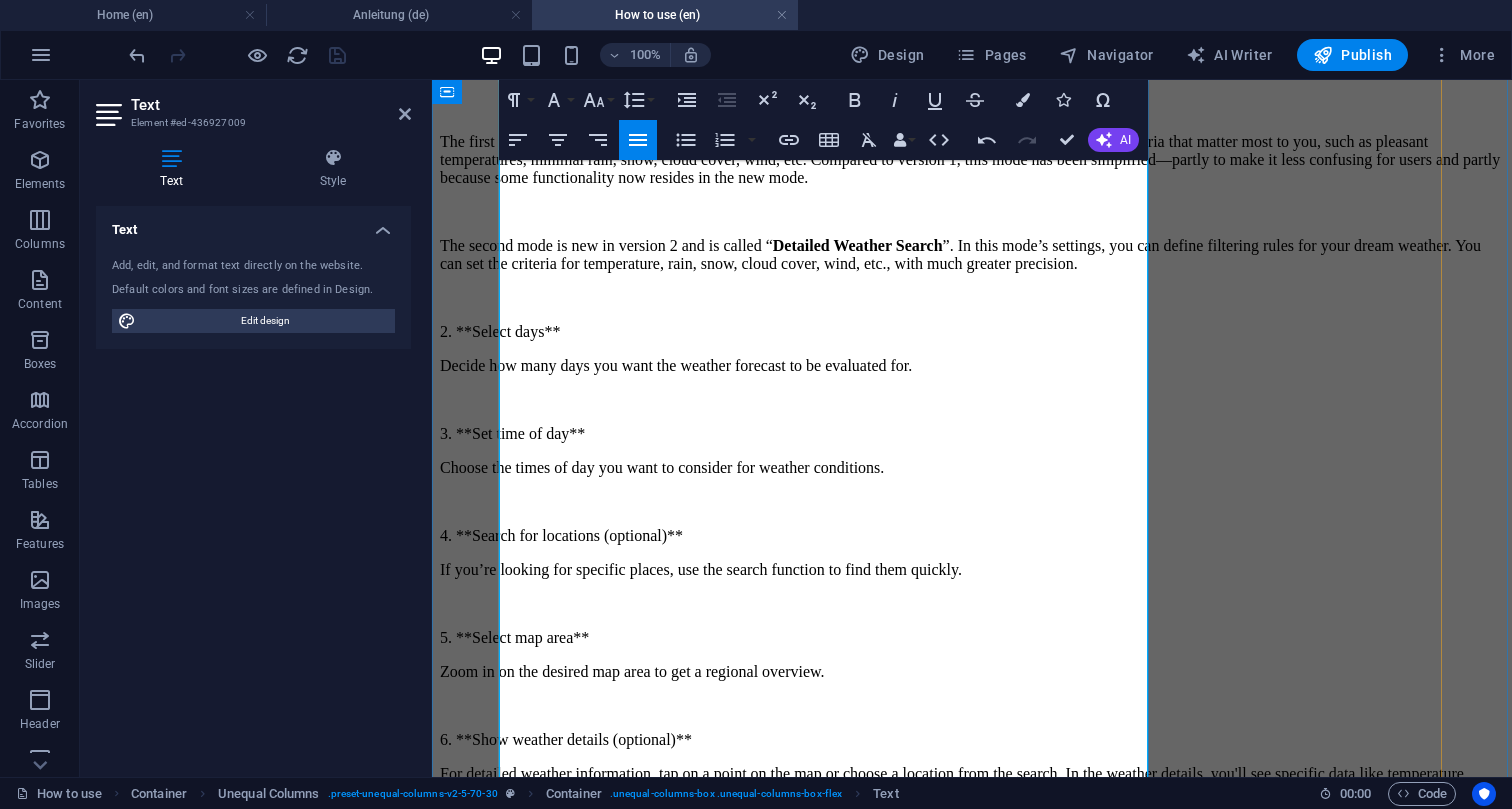 click on "2. **Select days**" at bounding box center [972, 332] 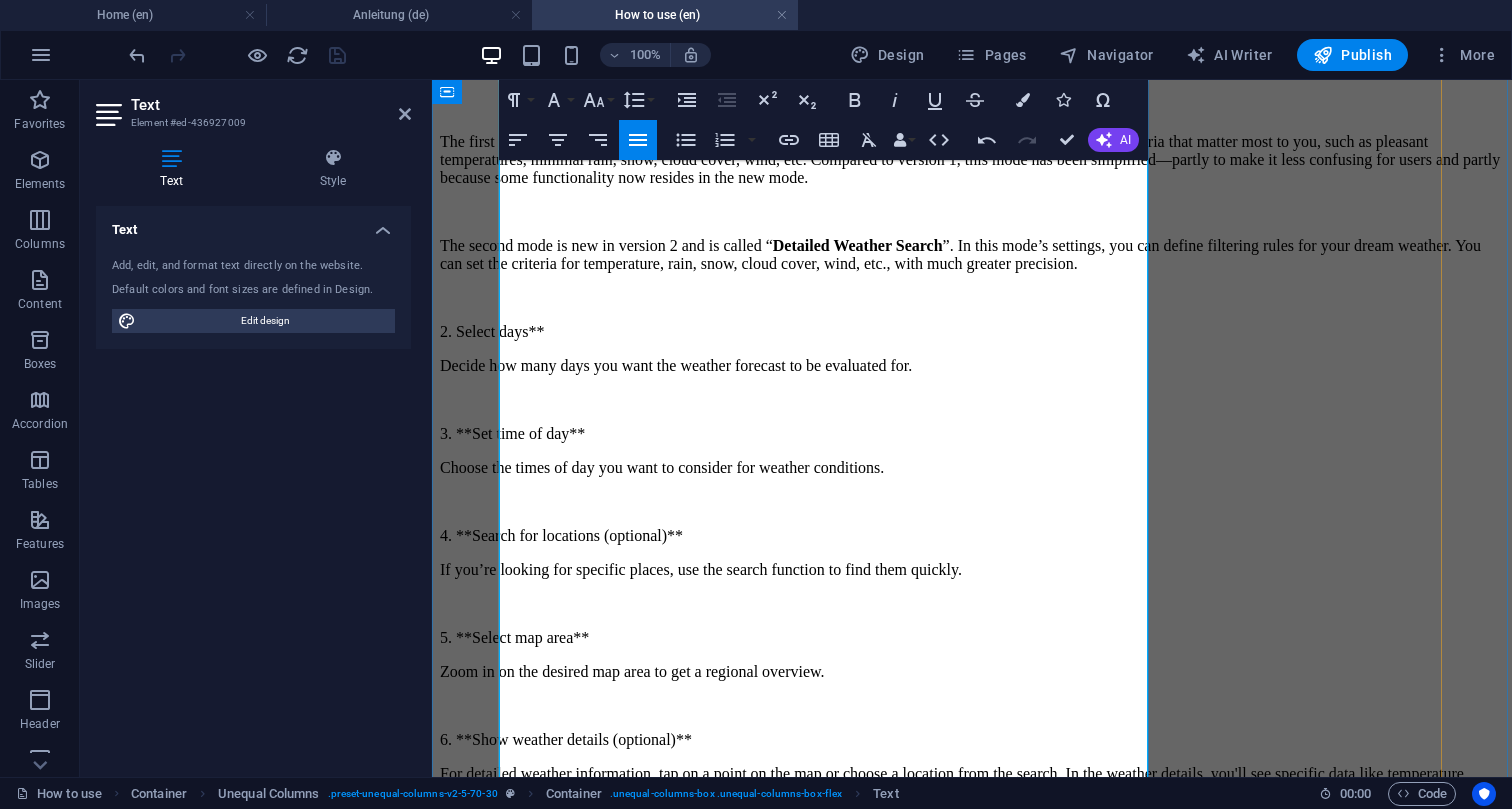 click on "2. Select days**" at bounding box center [972, 332] 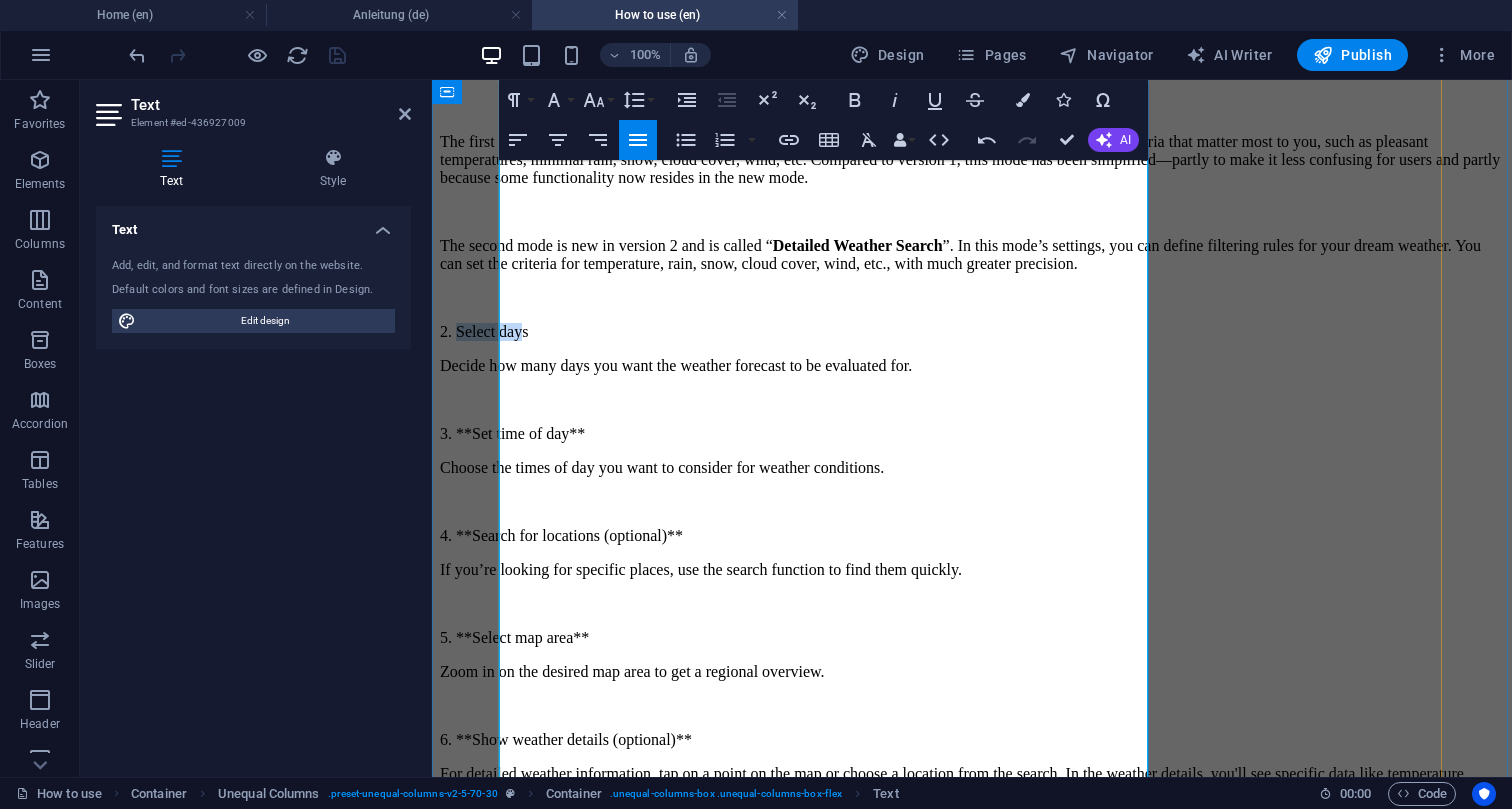 drag, startPoint x: 517, startPoint y: 401, endPoint x: 601, endPoint y: 401, distance: 84 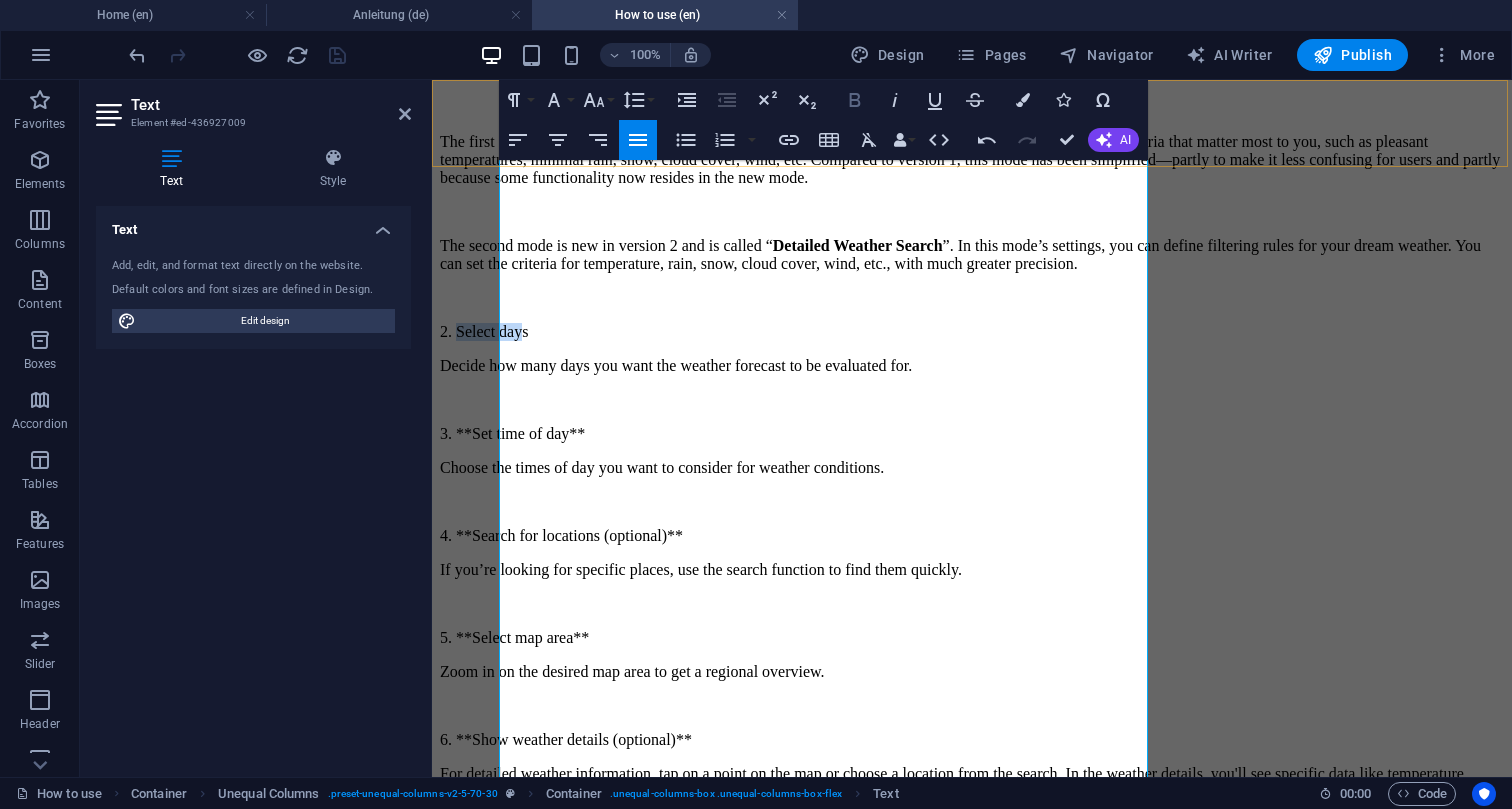 click 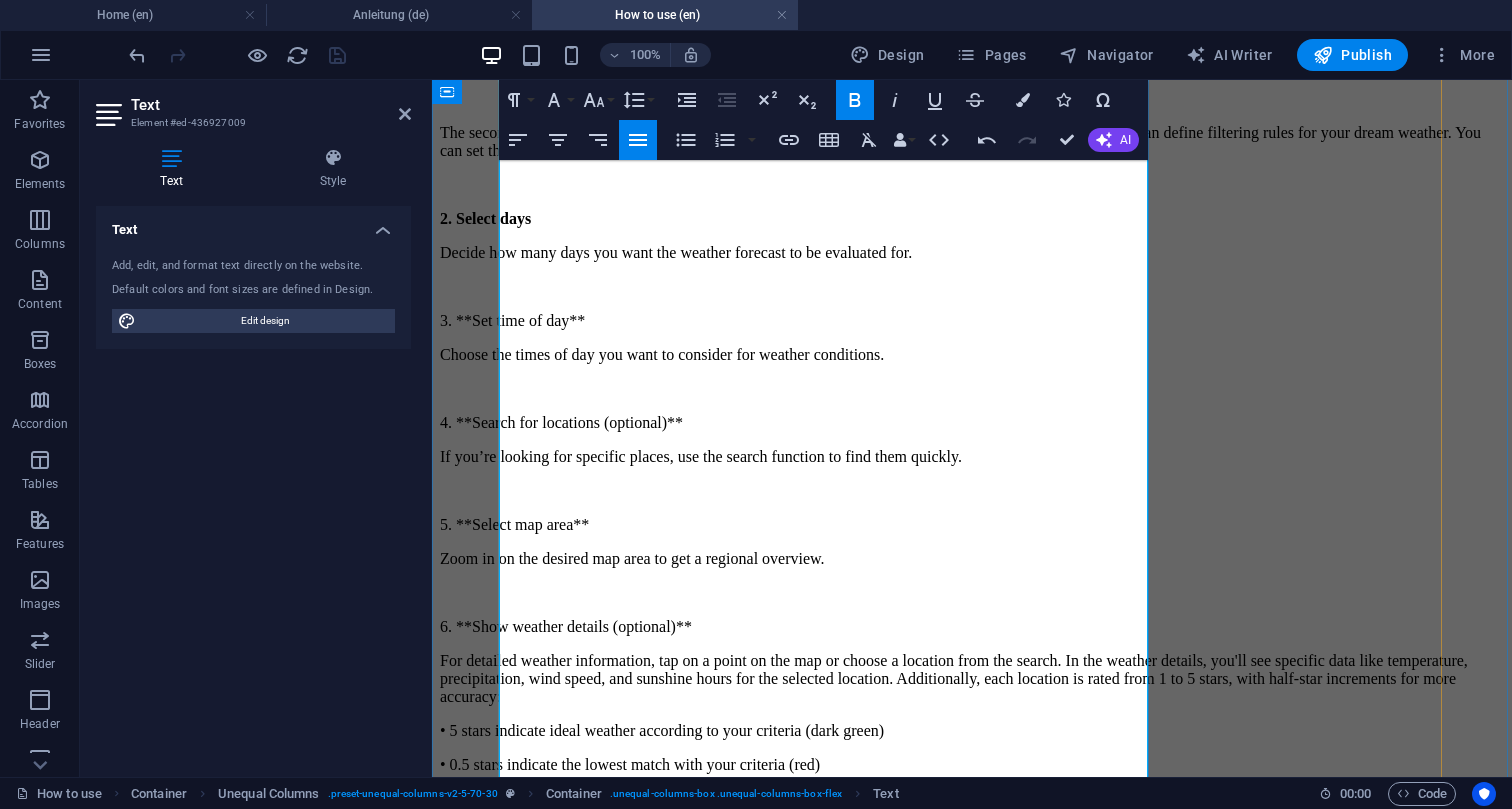scroll, scrollTop: 571, scrollLeft: 0, axis: vertical 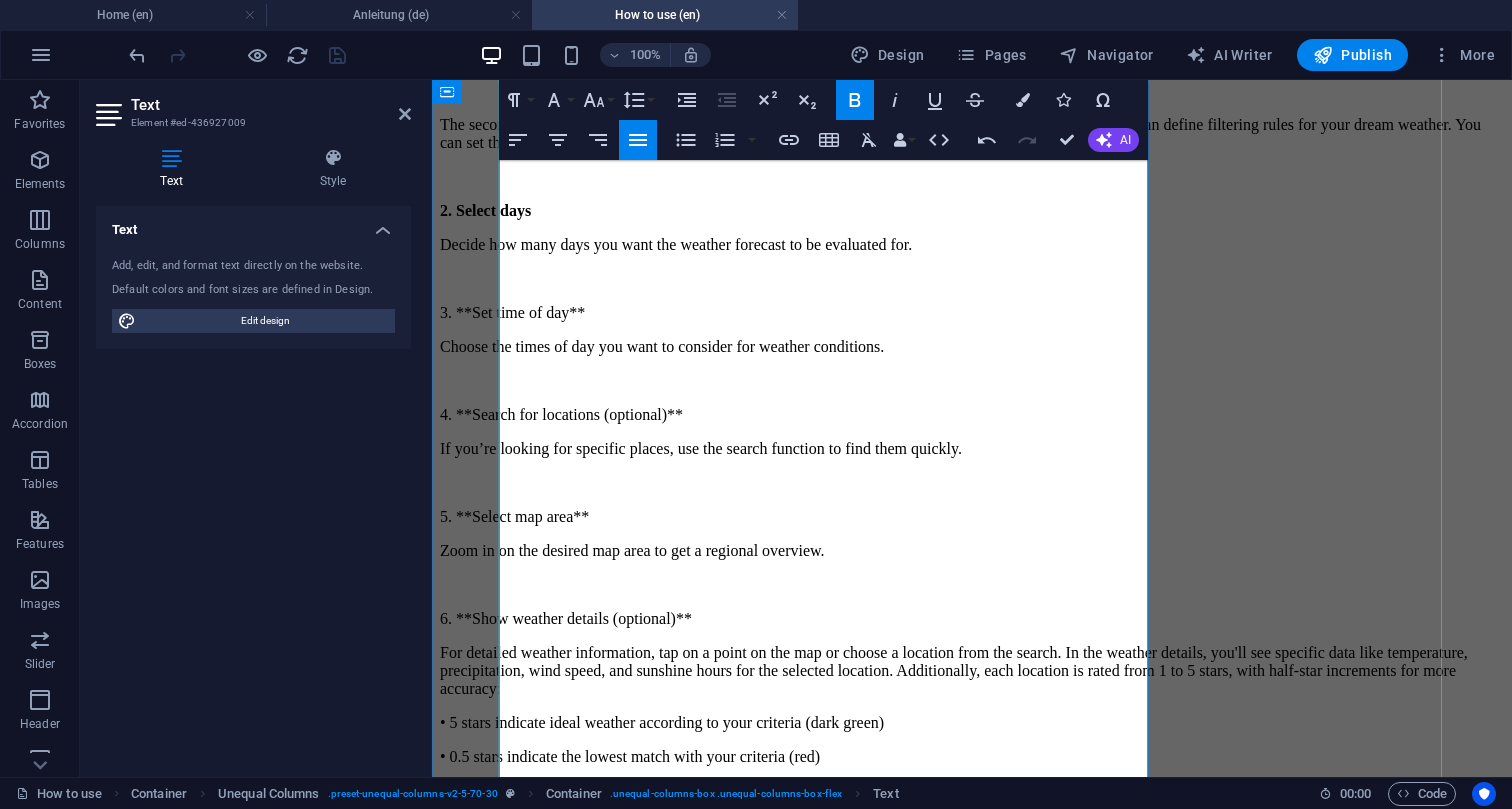 click on "3. **Set time of day**" at bounding box center [972, 313] 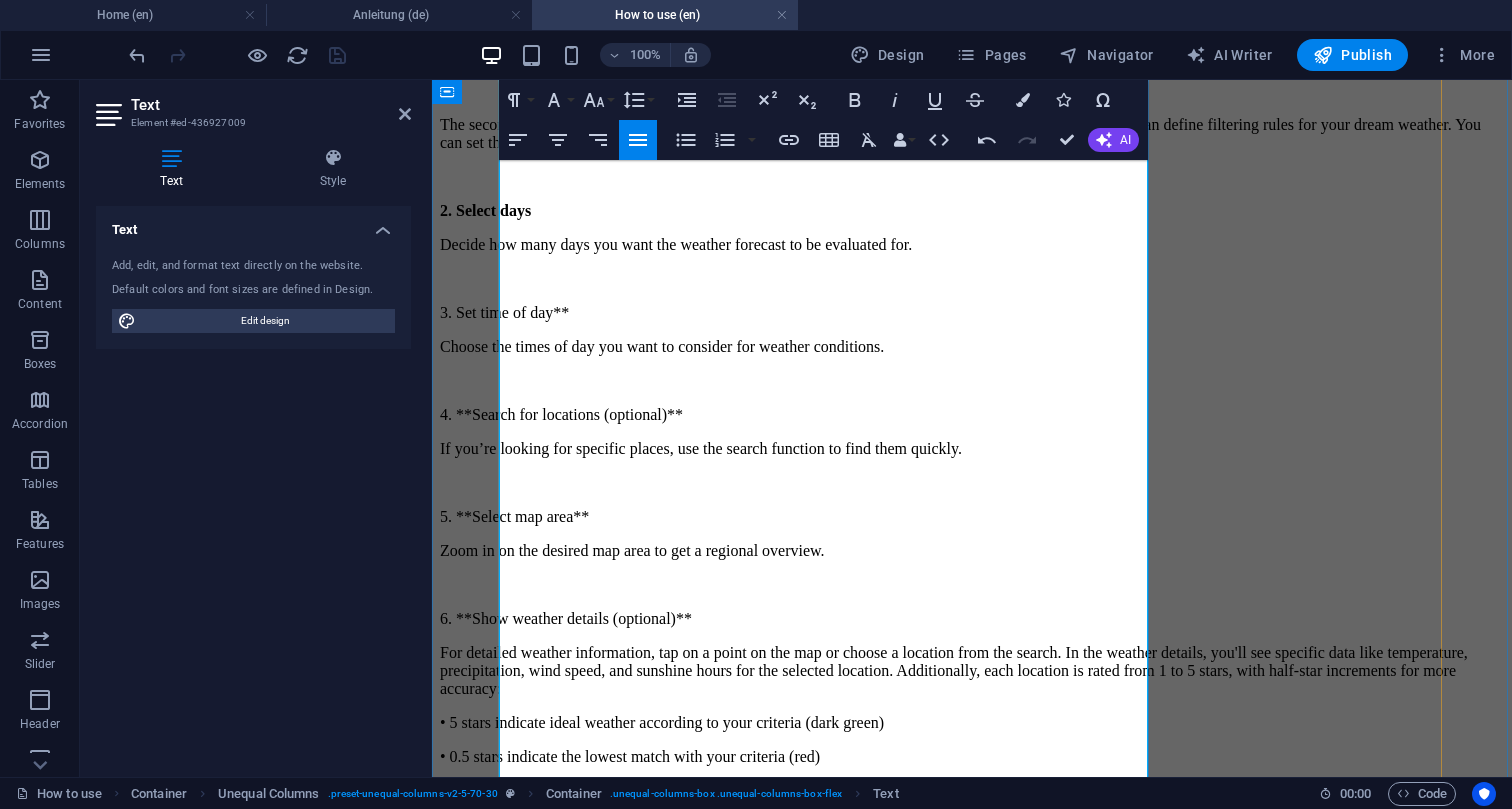 click on "3. Set time of day**" at bounding box center [972, 313] 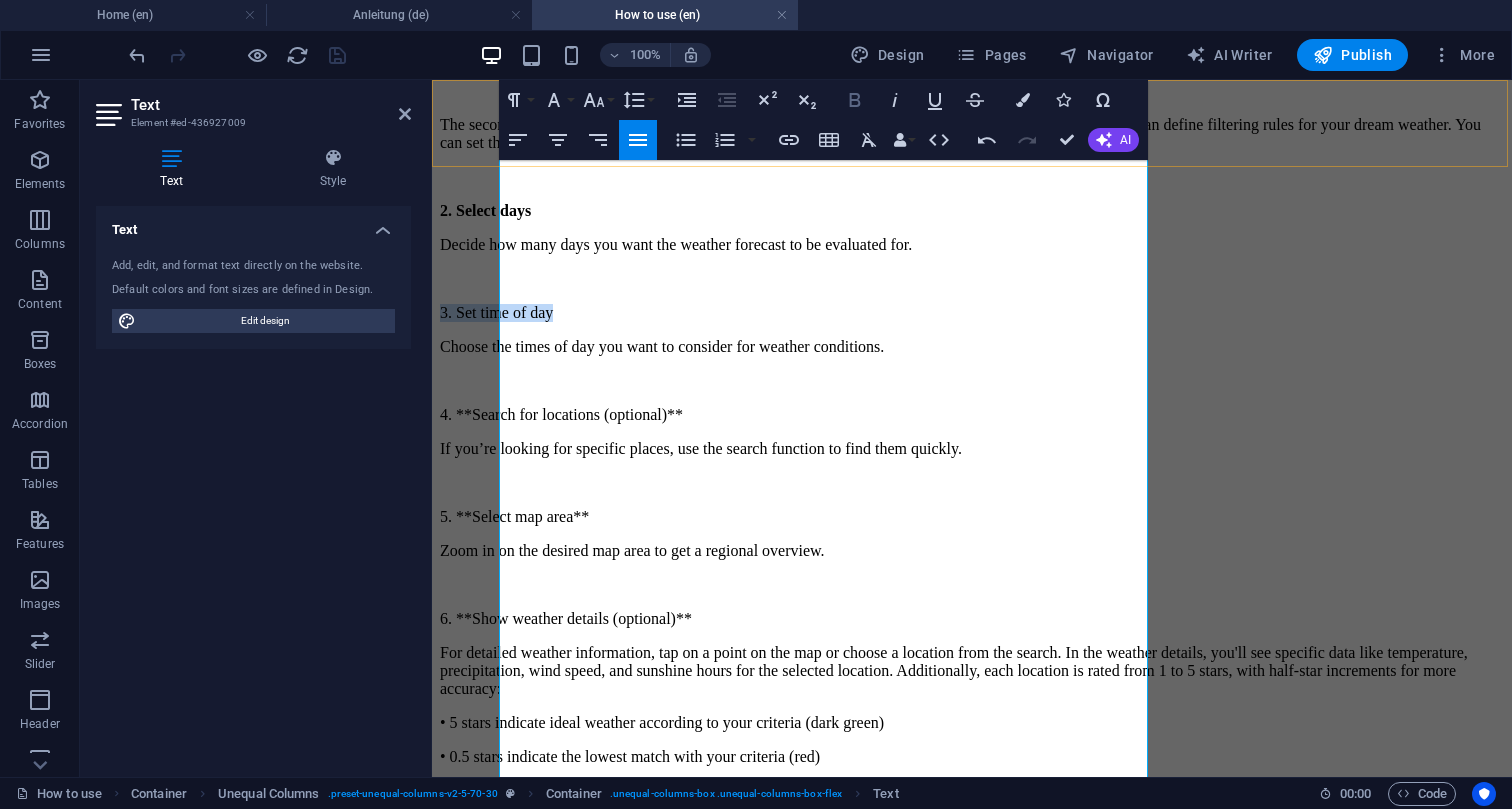 click 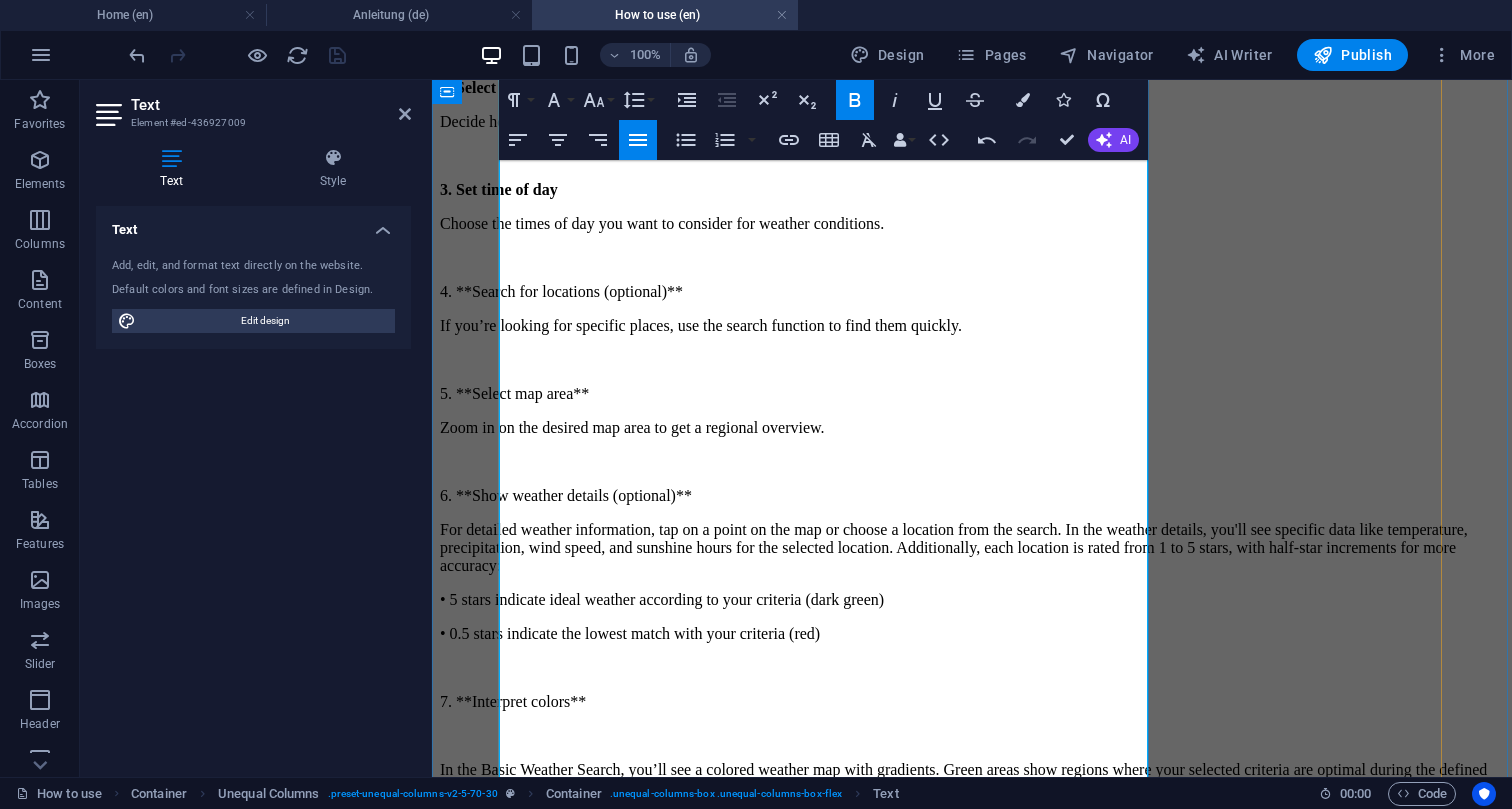 scroll, scrollTop: 703, scrollLeft: 0, axis: vertical 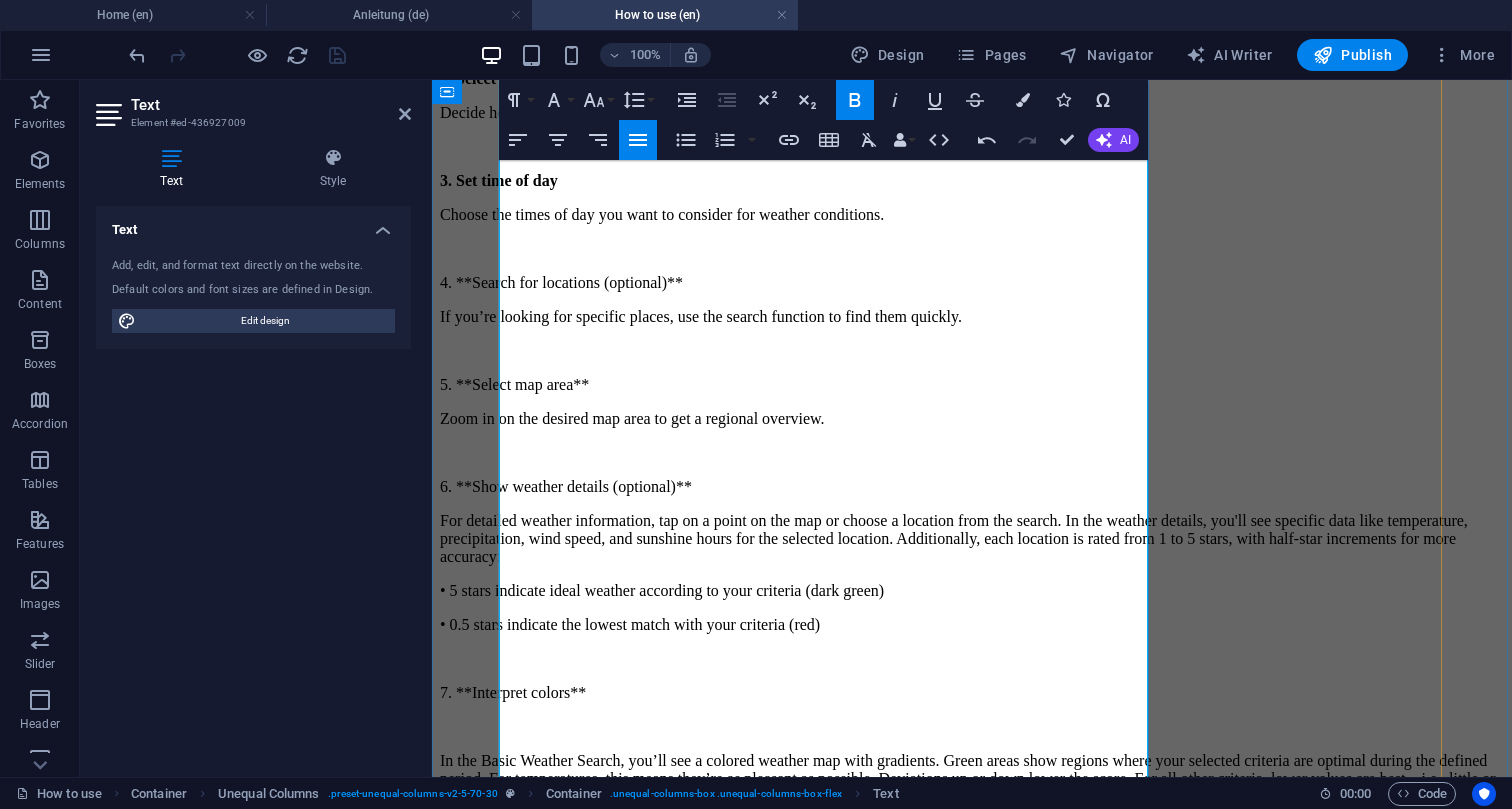 click on "4. **Search for locations (optional)**" at bounding box center (972, 283) 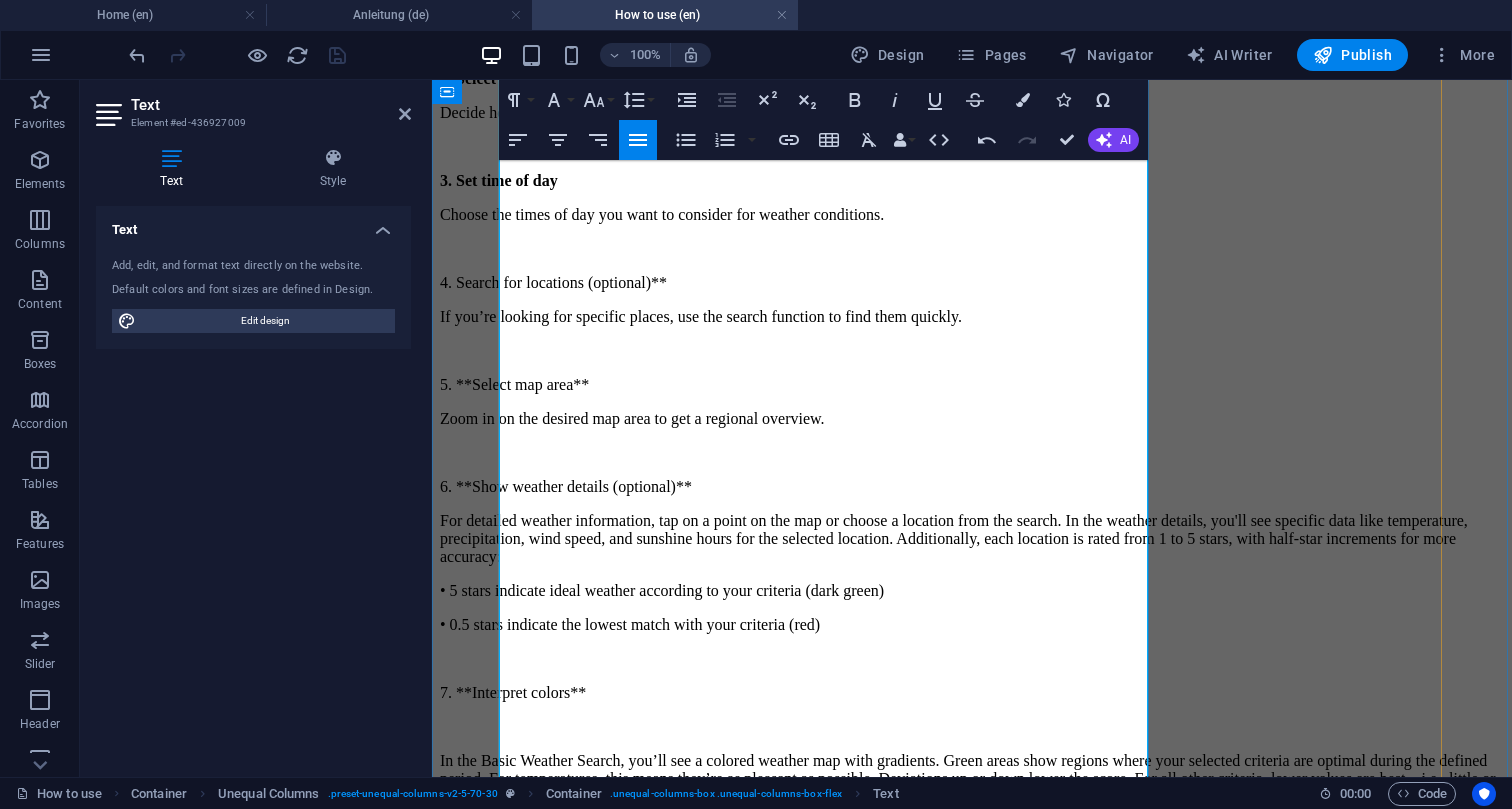 click on "4. Search for locations (optional)**" at bounding box center [972, 283] 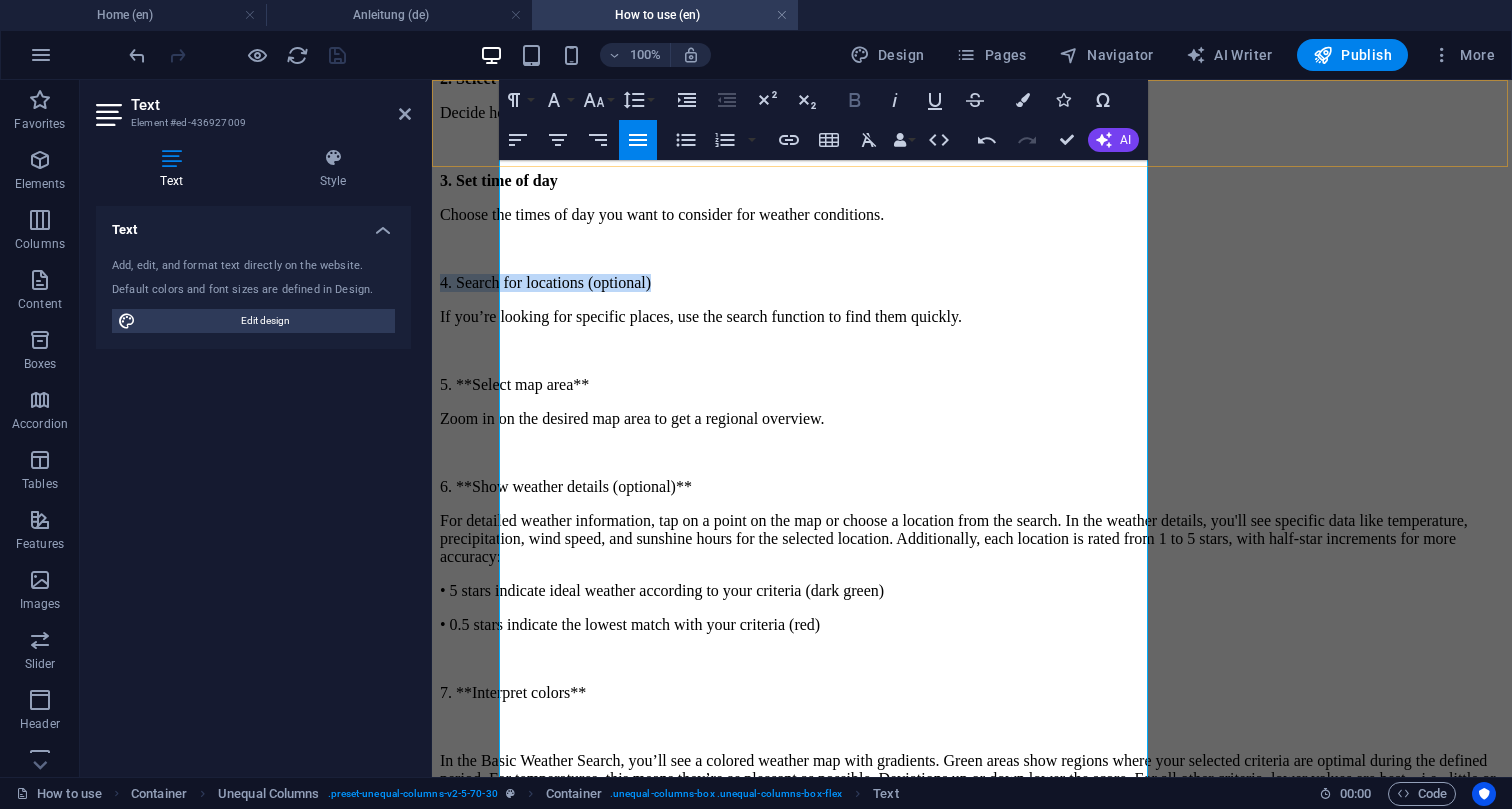 click 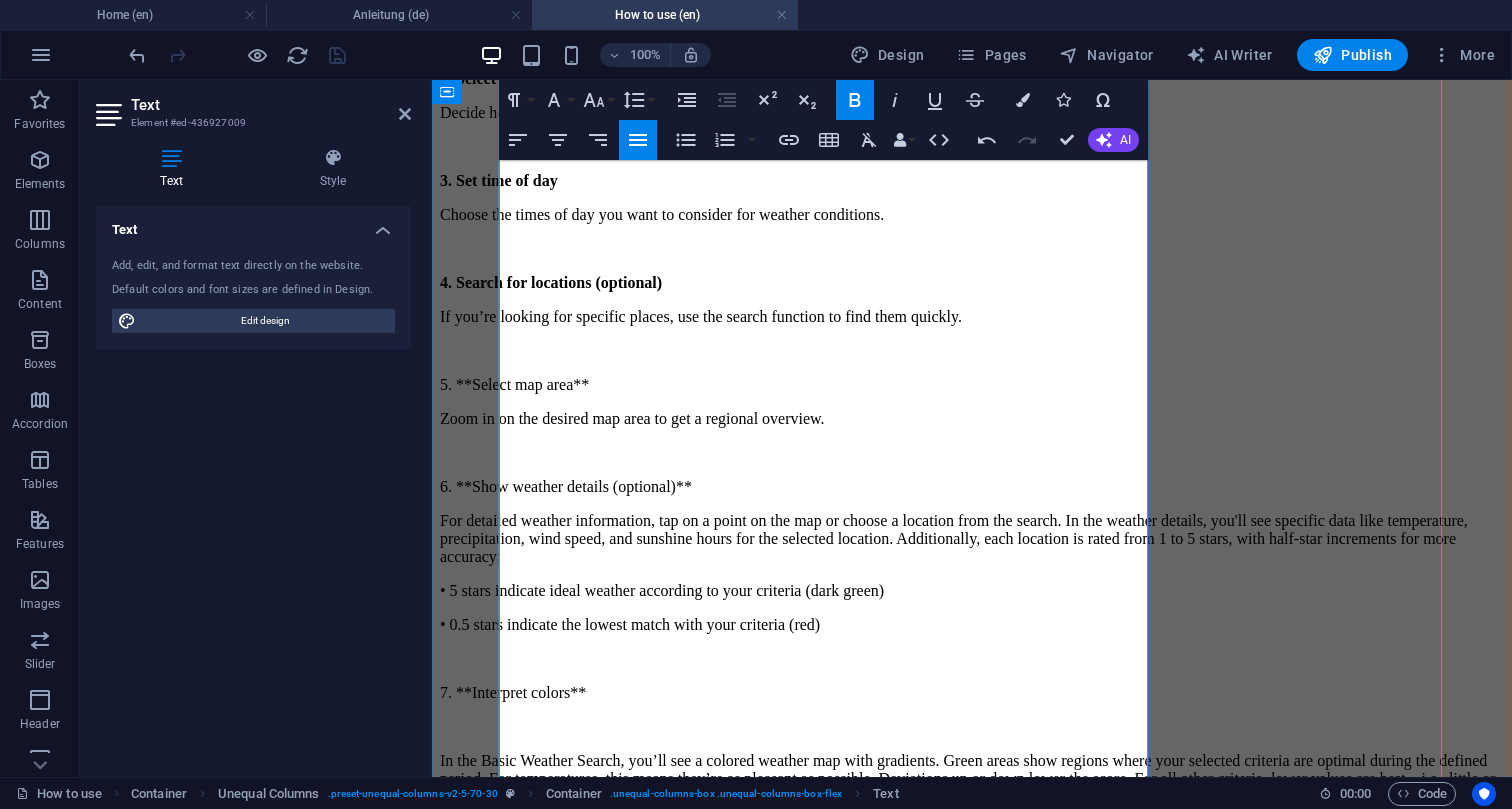 scroll, scrollTop: 767, scrollLeft: 0, axis: vertical 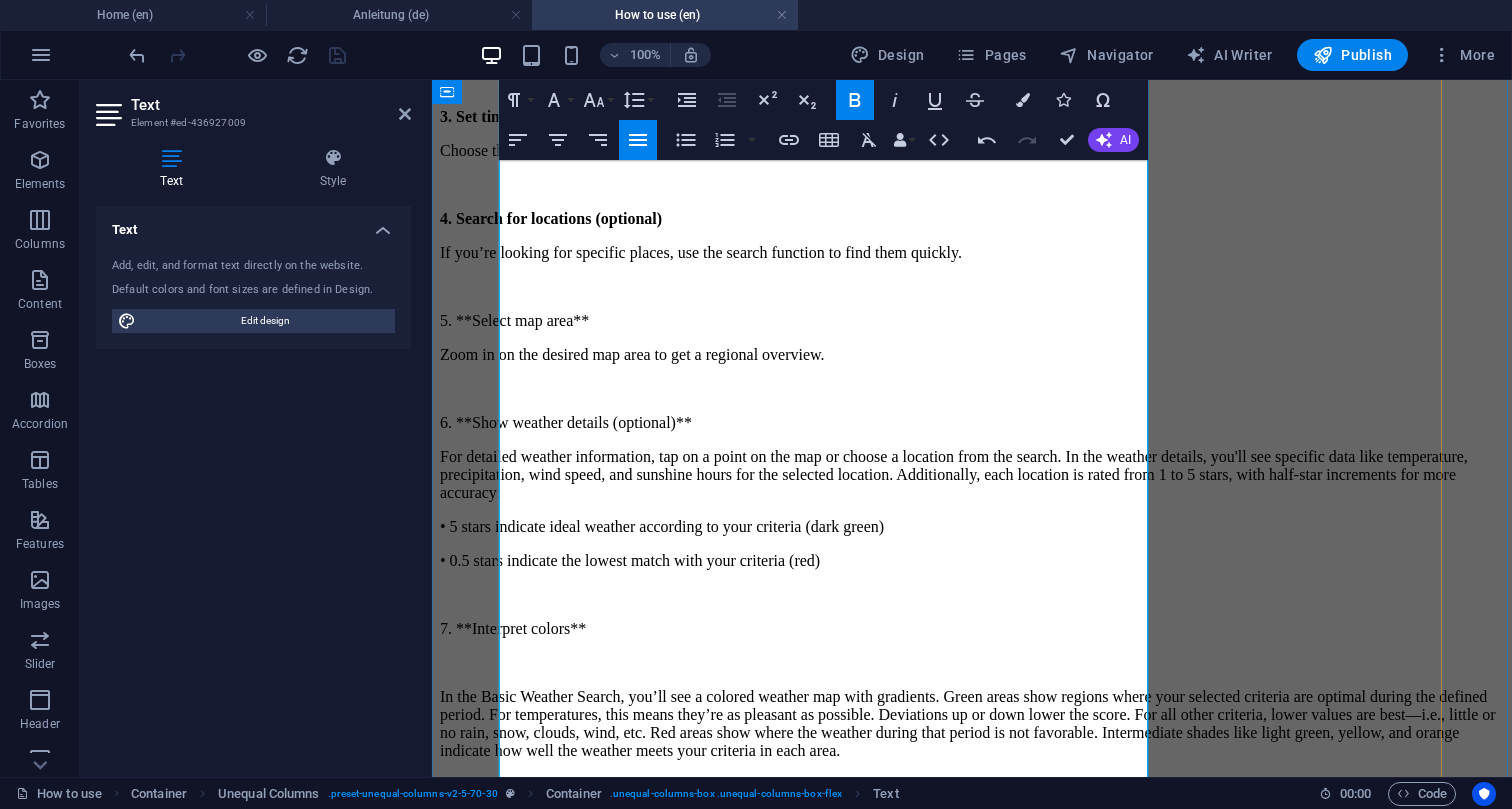 click on "5. **Select map area**" at bounding box center [972, 321] 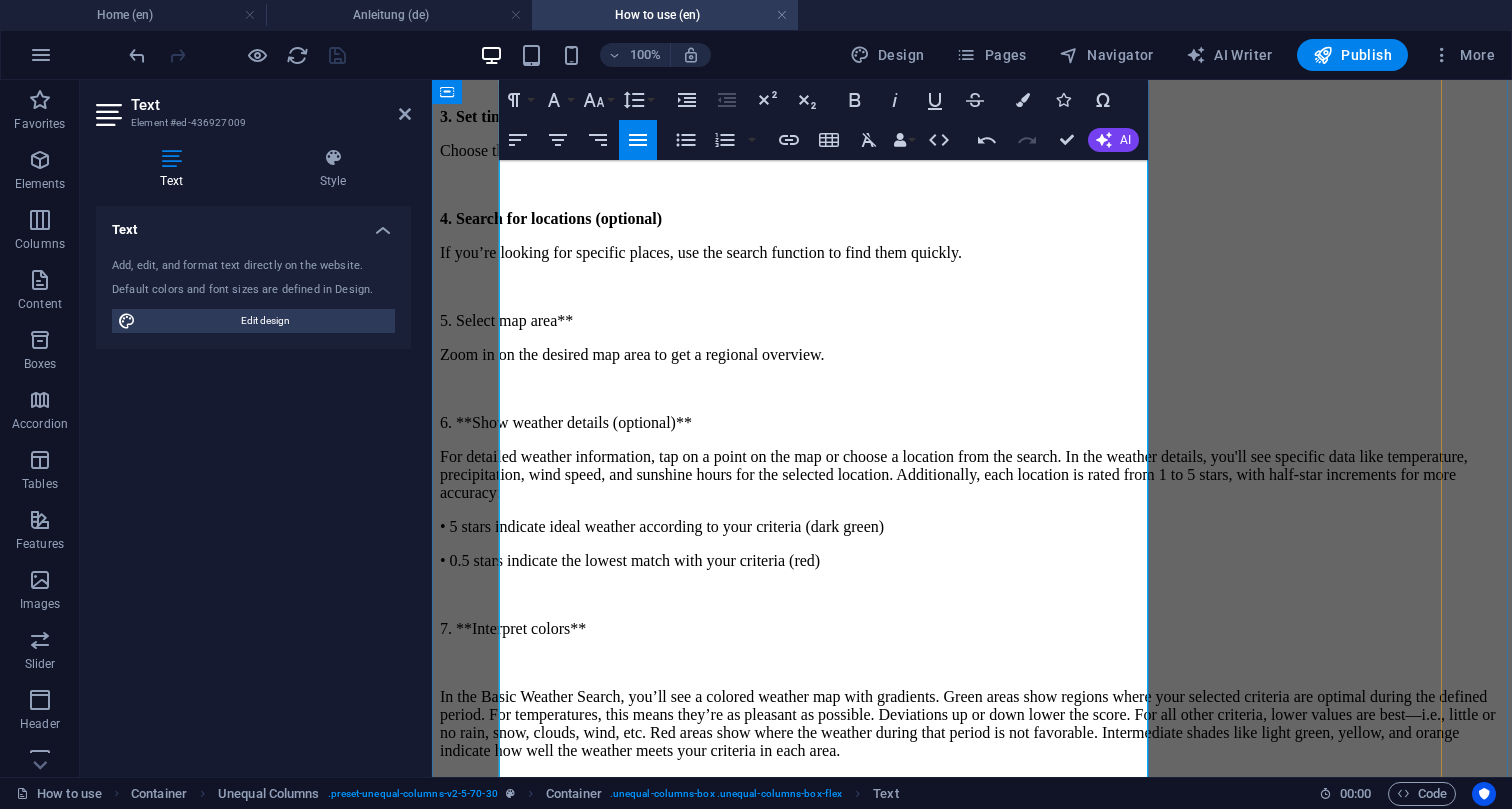 click on "5. Select map area**" at bounding box center [972, 321] 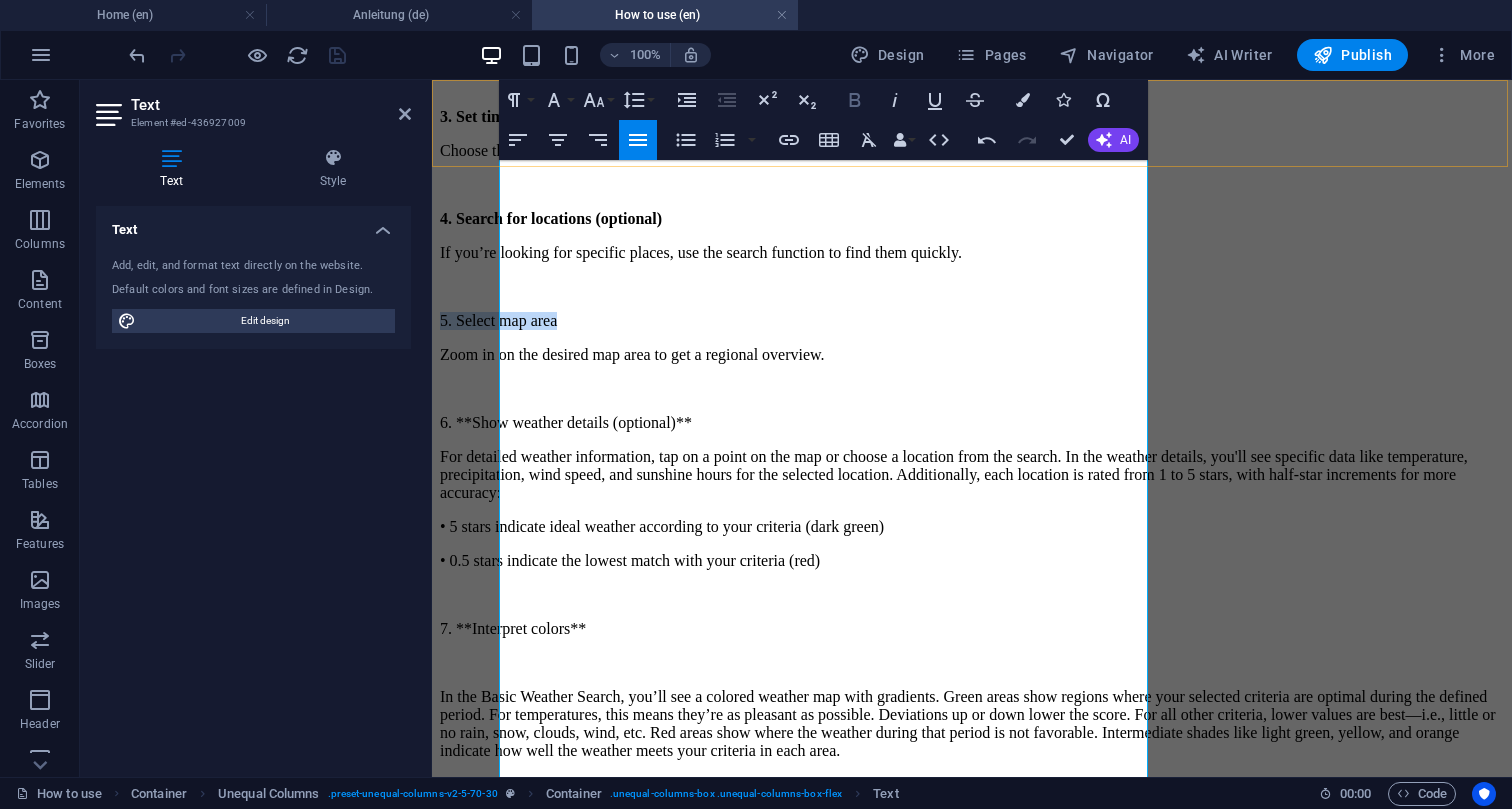click 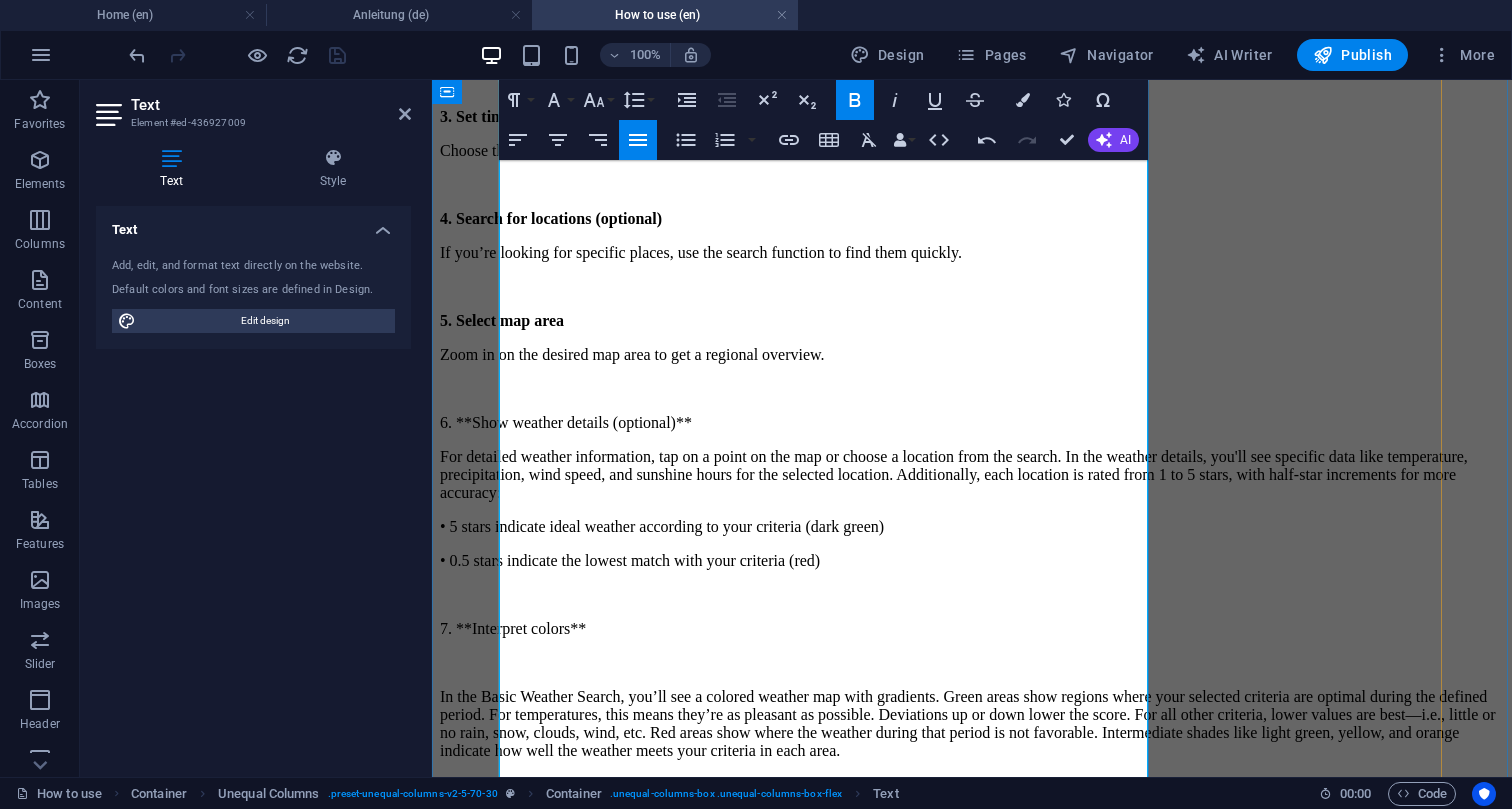 click on "6. **Show weather details (optional)**" at bounding box center [972, 423] 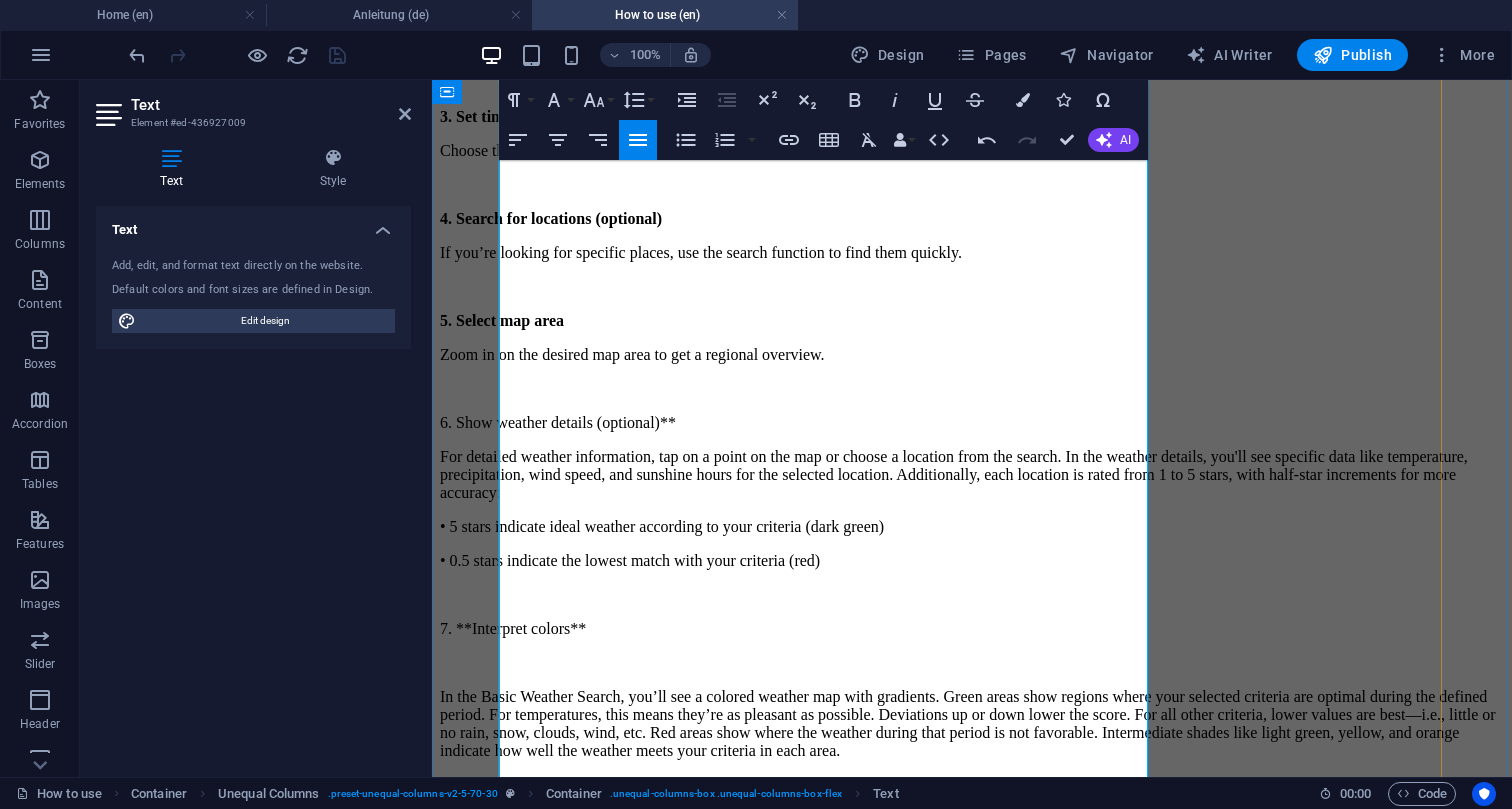 click on "6. Show weather details (optional)**" at bounding box center [972, 423] 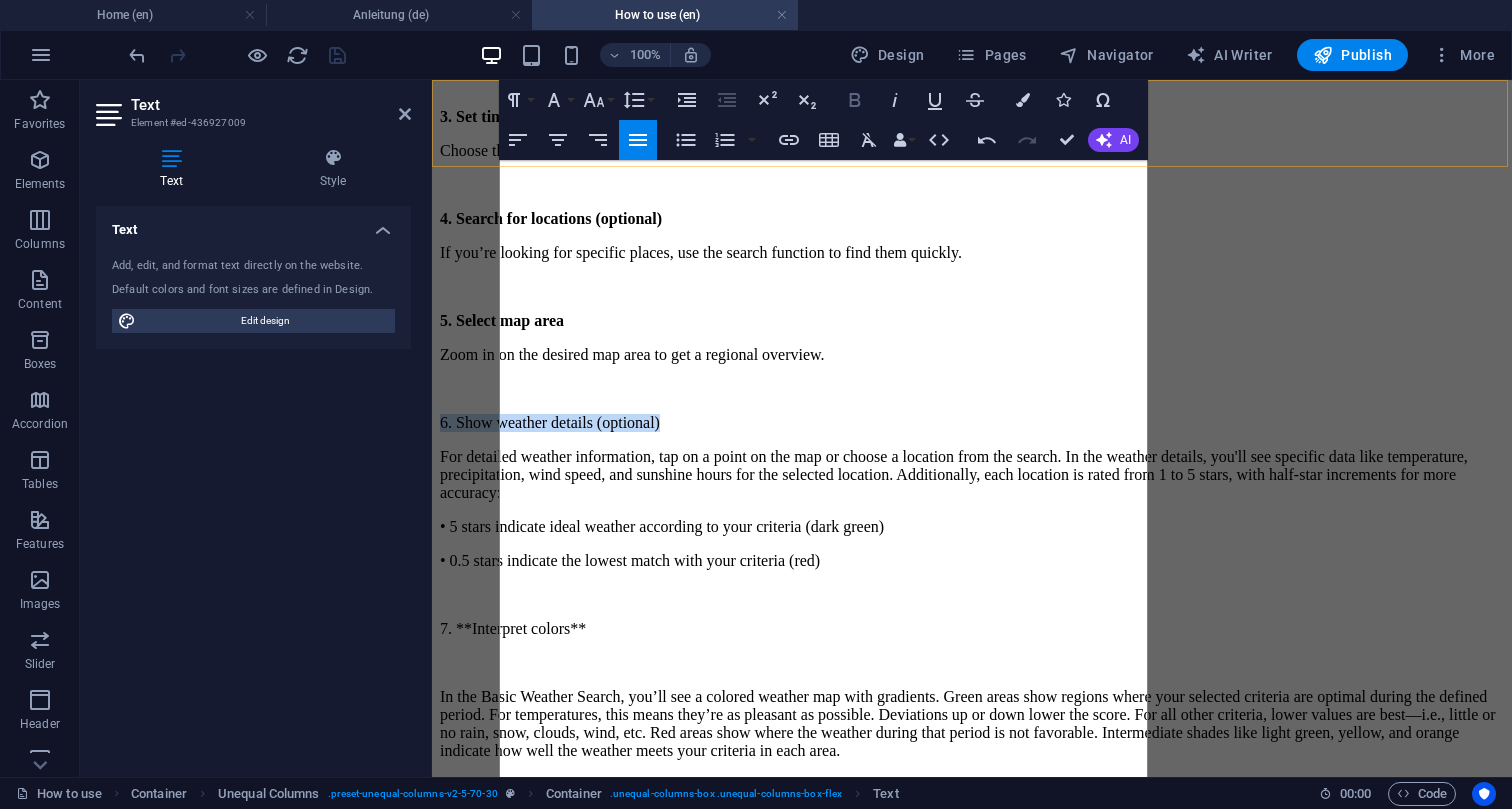 click 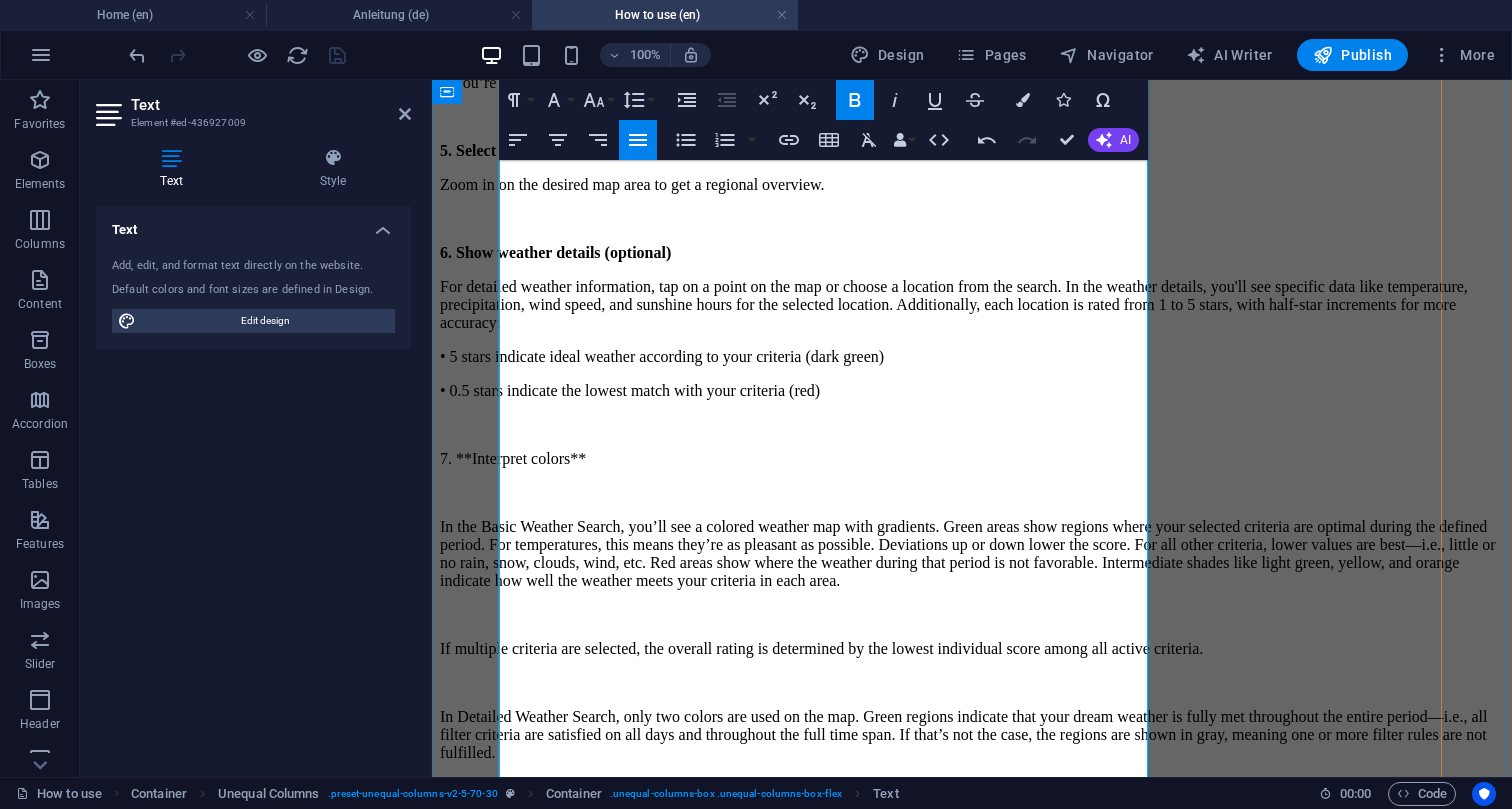 scroll, scrollTop: 954, scrollLeft: 0, axis: vertical 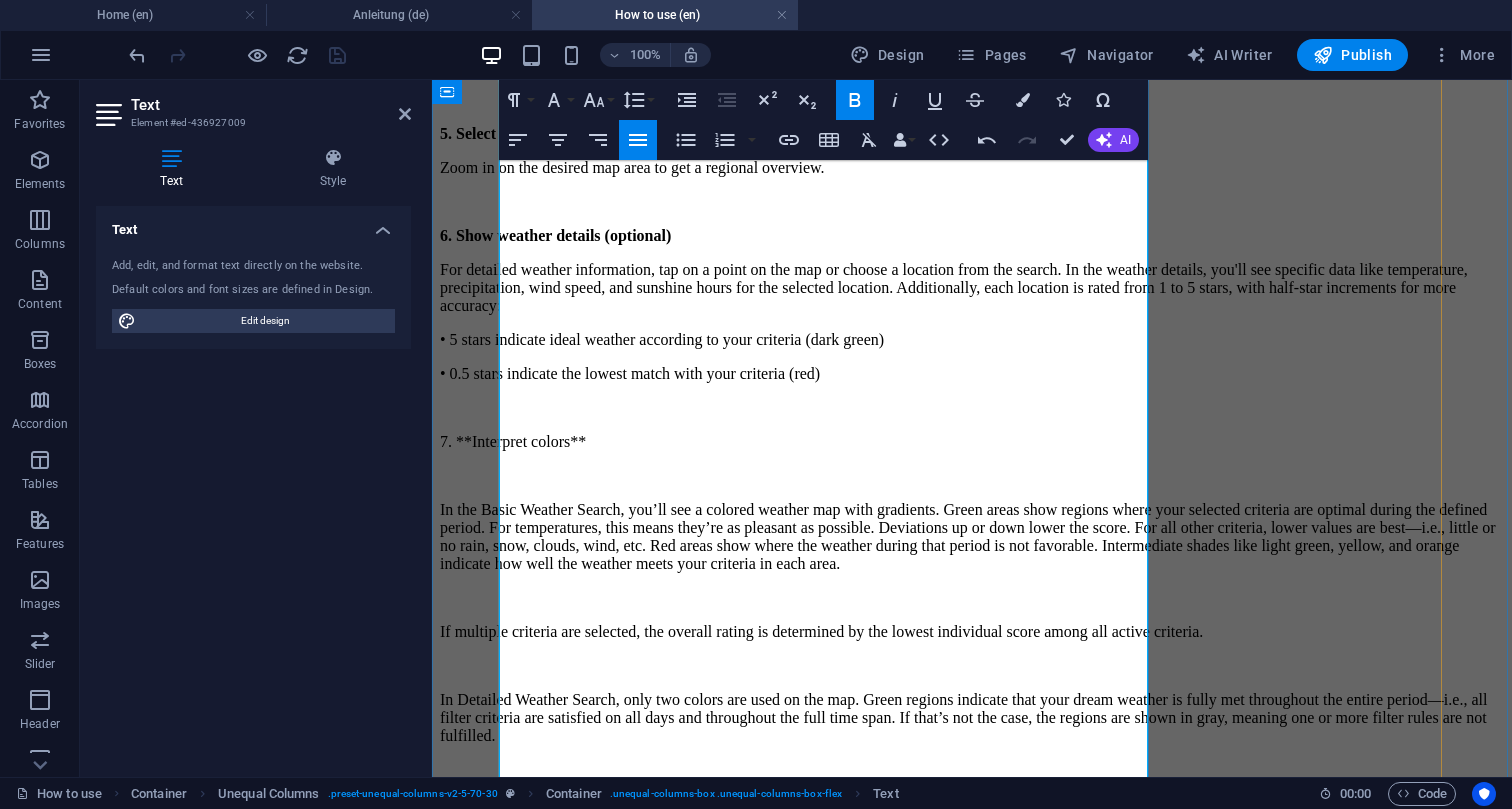click on "7. **Interpret colors**" at bounding box center (972, 442) 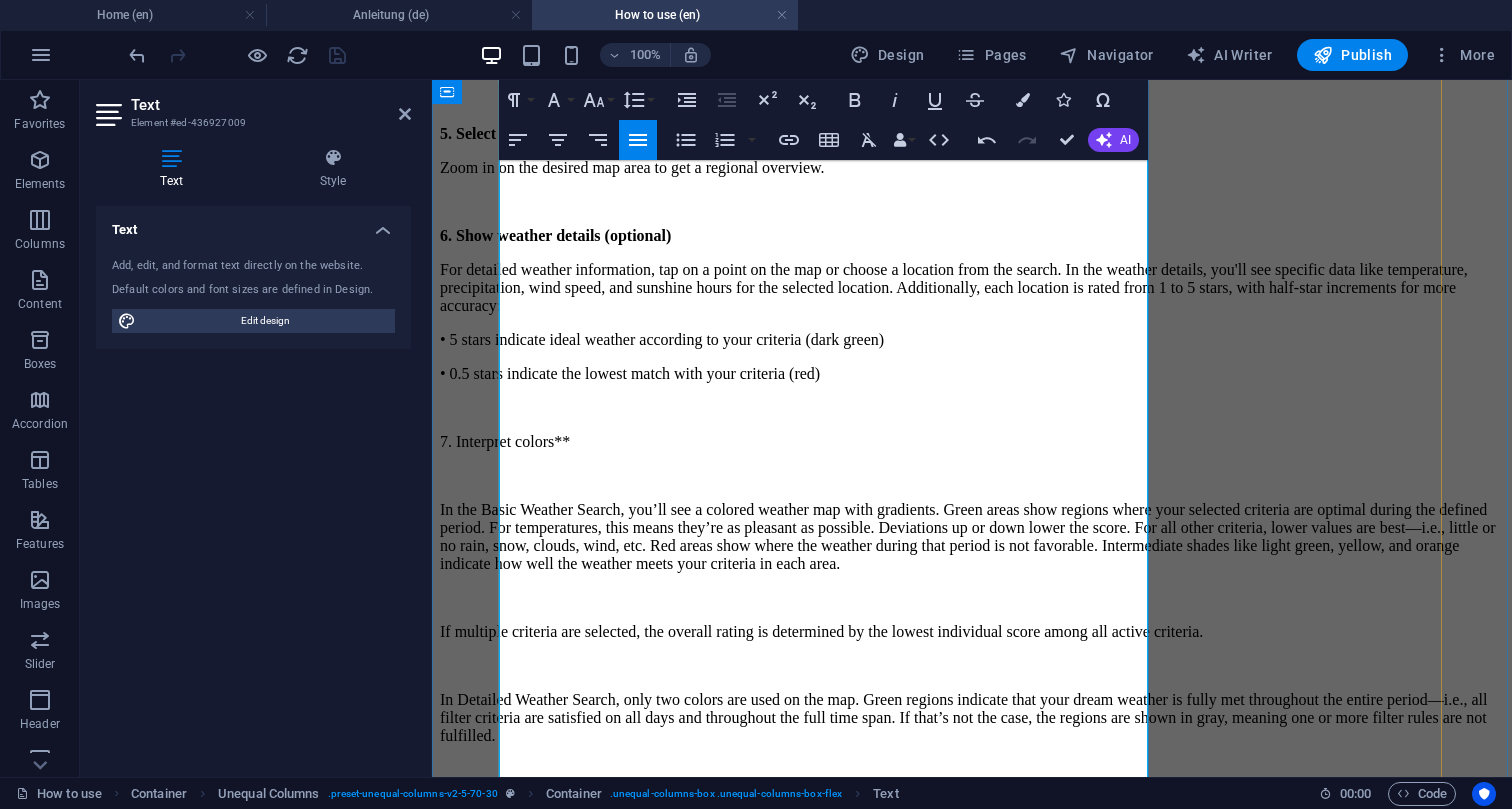 click on "7. Interpret colors**" at bounding box center (972, 442) 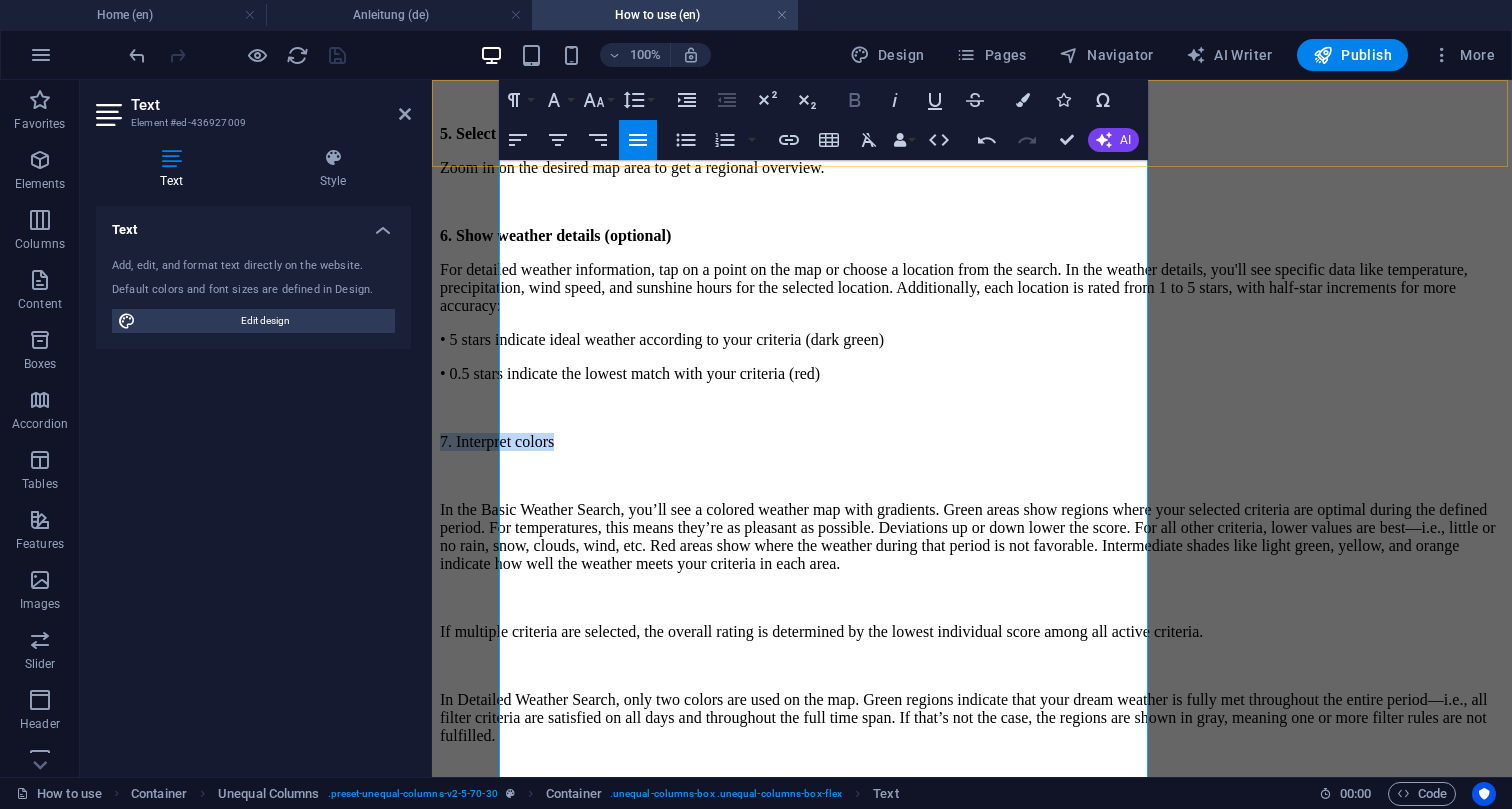 click 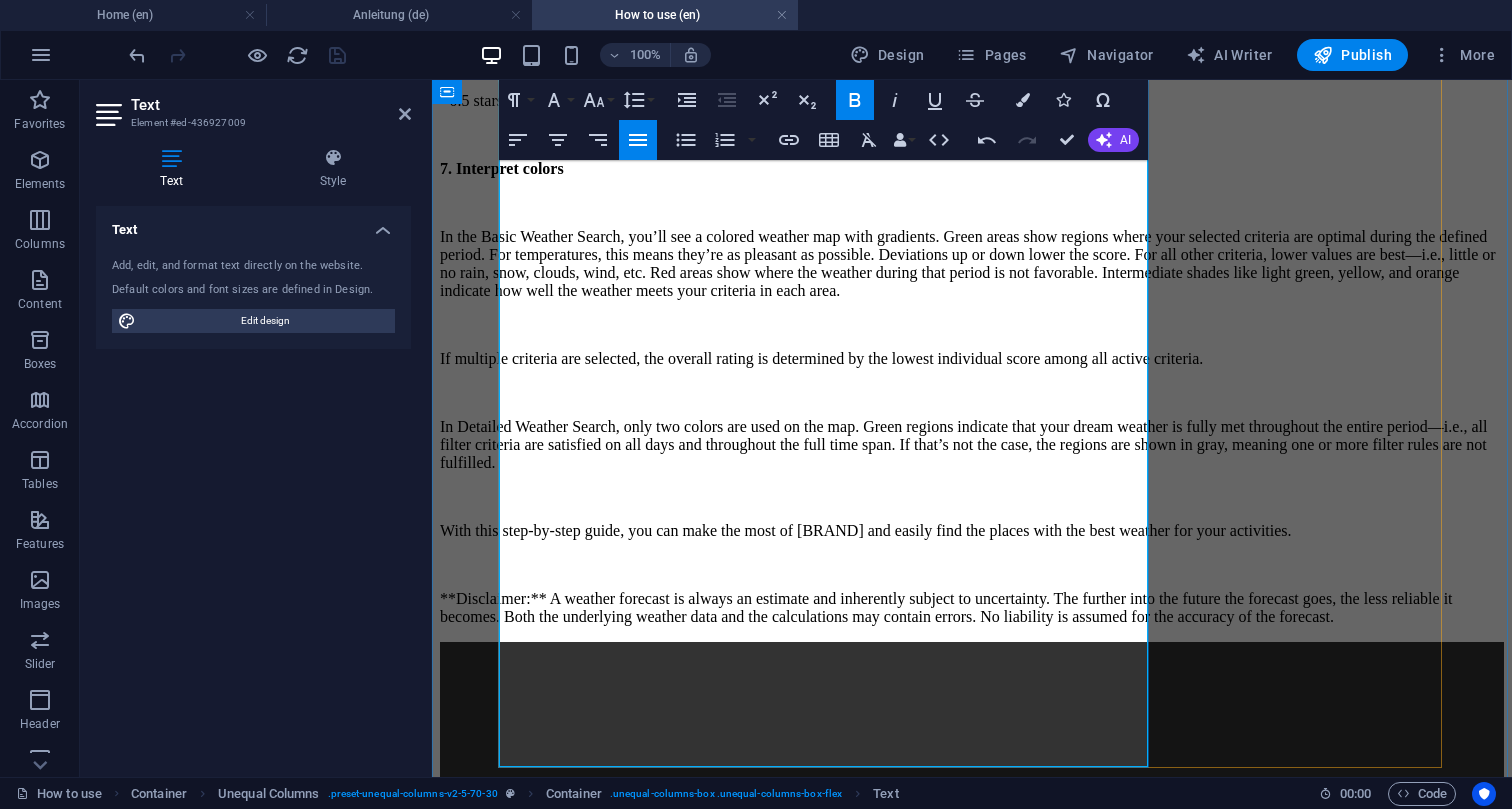 scroll, scrollTop: 1193, scrollLeft: 0, axis: vertical 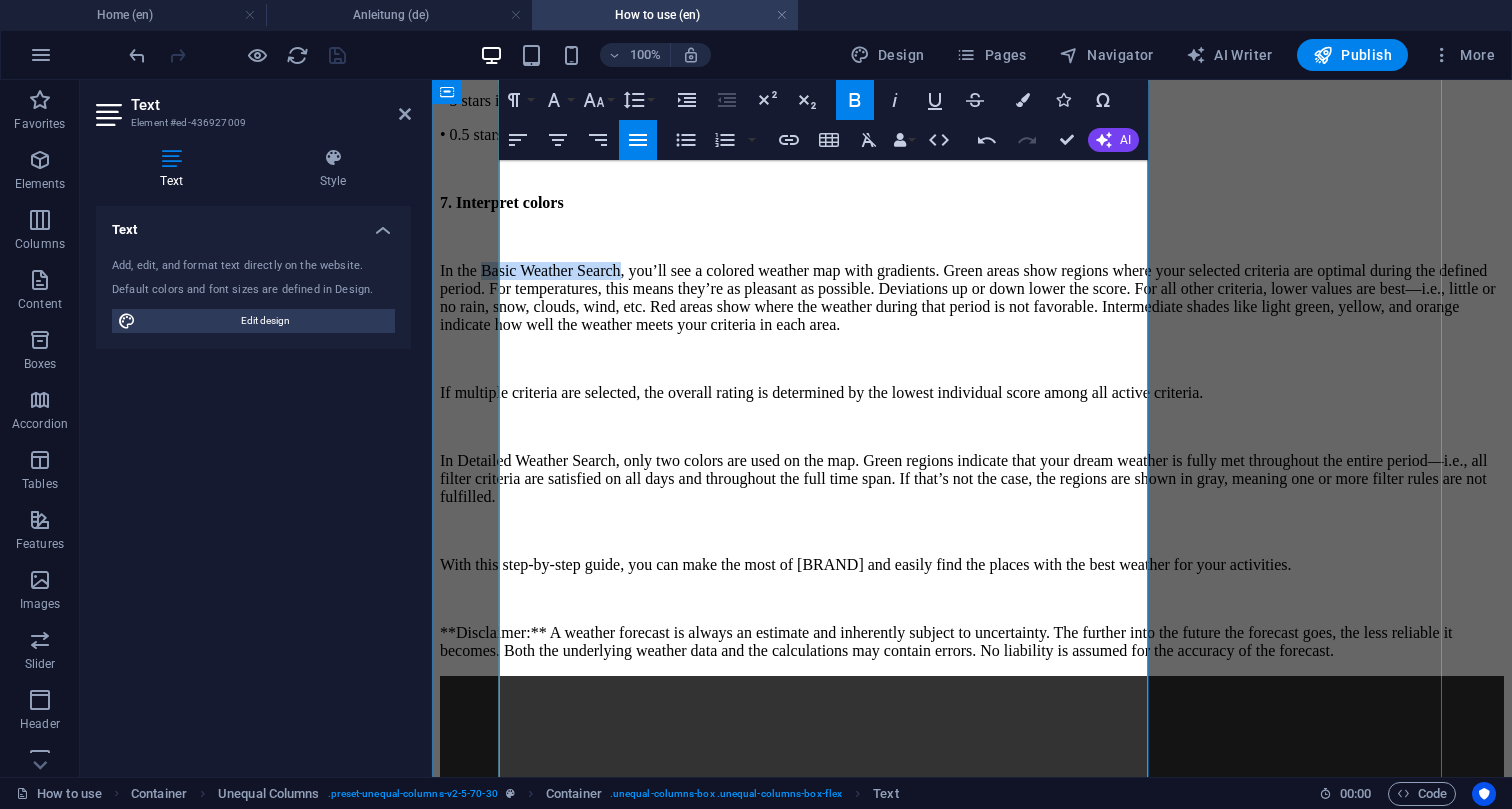drag, startPoint x: 554, startPoint y: 277, endPoint x: 729, endPoint y: 268, distance: 175.23128 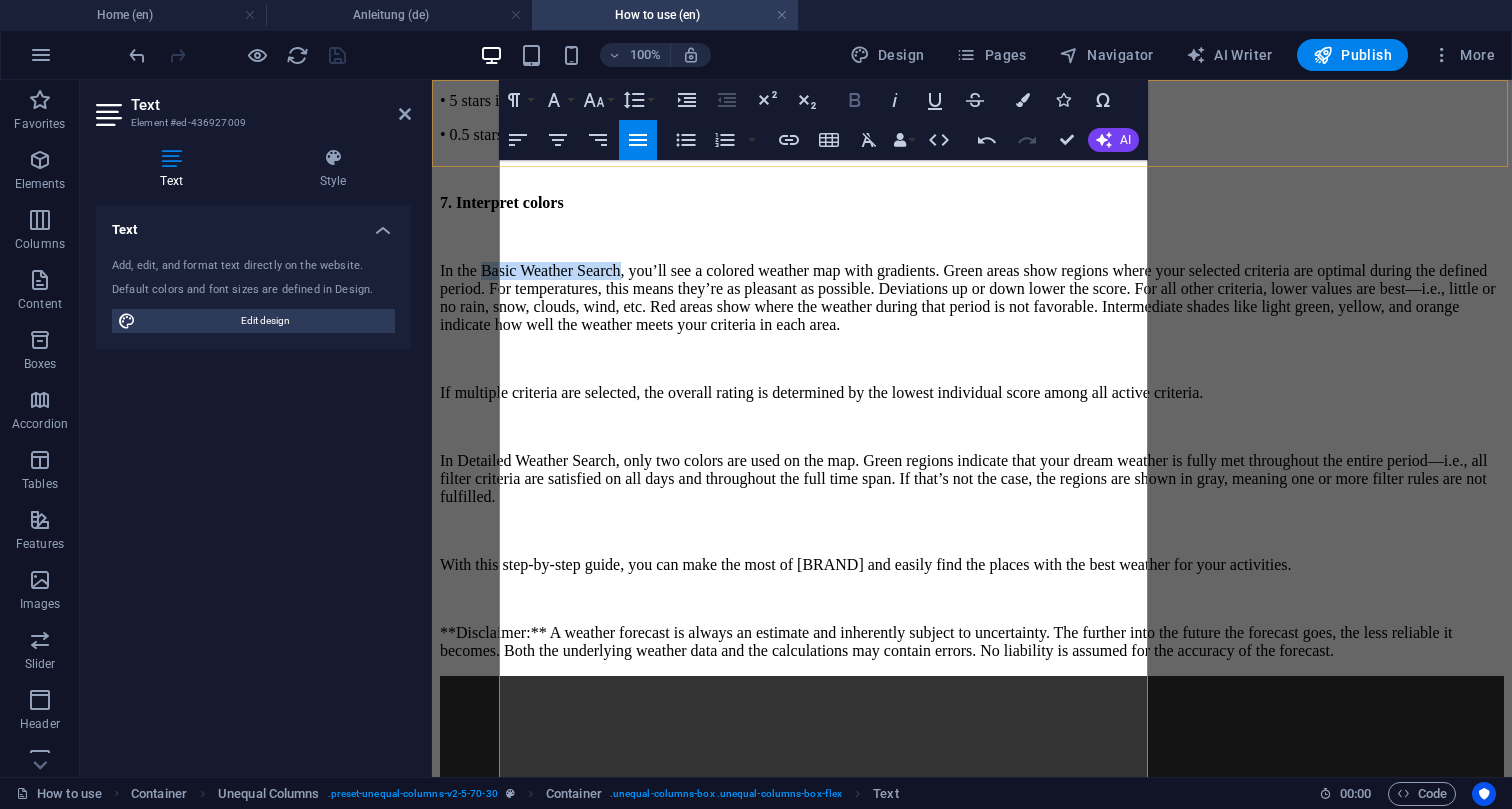 click 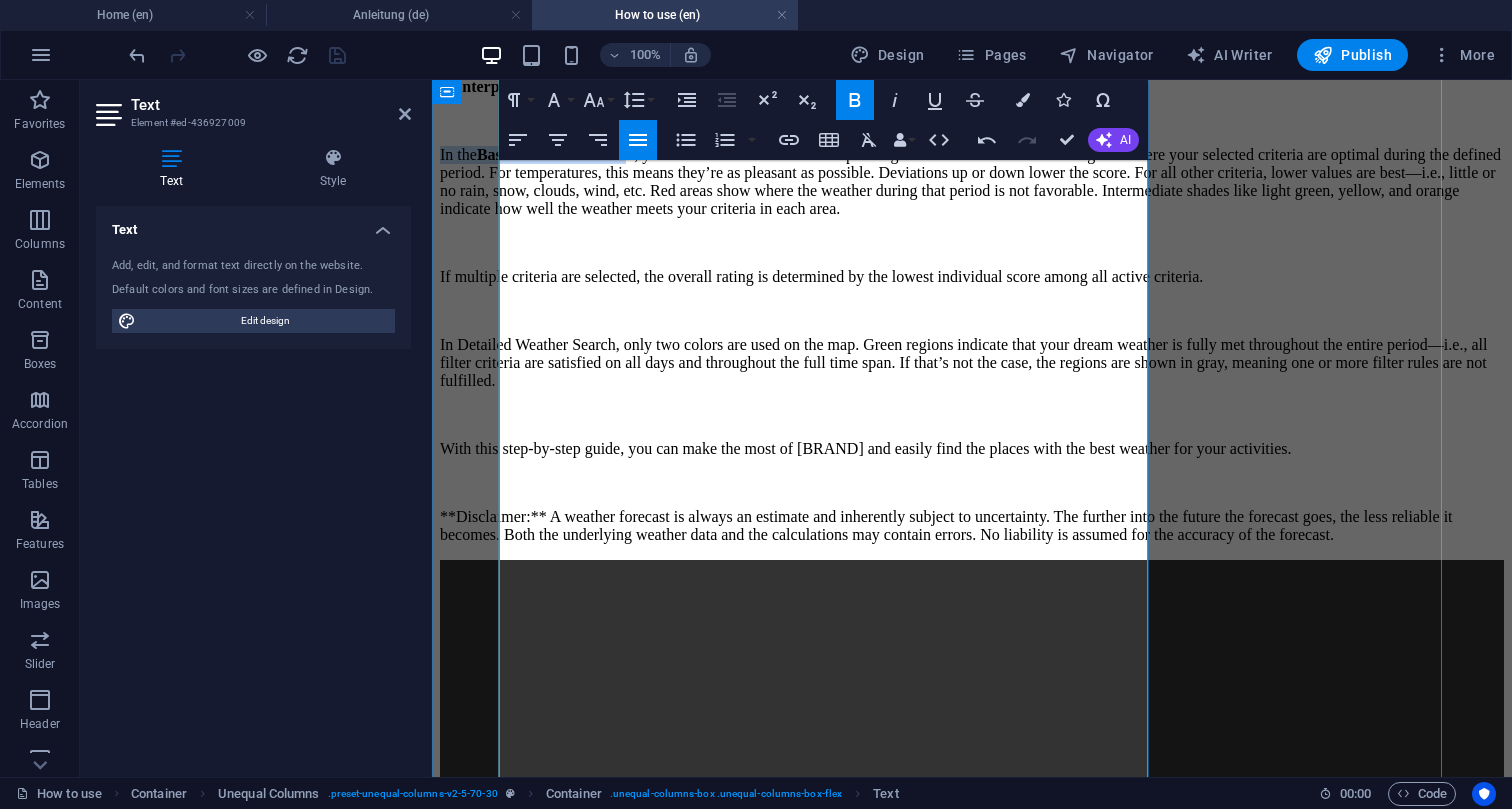 scroll, scrollTop: 1313, scrollLeft: 0, axis: vertical 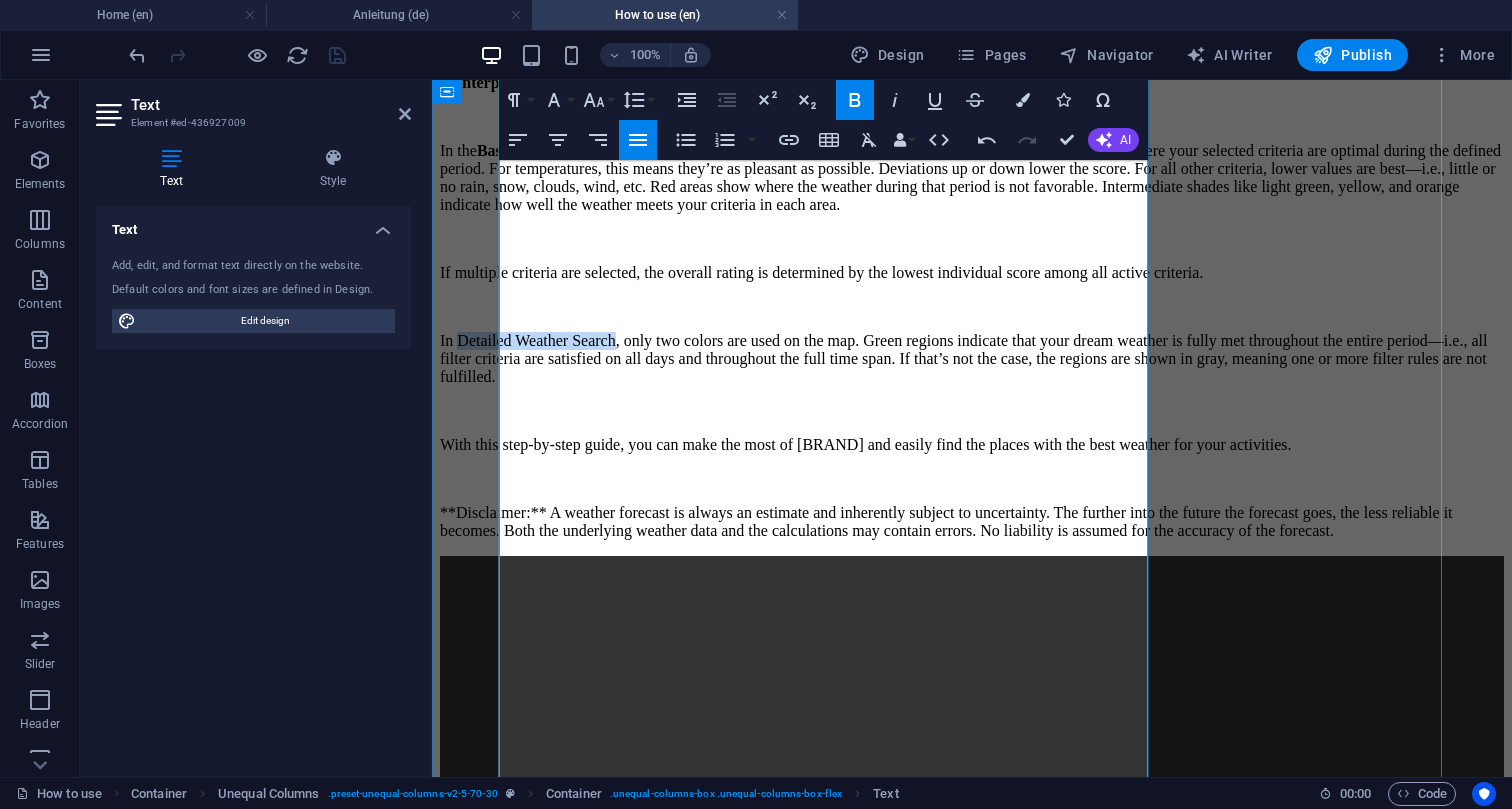 drag, startPoint x: 519, startPoint y: 447, endPoint x: 714, endPoint y: 447, distance: 195 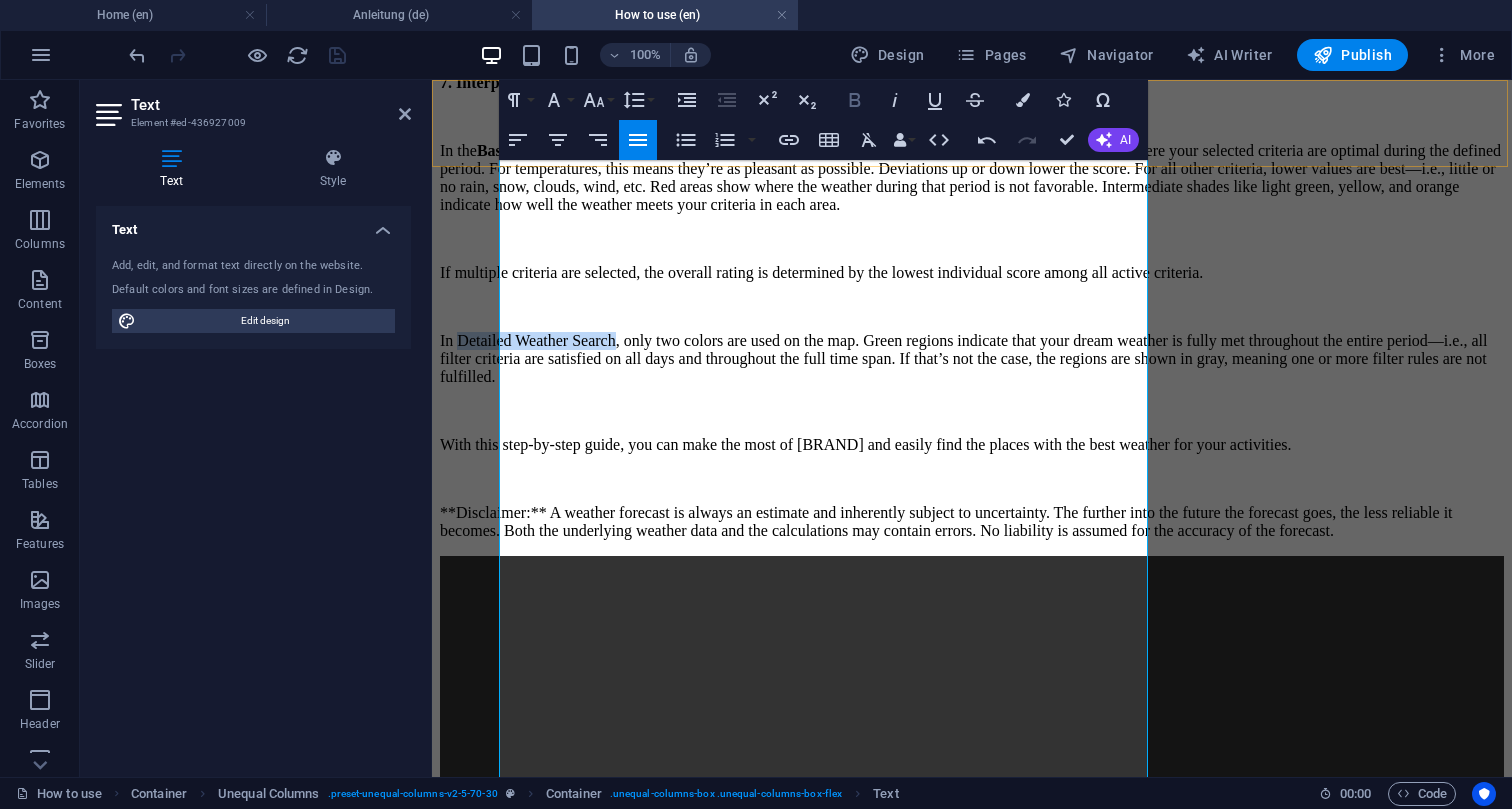 click 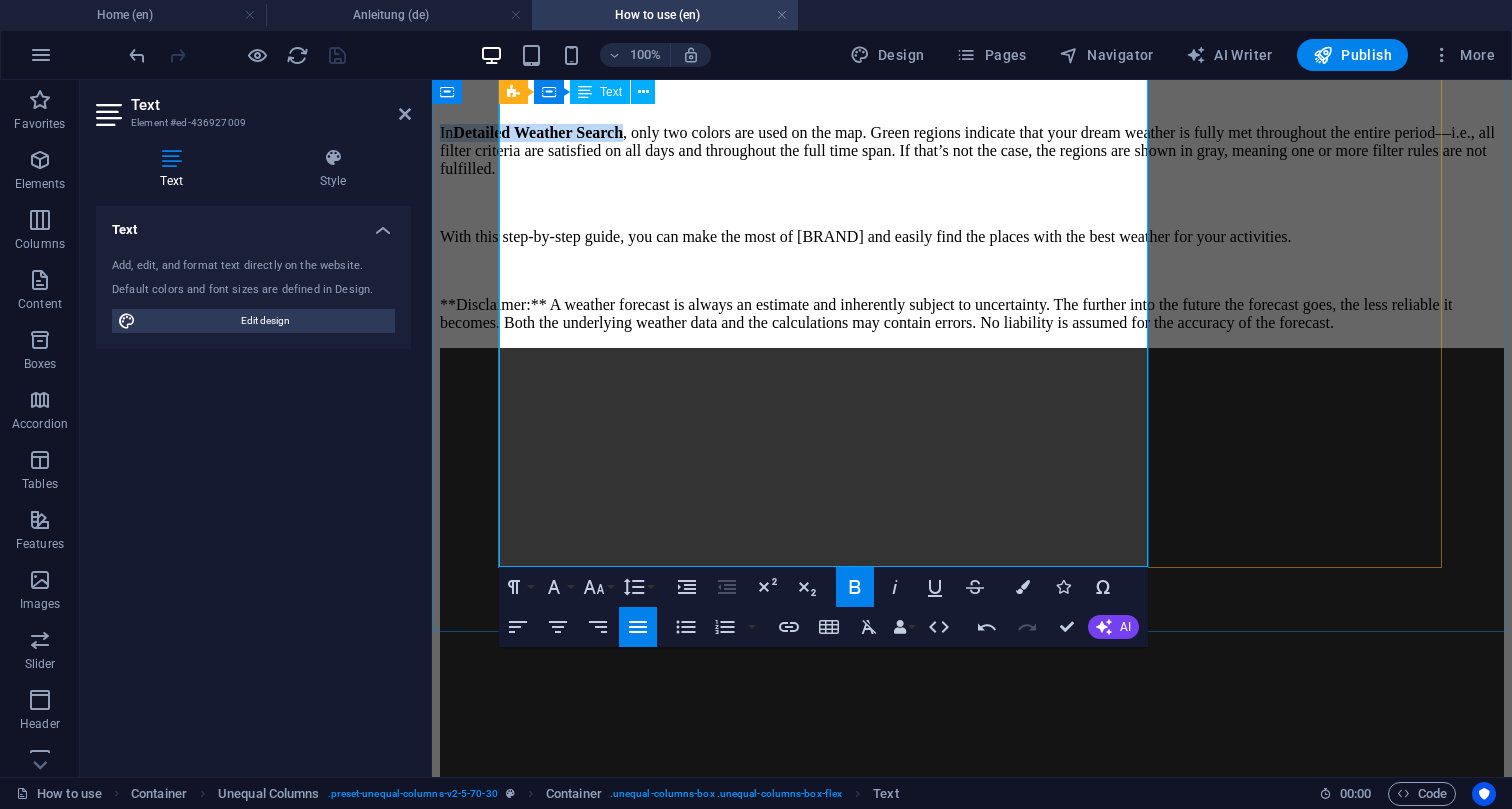 scroll, scrollTop: 1537, scrollLeft: 0, axis: vertical 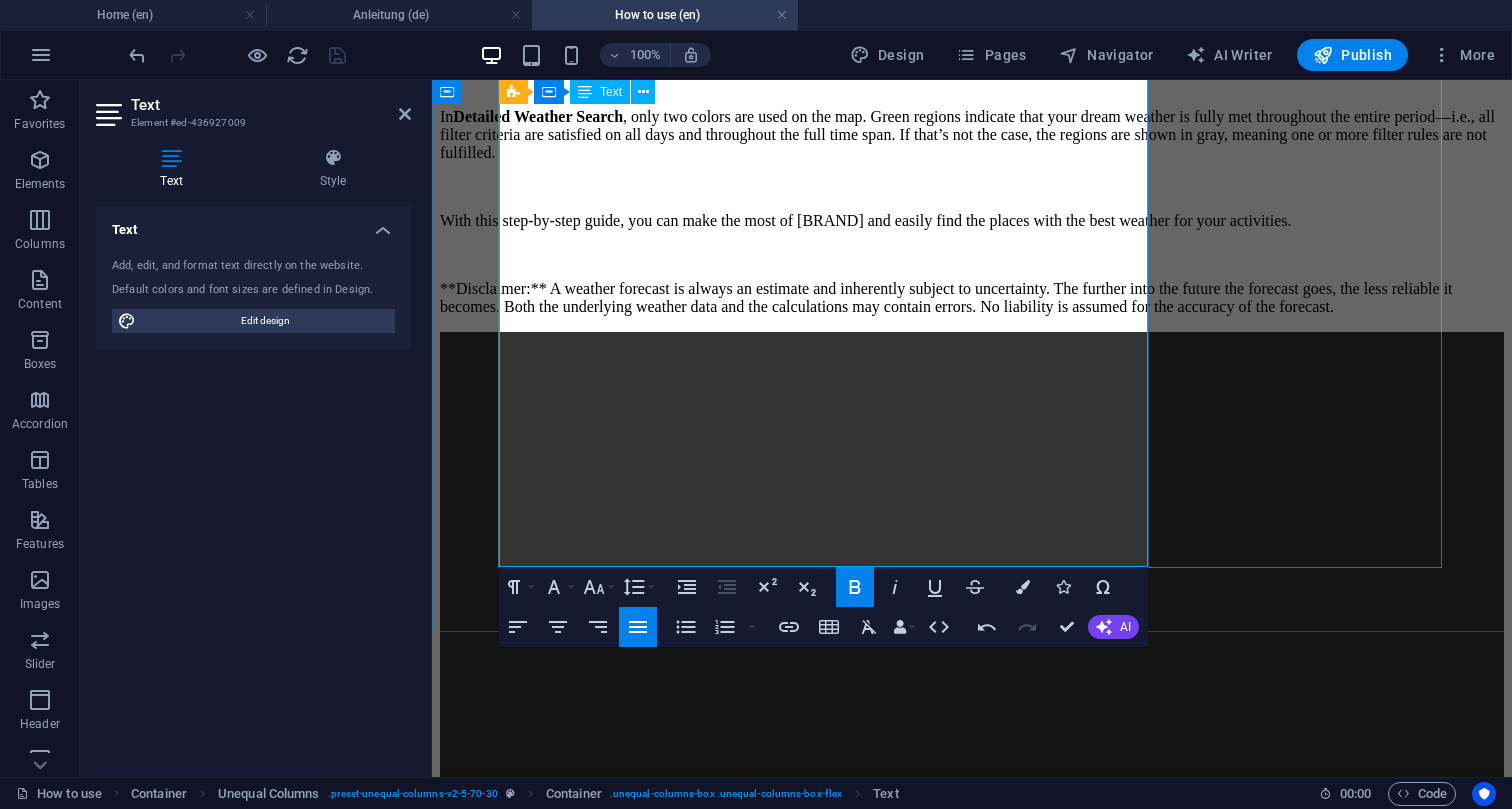 click on "**Disclaimer:** A weather forecast is always an estimate and inherently subject to uncertainty. The further into the future the forecast goes, the less reliable it becomes. Both the underlying weather data and the calculations may contain errors. No liability is assumed for the accuracy of the forecast." at bounding box center [972, 298] 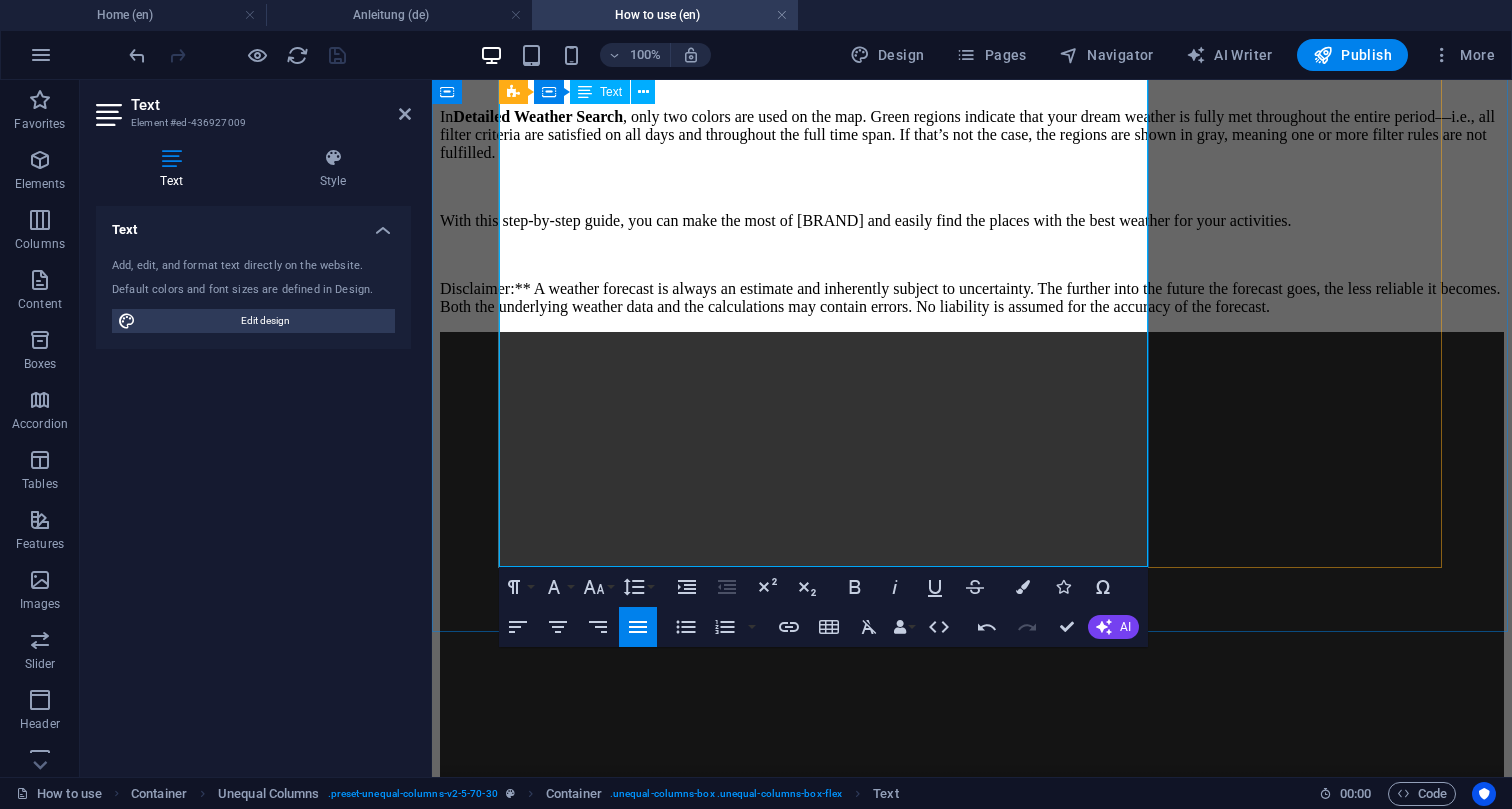 click on "Disclaimer:** A weather forecast is always an estimate and inherently subject to uncertainty. The further into the future the forecast goes, the less reliable it becomes. Both the underlying weather data and the calculations may contain errors. No liability is assumed for the accuracy of the forecast." at bounding box center [972, 298] 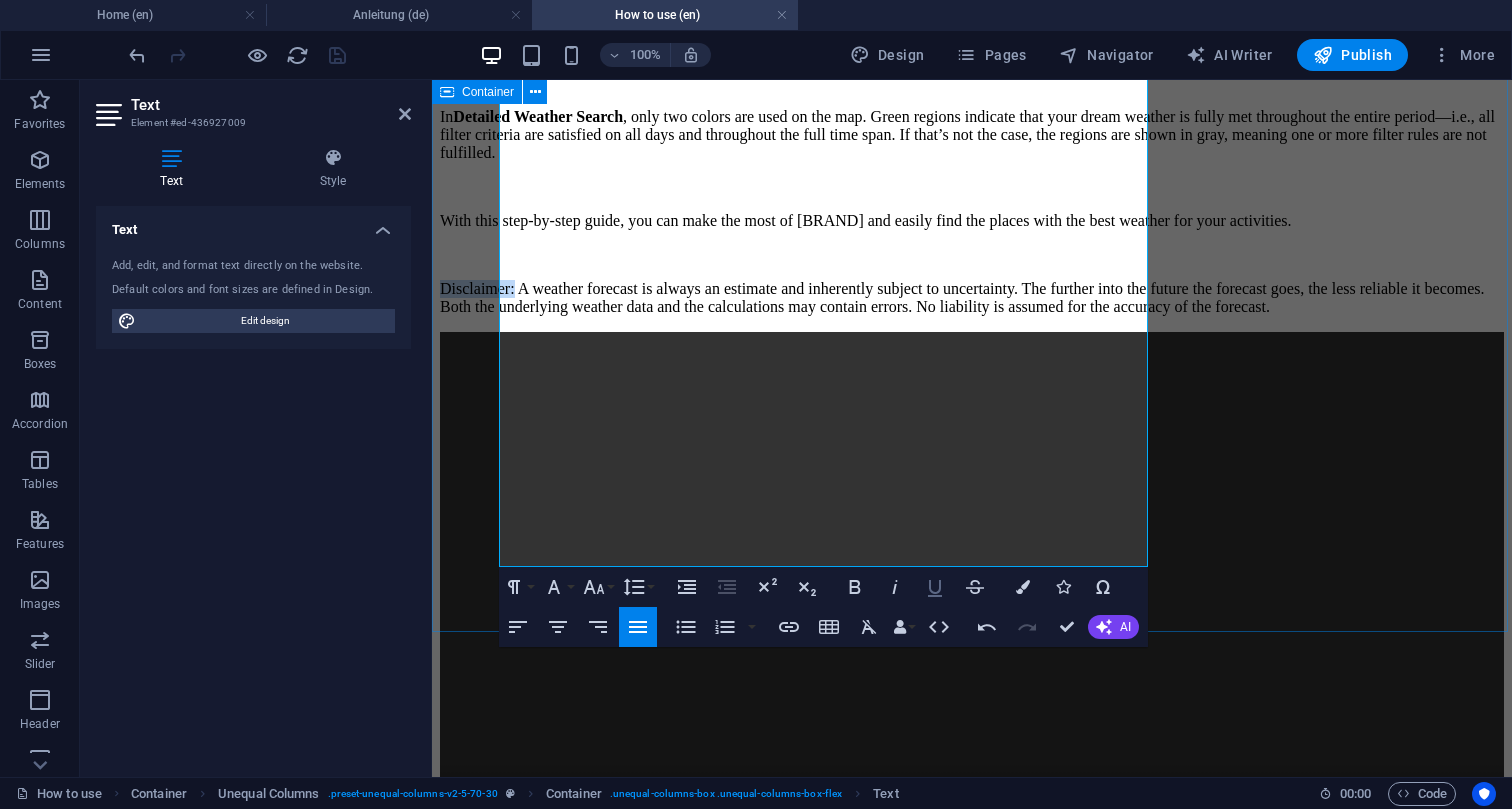 click 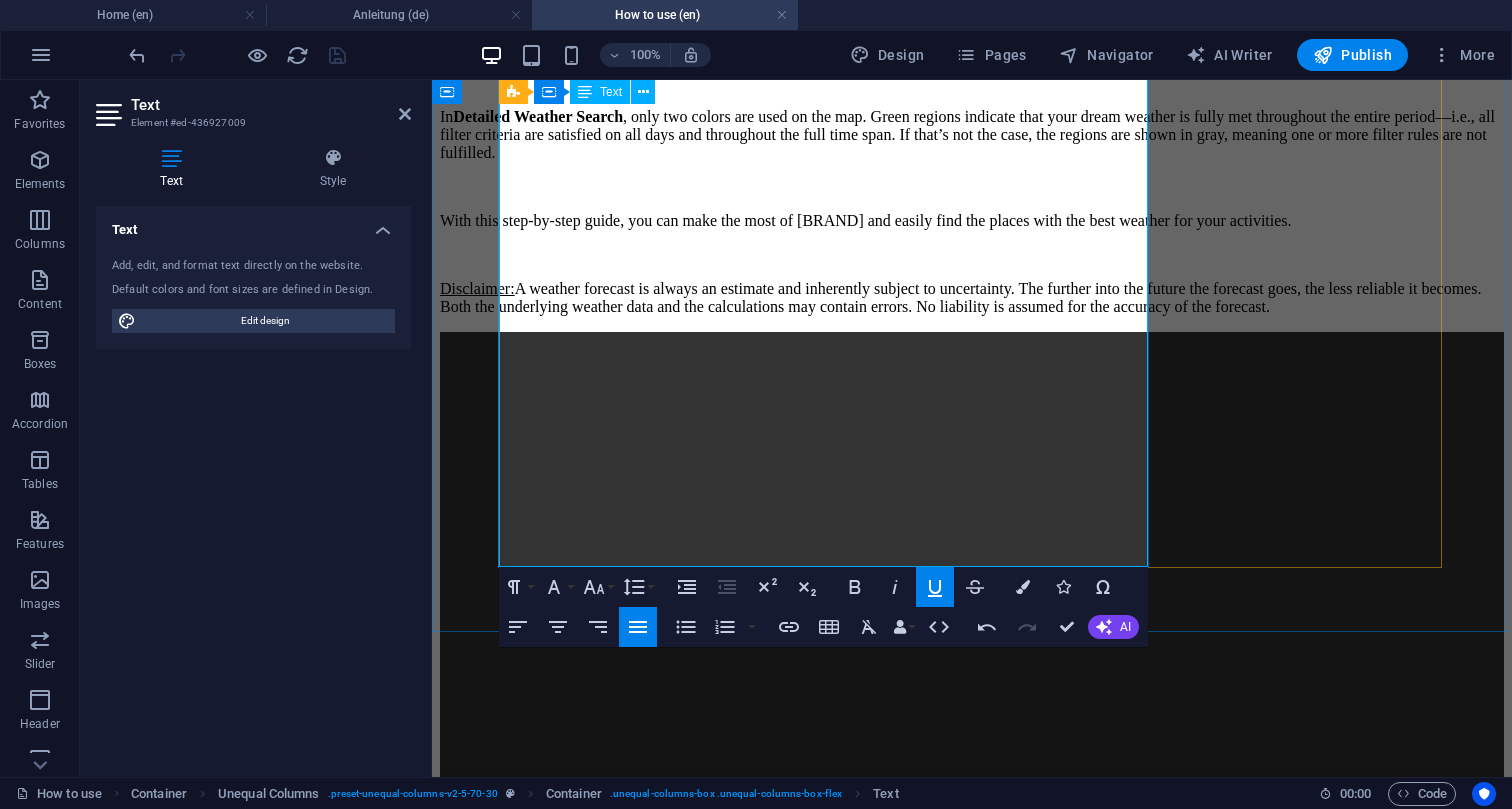 drag, startPoint x: 995, startPoint y: 553, endPoint x: 499, endPoint y: 476, distance: 501.94122 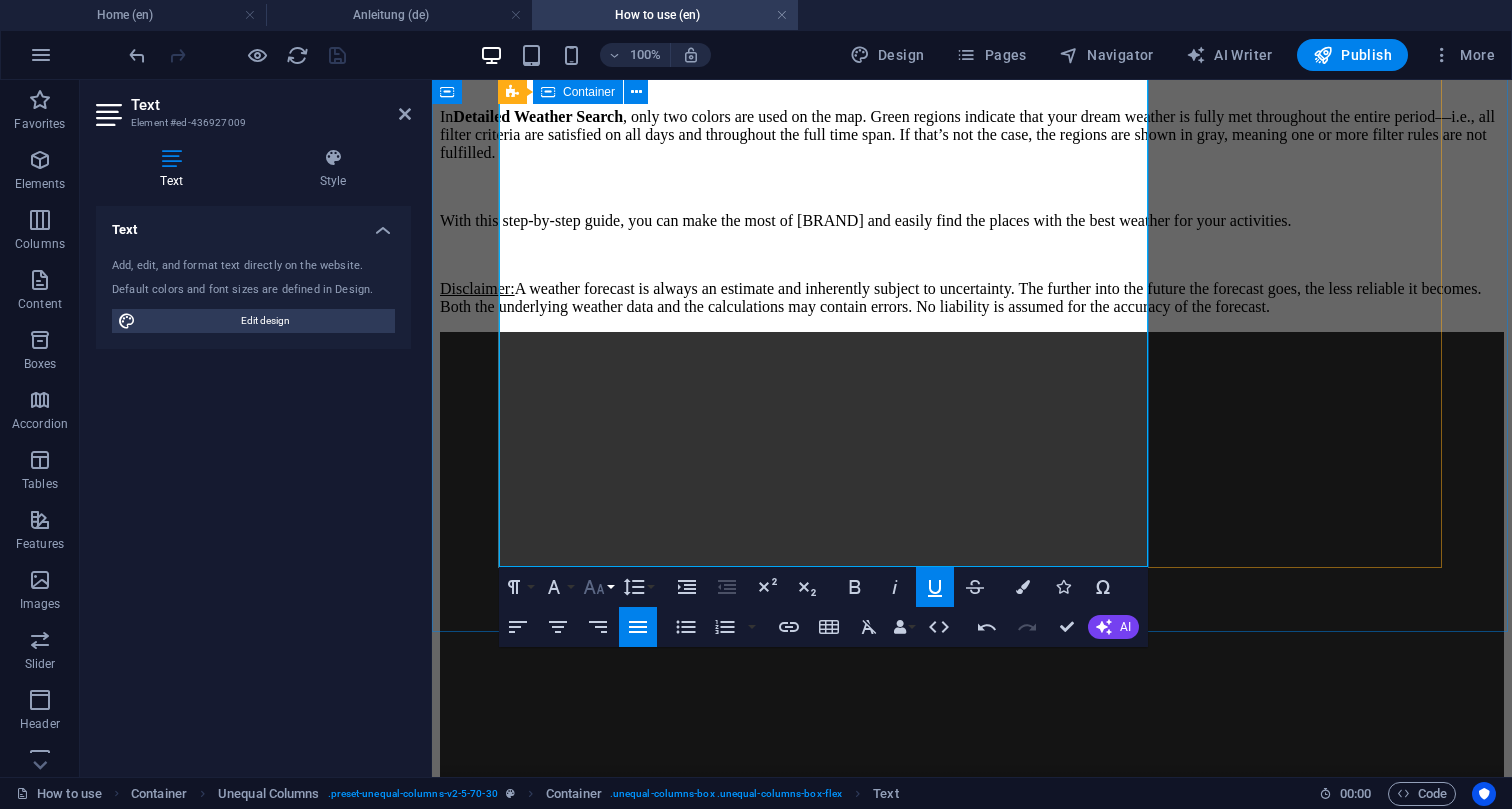 click 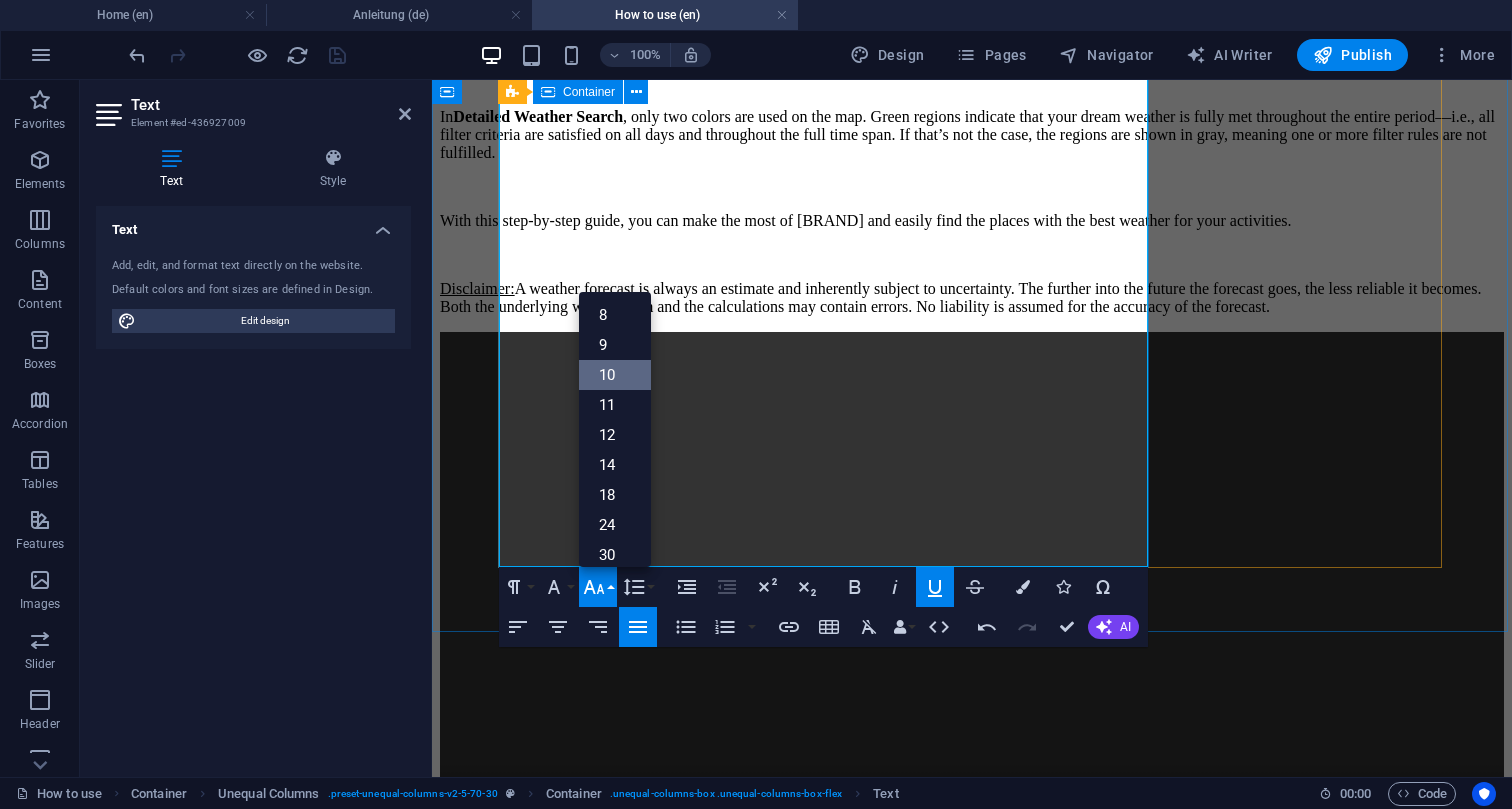 click on "10" at bounding box center [615, 375] 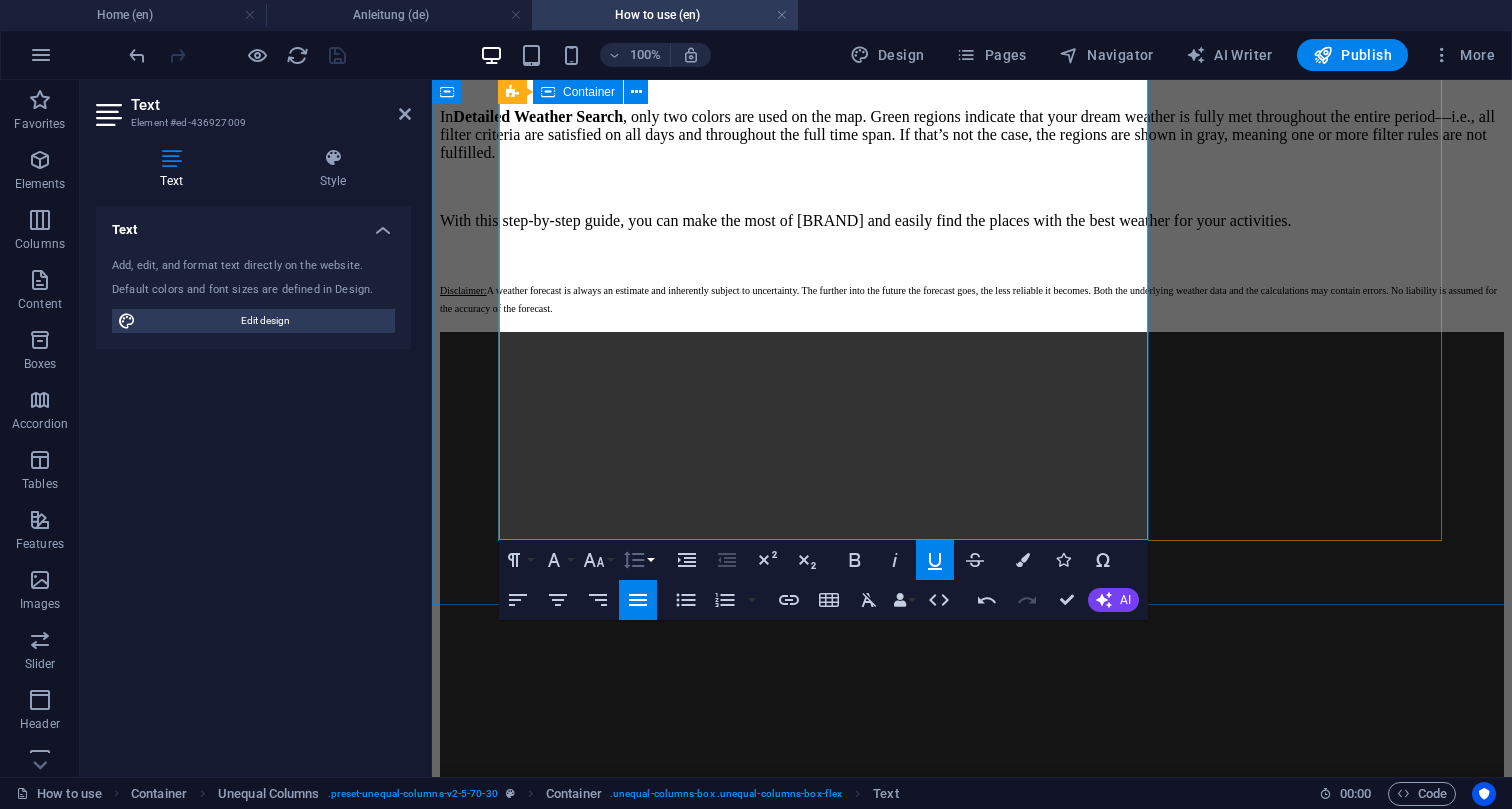 click 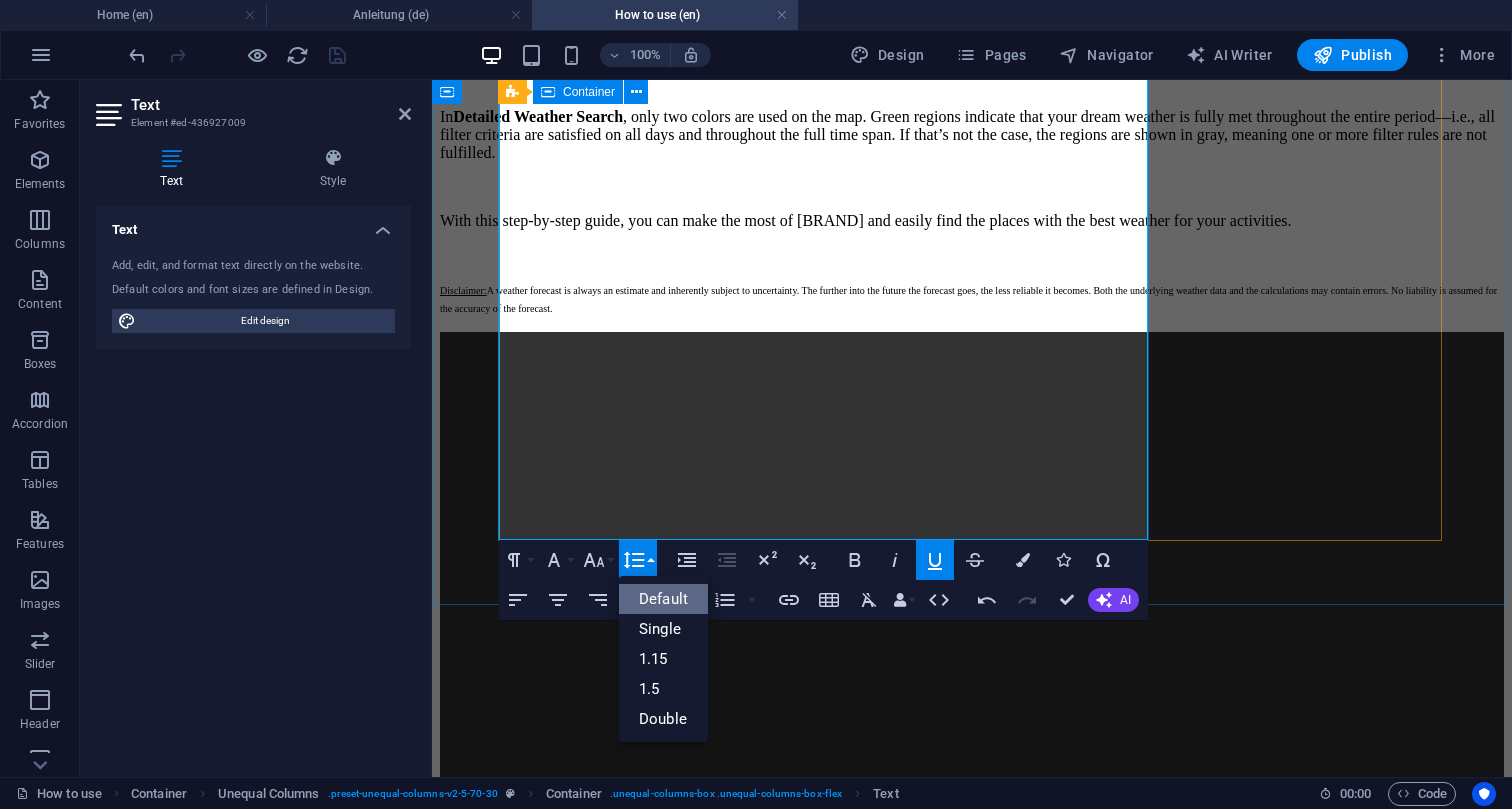 scroll, scrollTop: 0, scrollLeft: 0, axis: both 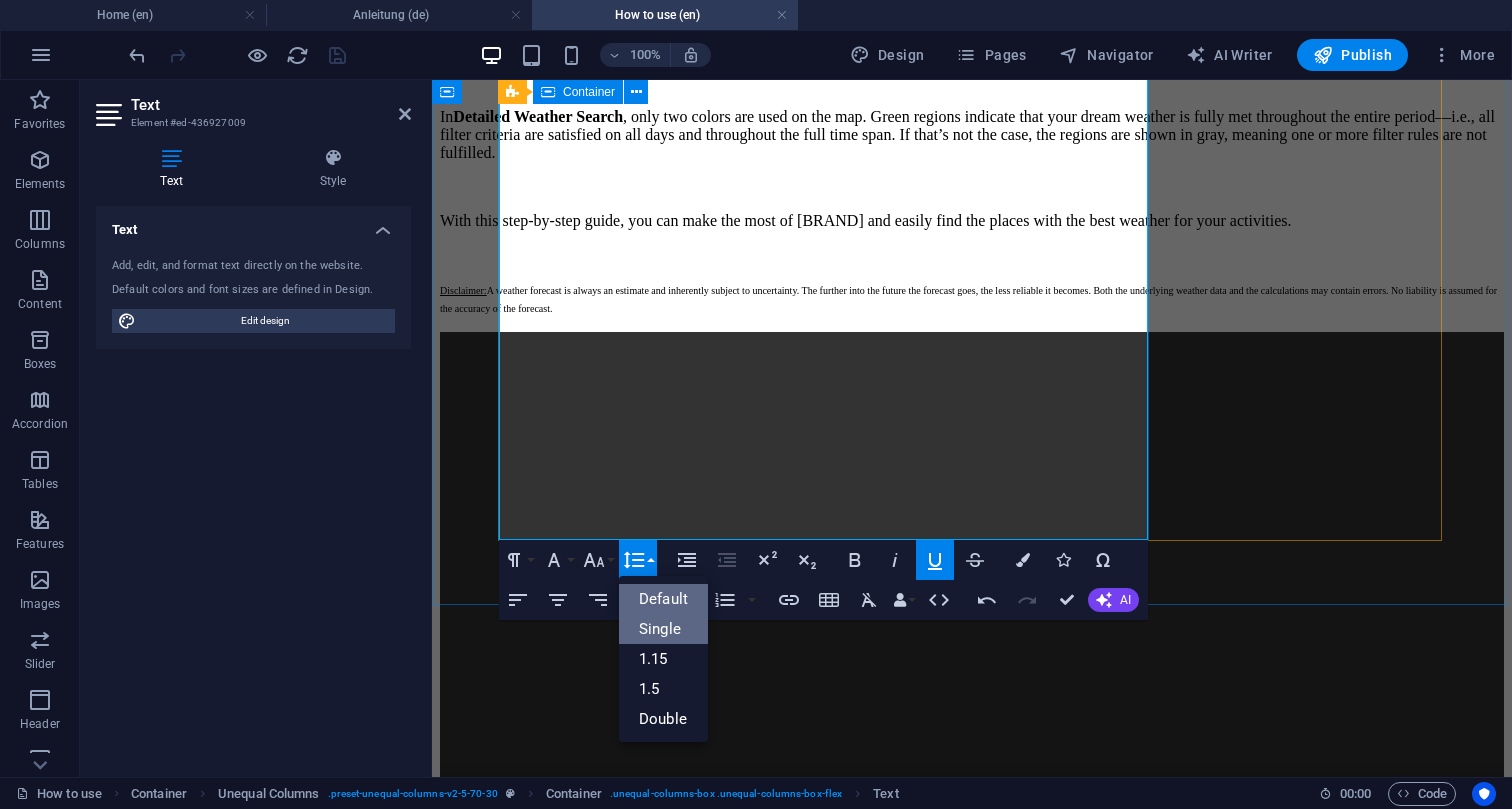 click on "Single" at bounding box center (663, 629) 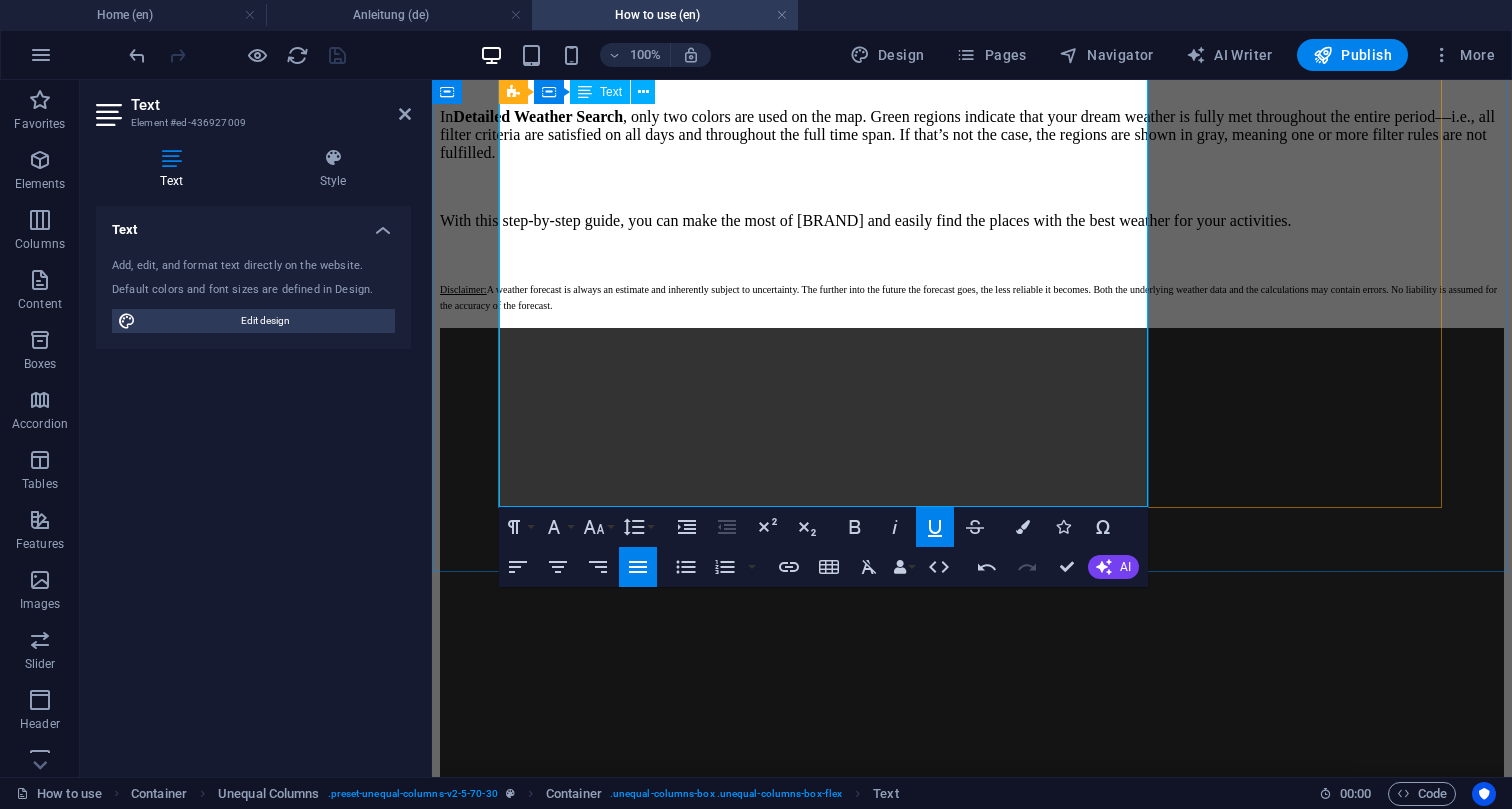 click at bounding box center (972, 255) 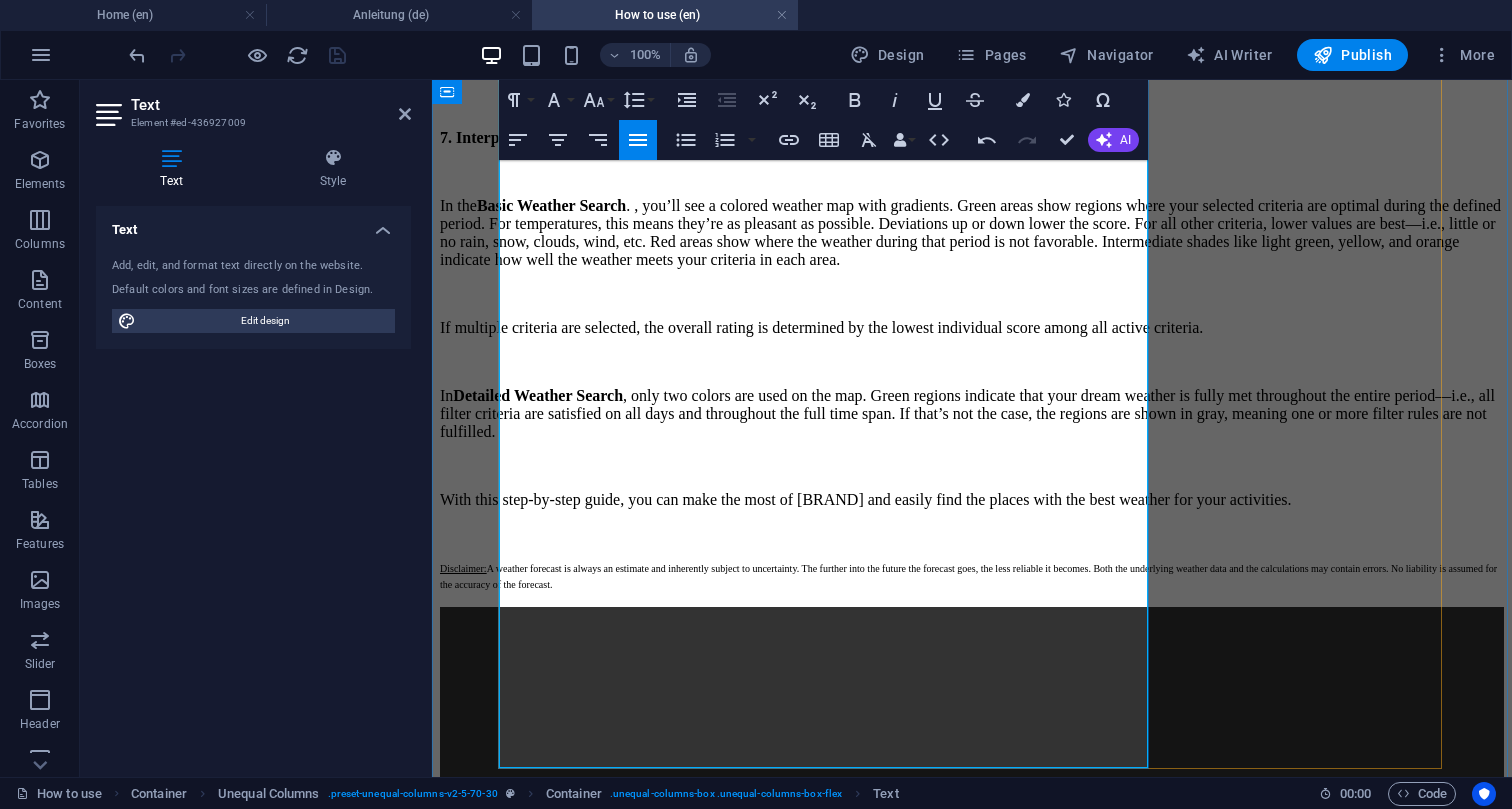 scroll, scrollTop: 1248, scrollLeft: 0, axis: vertical 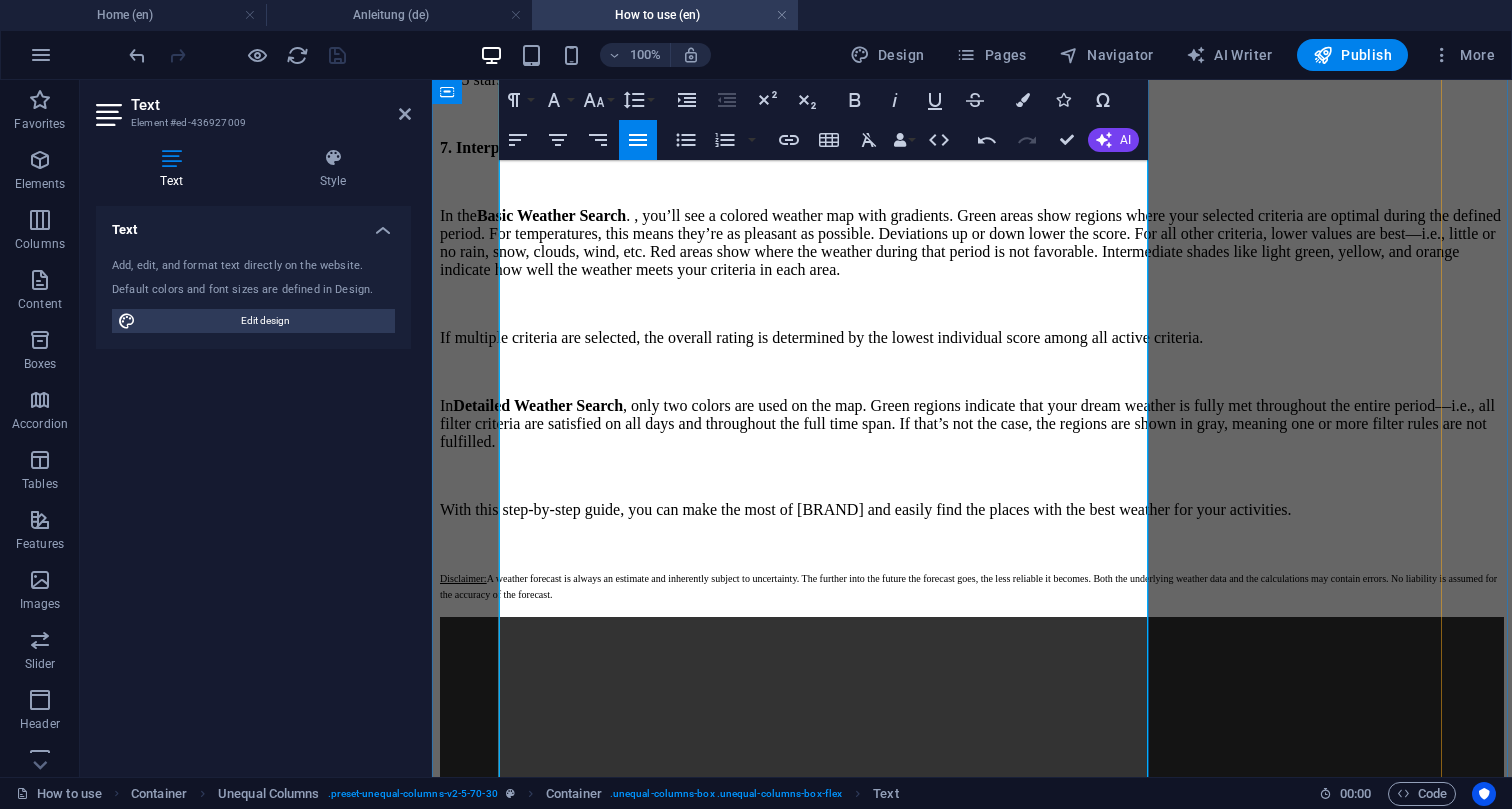 click on "In  Detailed Weather Search , only two colors are used on the map. Green regions indicate that your dream weather is fully met throughout the entire period—i.e., all filter criteria are satisfied on all days and throughout the full time span. If that’s not the case, the regions are shown in gray, meaning one or more filter rules are not fulfilled." at bounding box center (972, 424) 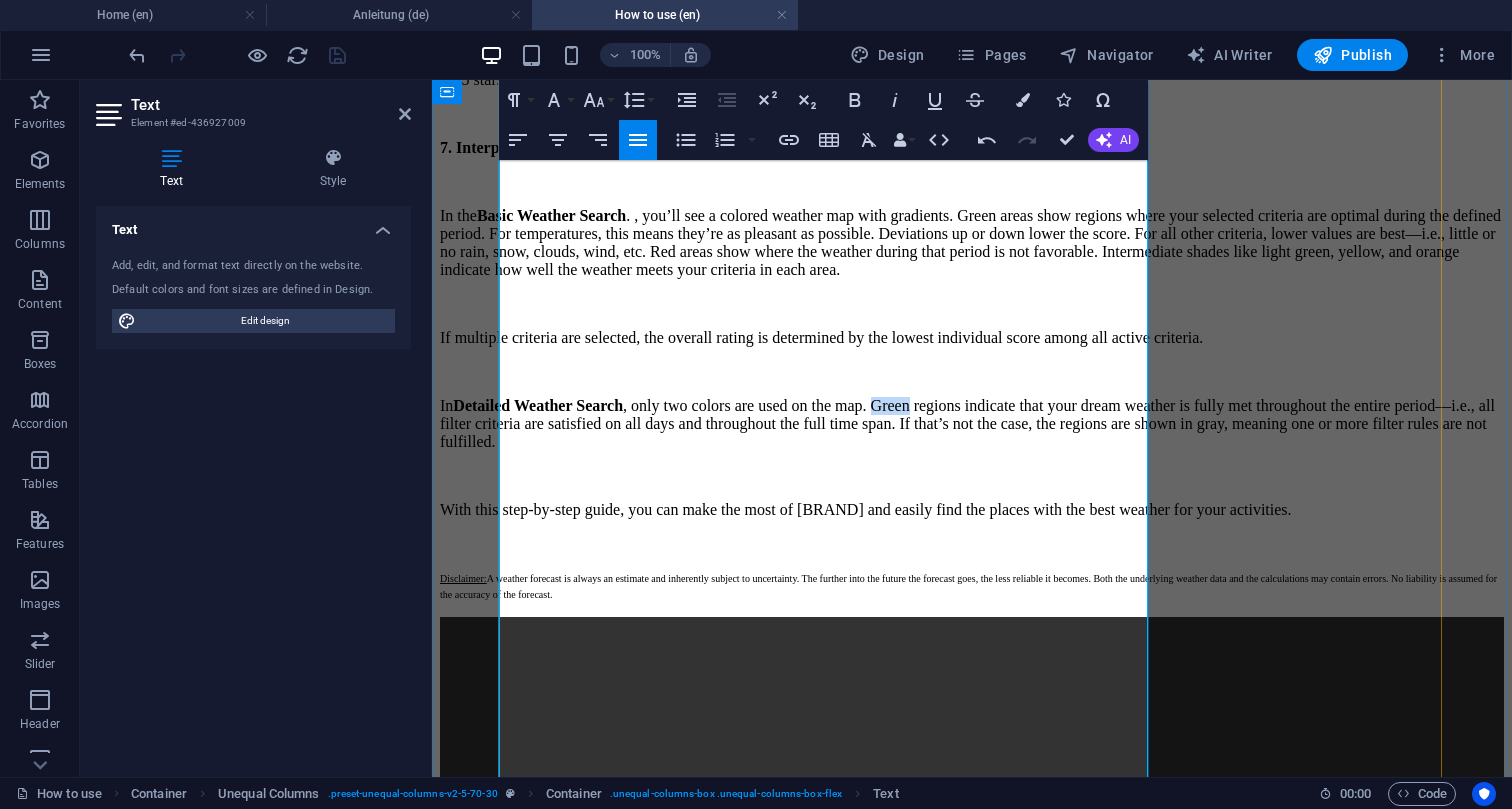 click on "In  Detailed Weather Search , only two colors are used on the map. Green regions indicate that your dream weather is fully met throughout the entire period—i.e., all filter criteria are satisfied on all days and throughout the full time span. If that’s not the case, the regions are shown in gray, meaning one or more filter rules are not fulfilled." at bounding box center (972, 424) 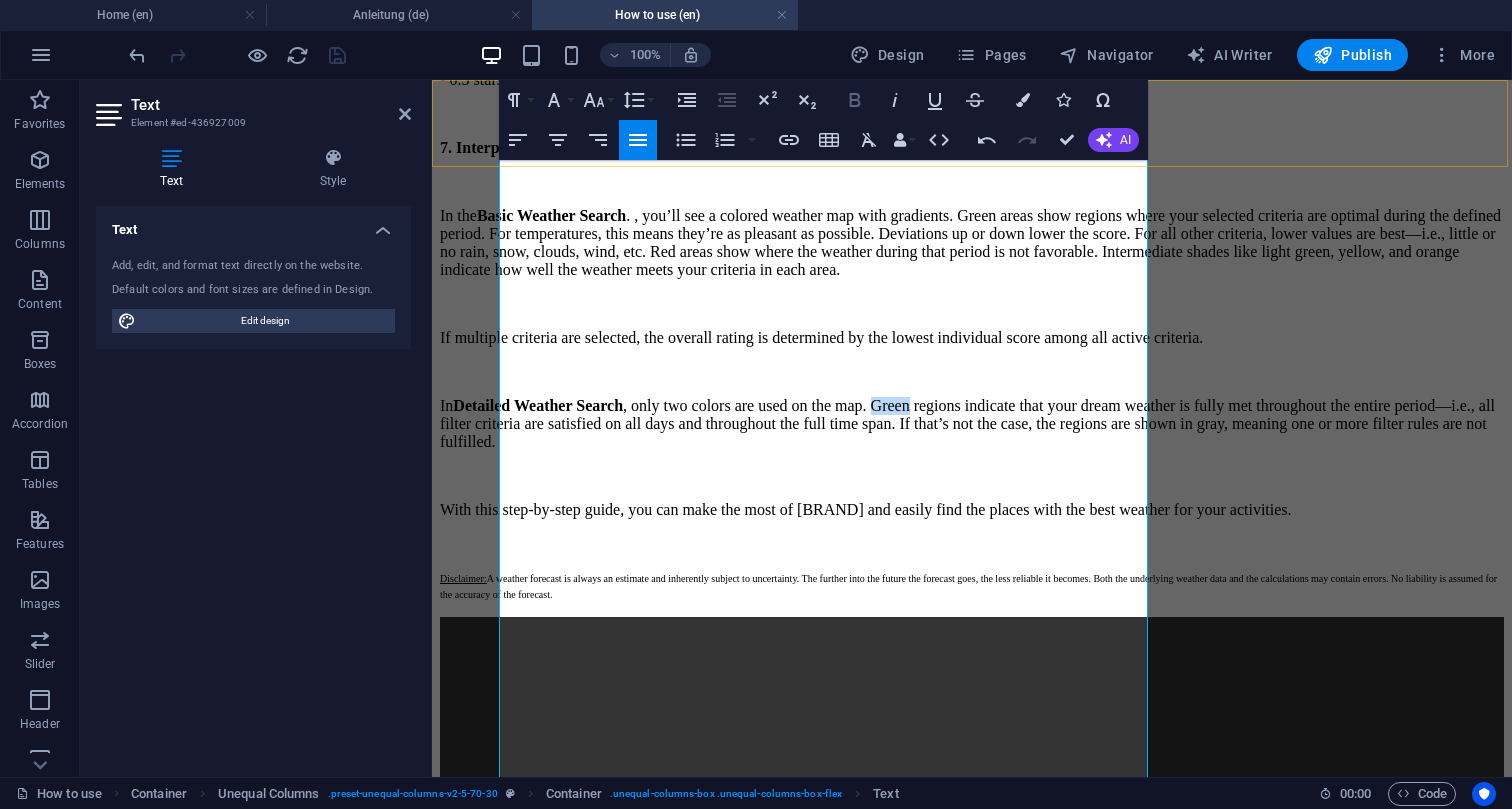 click 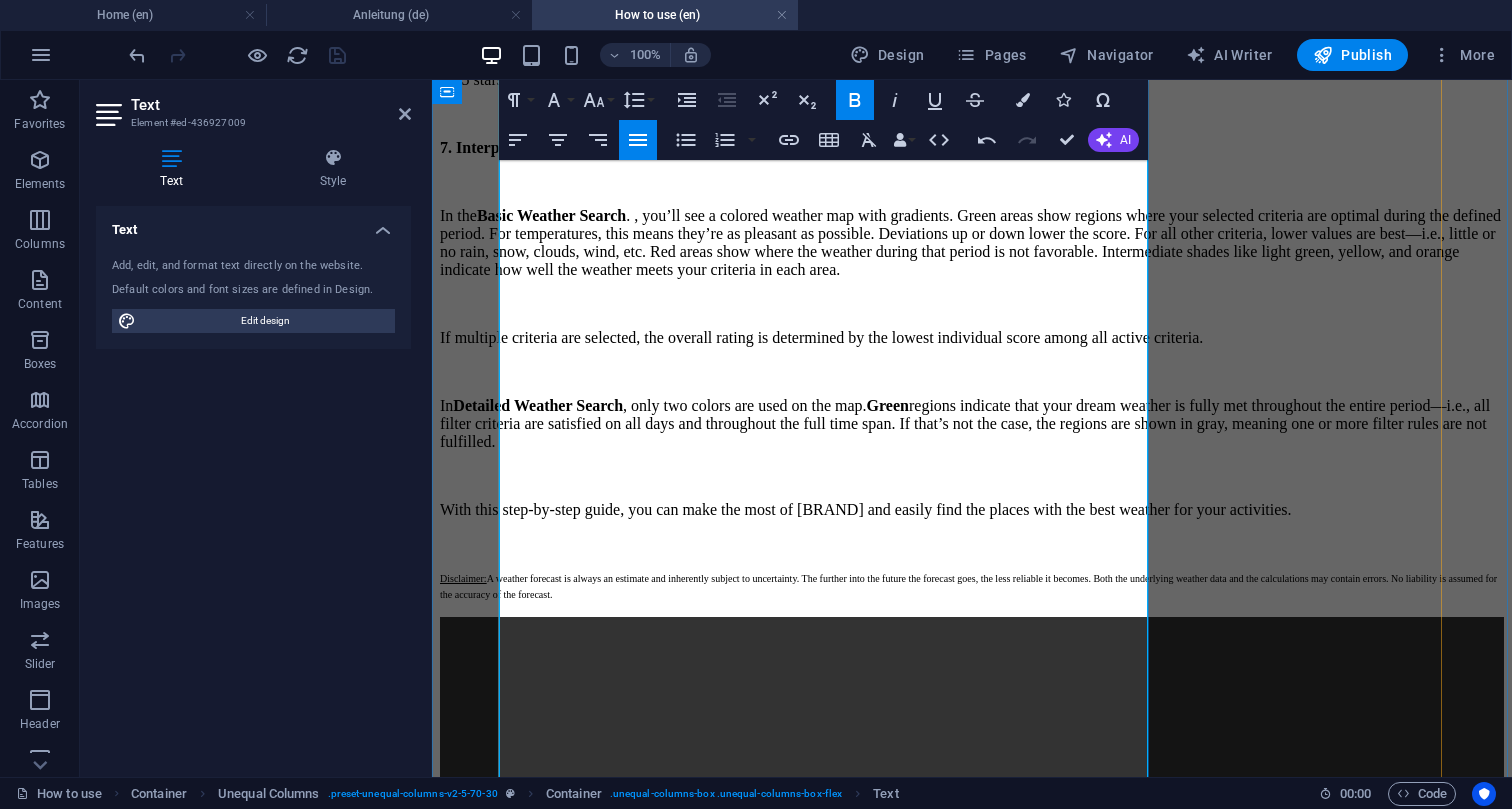 click on "In  Detailed Weather Search , only two colors are used on the map.  Green  regions indicate that your dream weather is fully met throughout the entire period—i.e., all filter criteria are satisfied on all days and throughout the full time span. If that’s not the case, the regions are shown in gray, meaning one or more filter rules are not fulfilled." at bounding box center (972, 424) 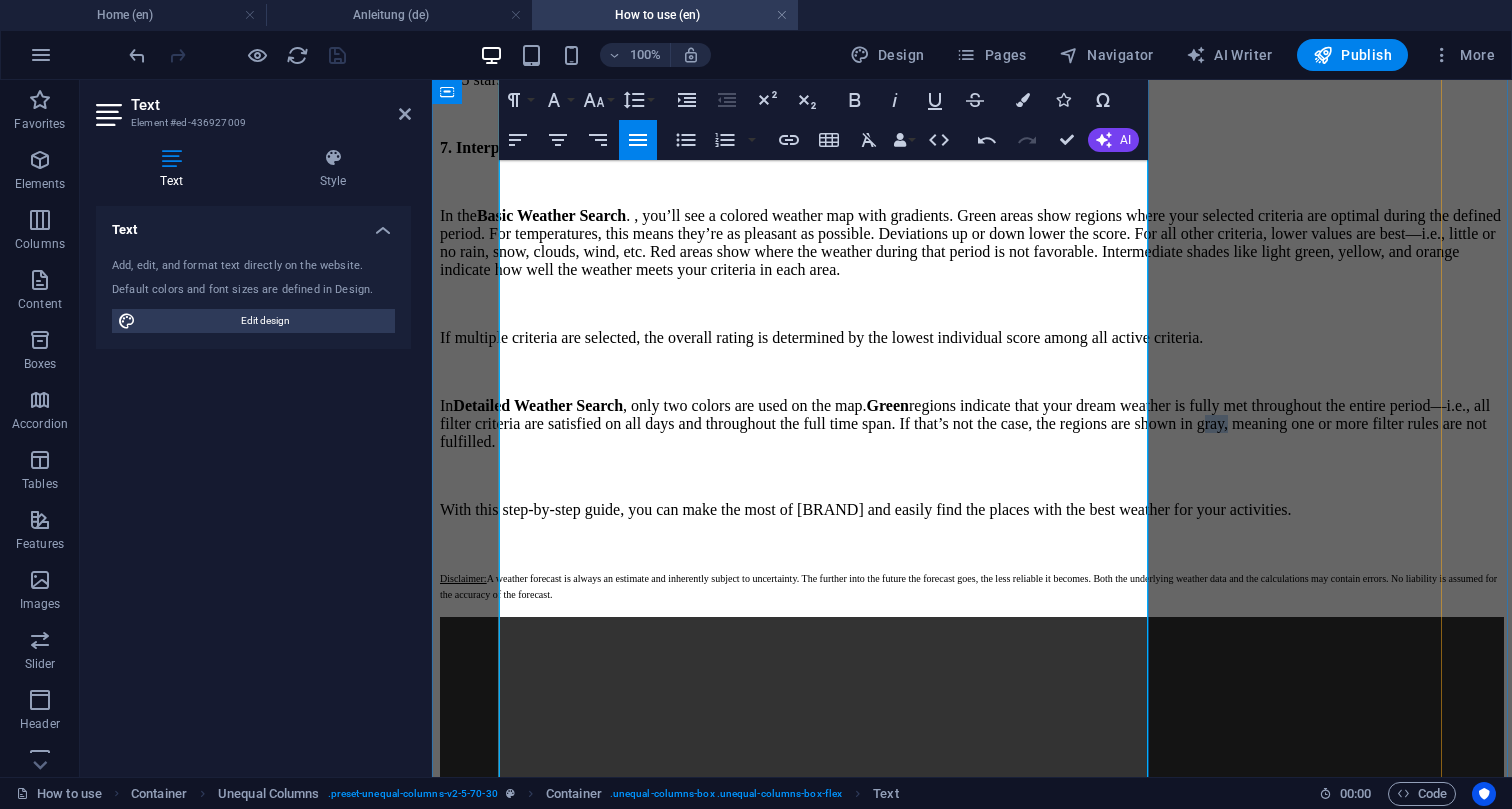 click on "In  Detailed Weather Search , only two colors are used on the map.  Green  regions indicate that your dream weather is fully met throughout the entire period—i.e., all filter criteria are satisfied on all days and throughout the full time span. If that’s not the case, the regions are shown in gray, meaning one or more filter rules are not fulfilled." at bounding box center [972, 424] 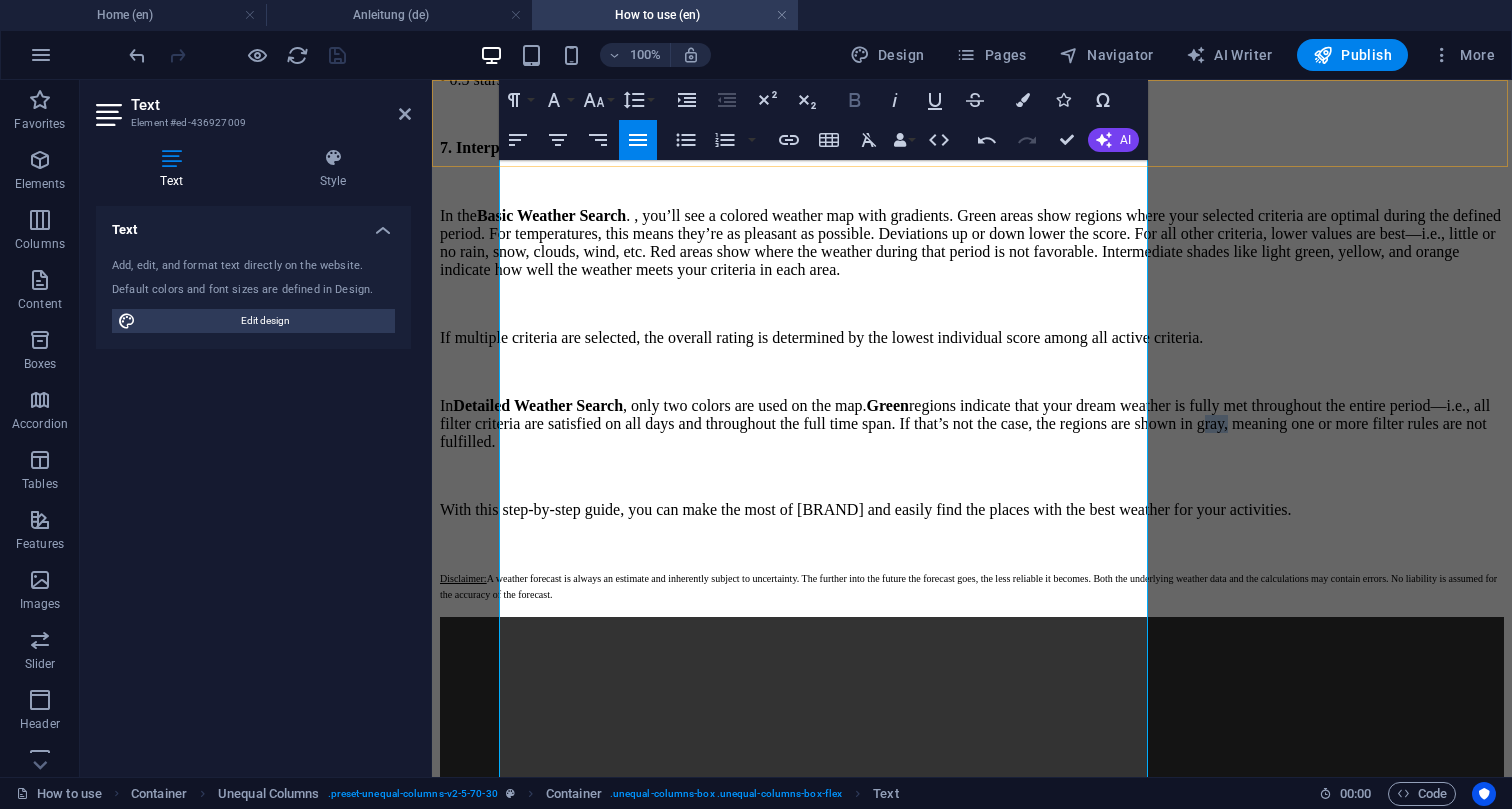 click 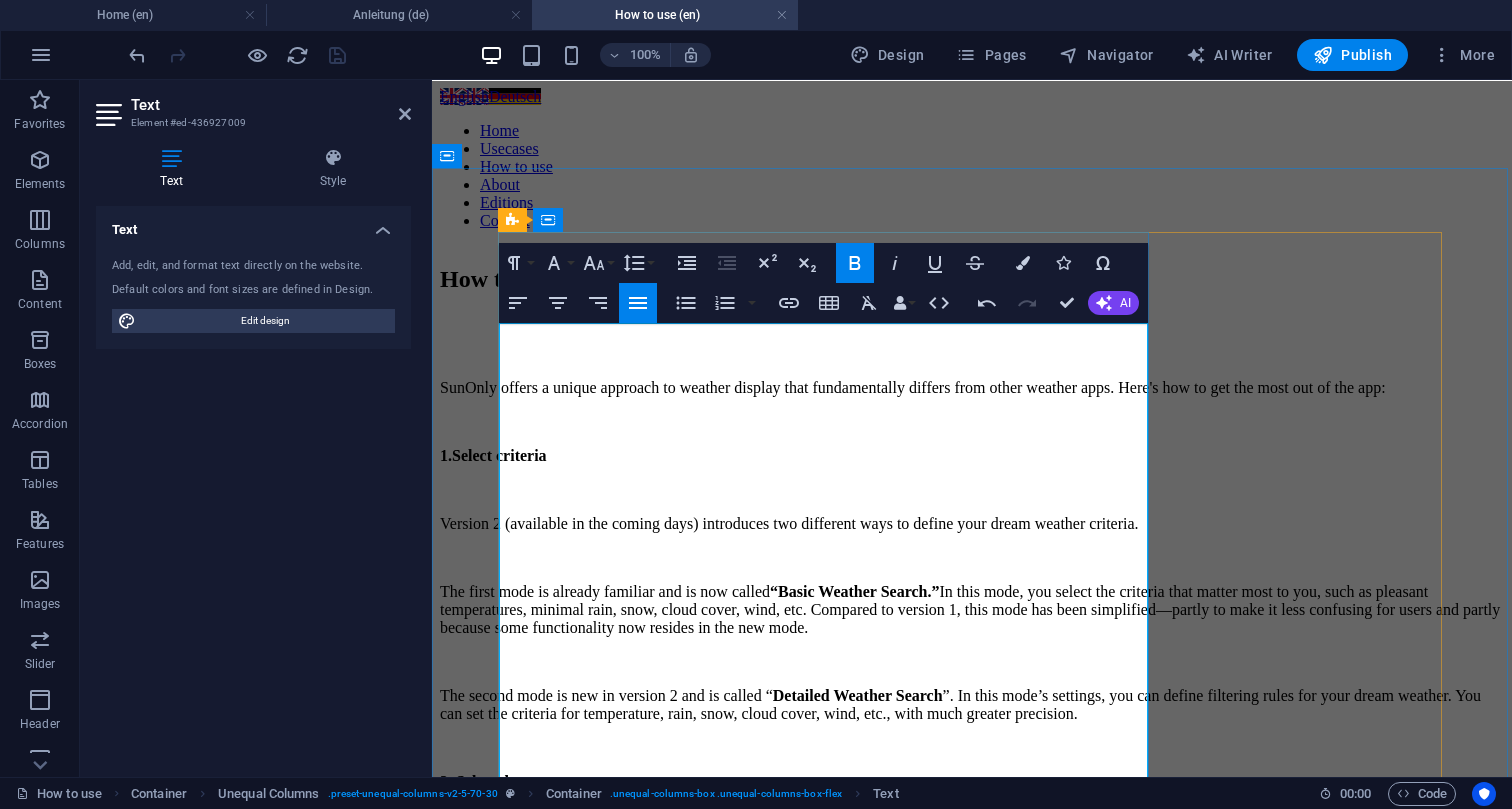 scroll, scrollTop: 0, scrollLeft: 0, axis: both 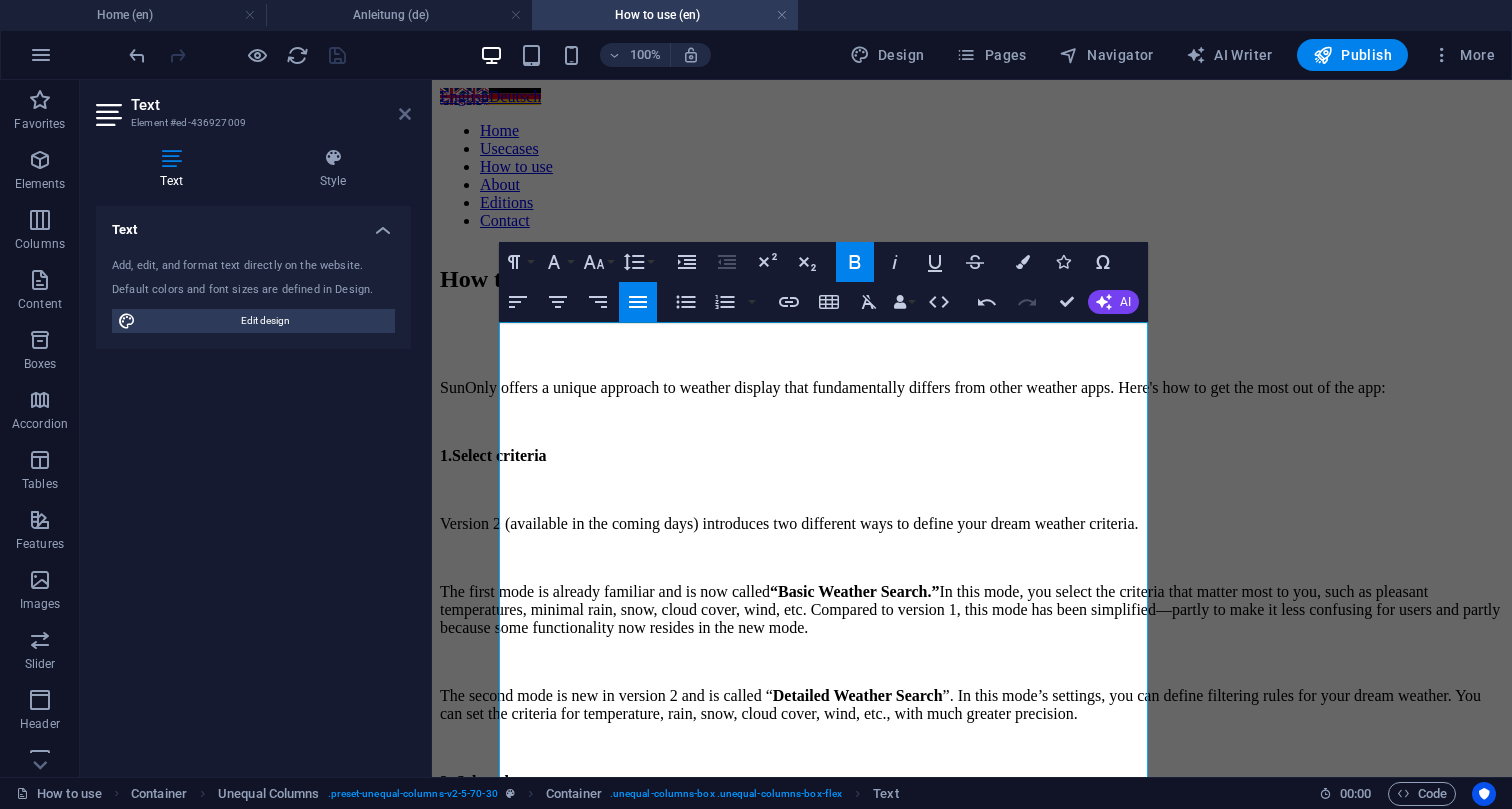 click at bounding box center (405, 114) 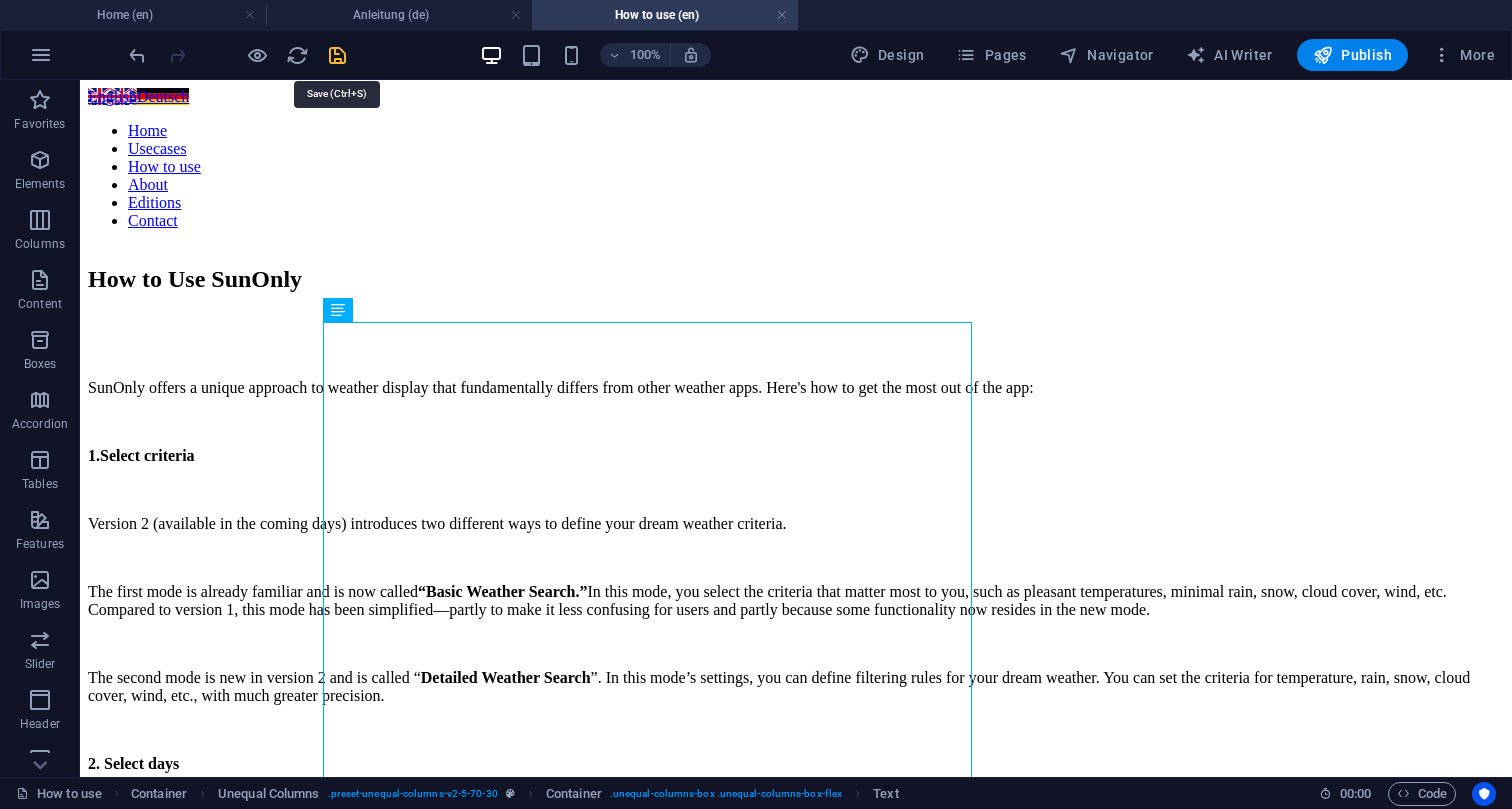 click at bounding box center (337, 55) 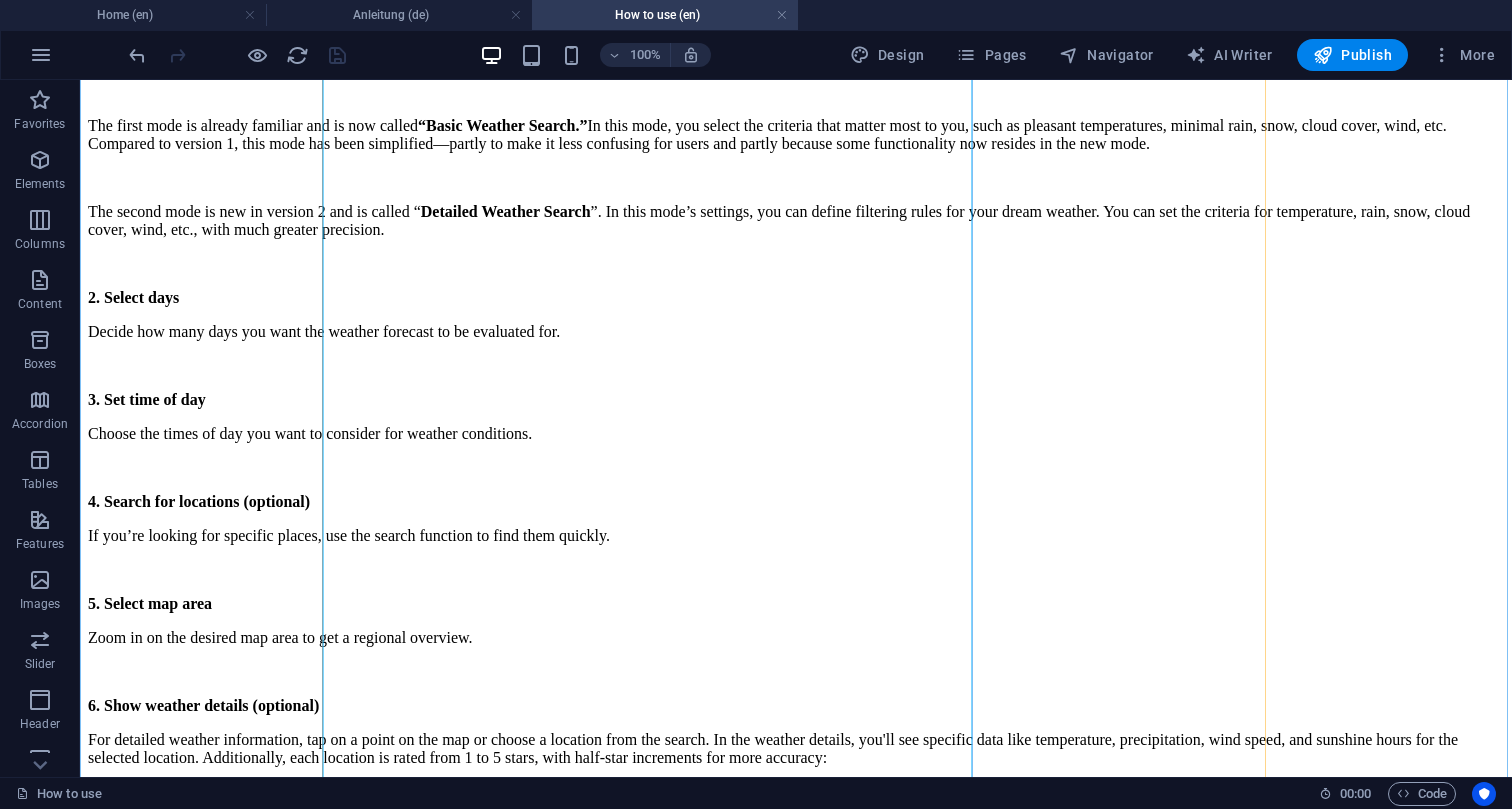 scroll, scrollTop: 468, scrollLeft: 0, axis: vertical 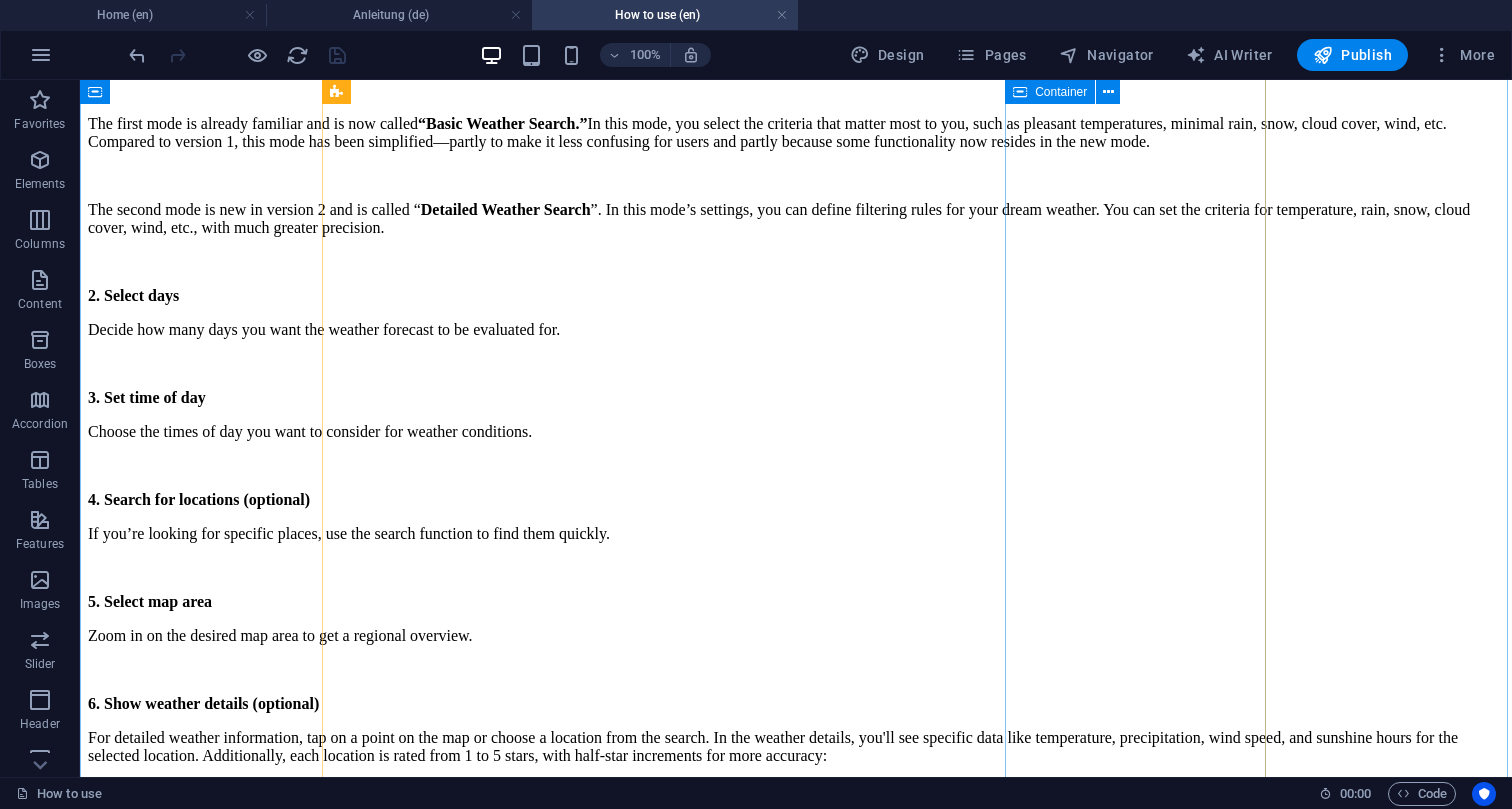 click at bounding box center (796, 3241) 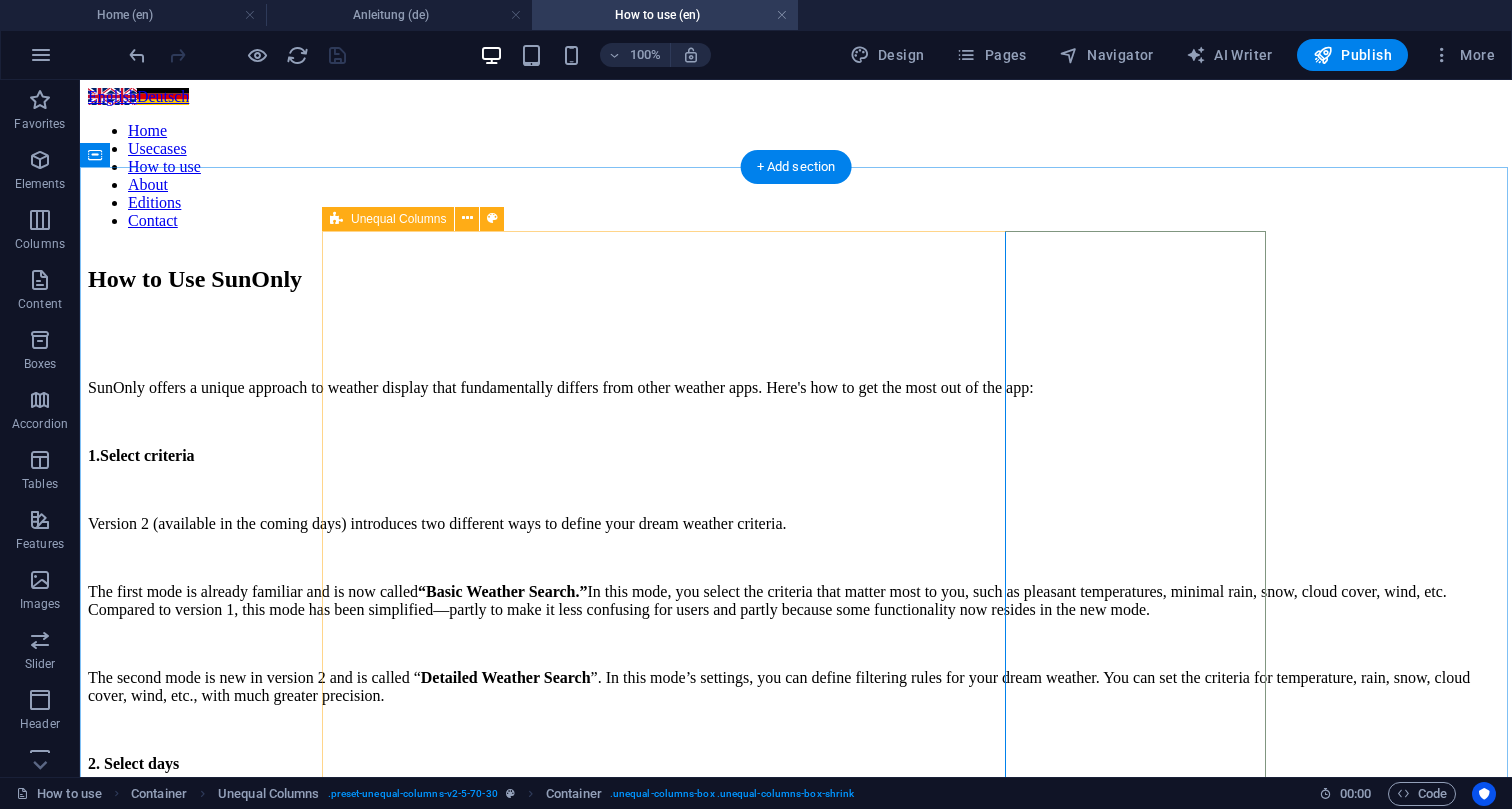 scroll, scrollTop: 0, scrollLeft: 0, axis: both 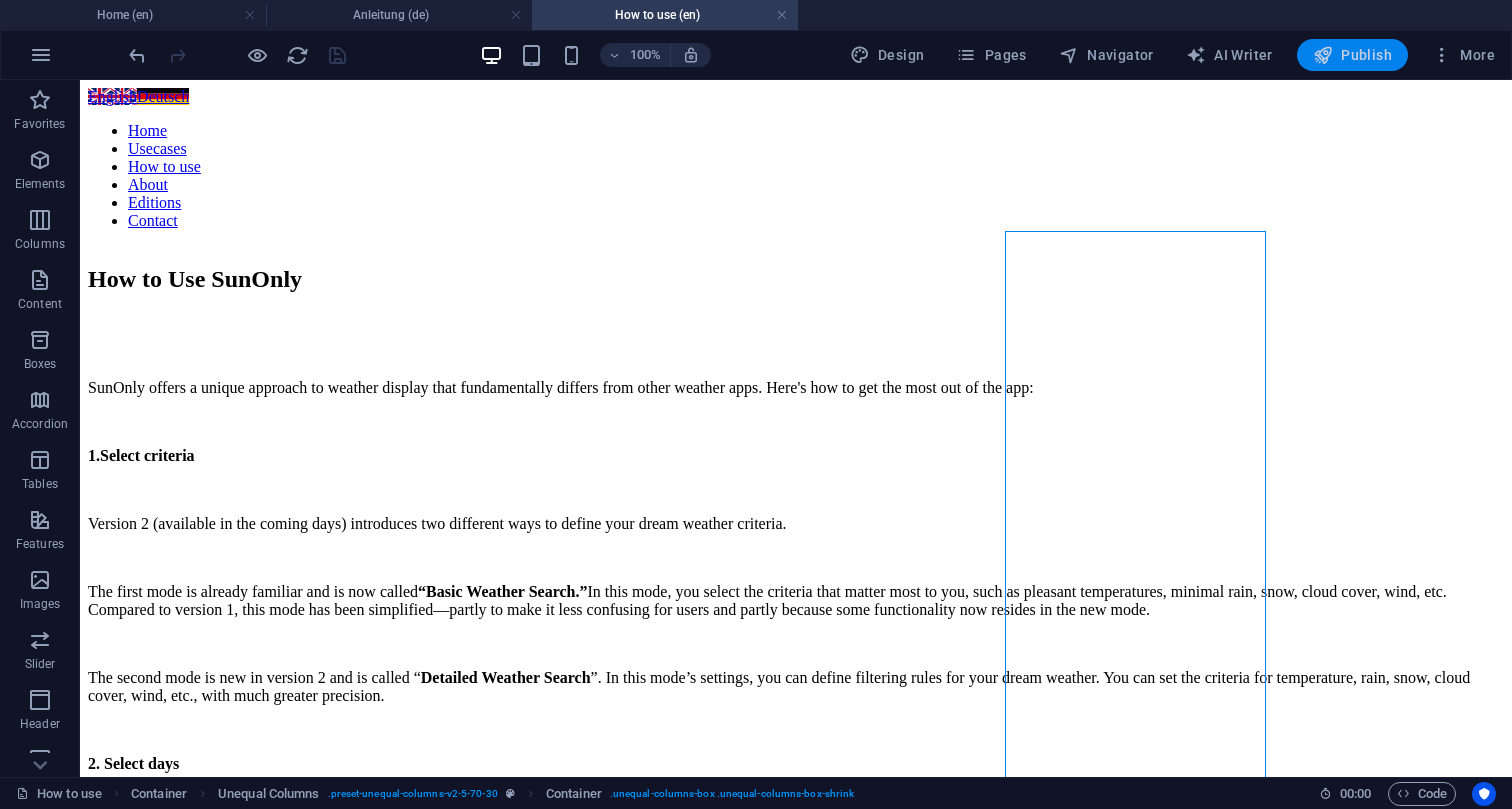 click on "Publish" at bounding box center [1352, 55] 